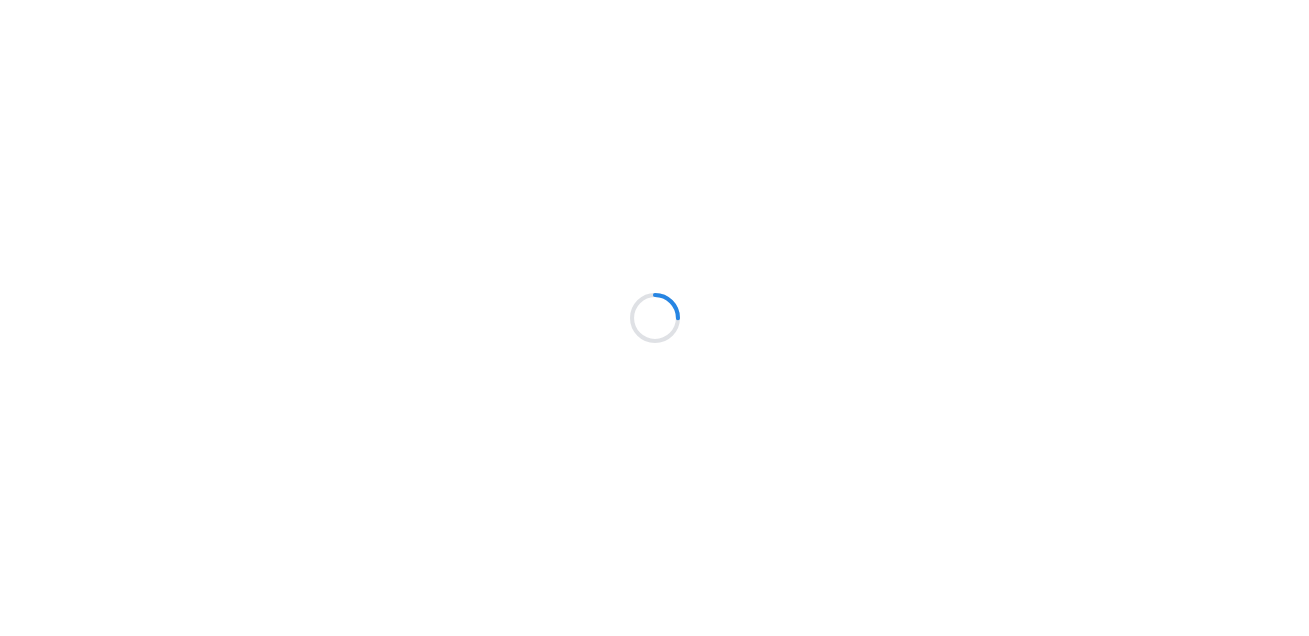 scroll, scrollTop: 0, scrollLeft: 0, axis: both 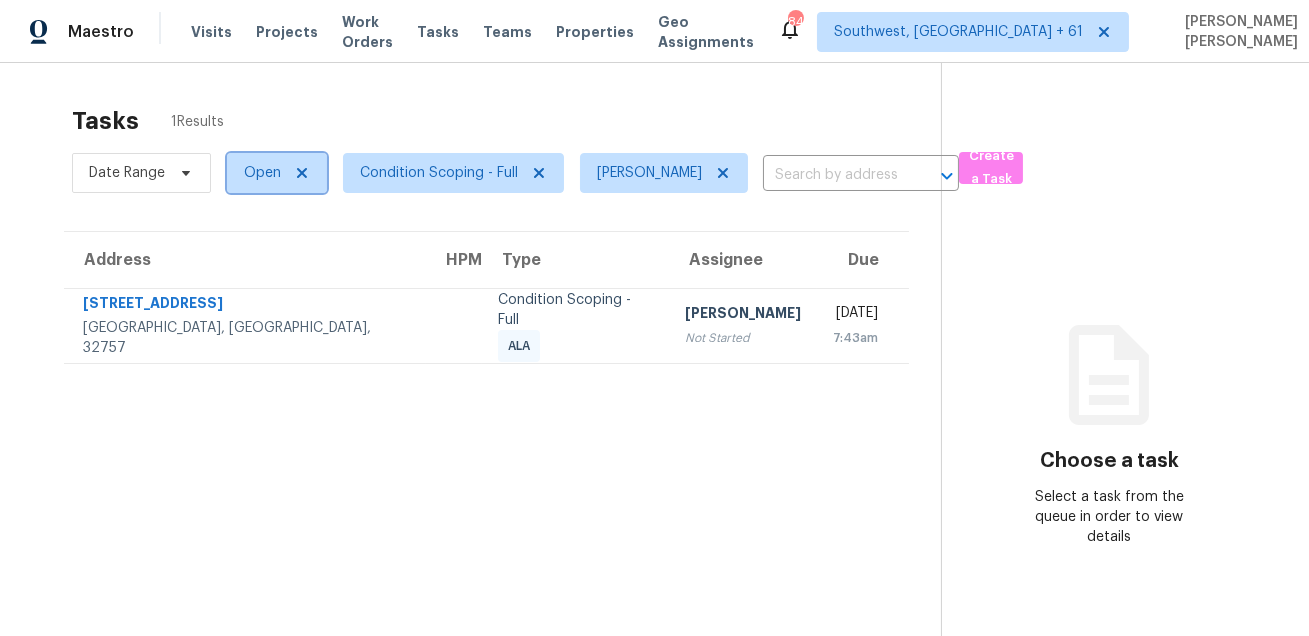 click on "Open" at bounding box center (262, 173) 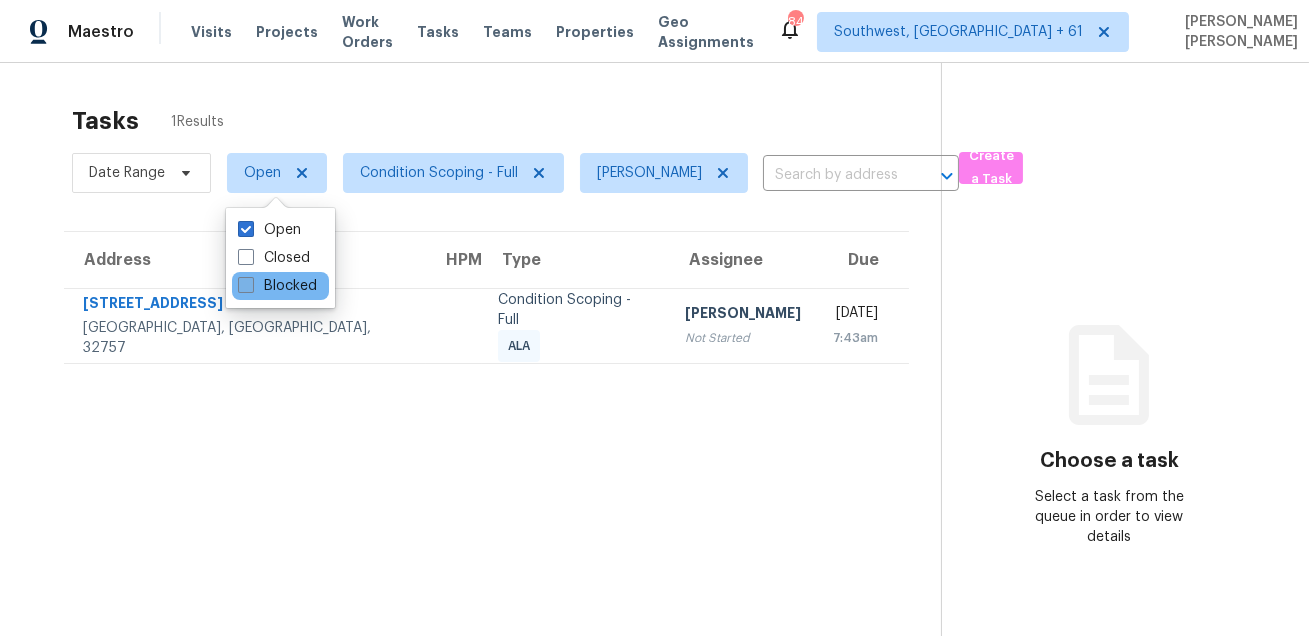 click on "Blocked" at bounding box center (277, 286) 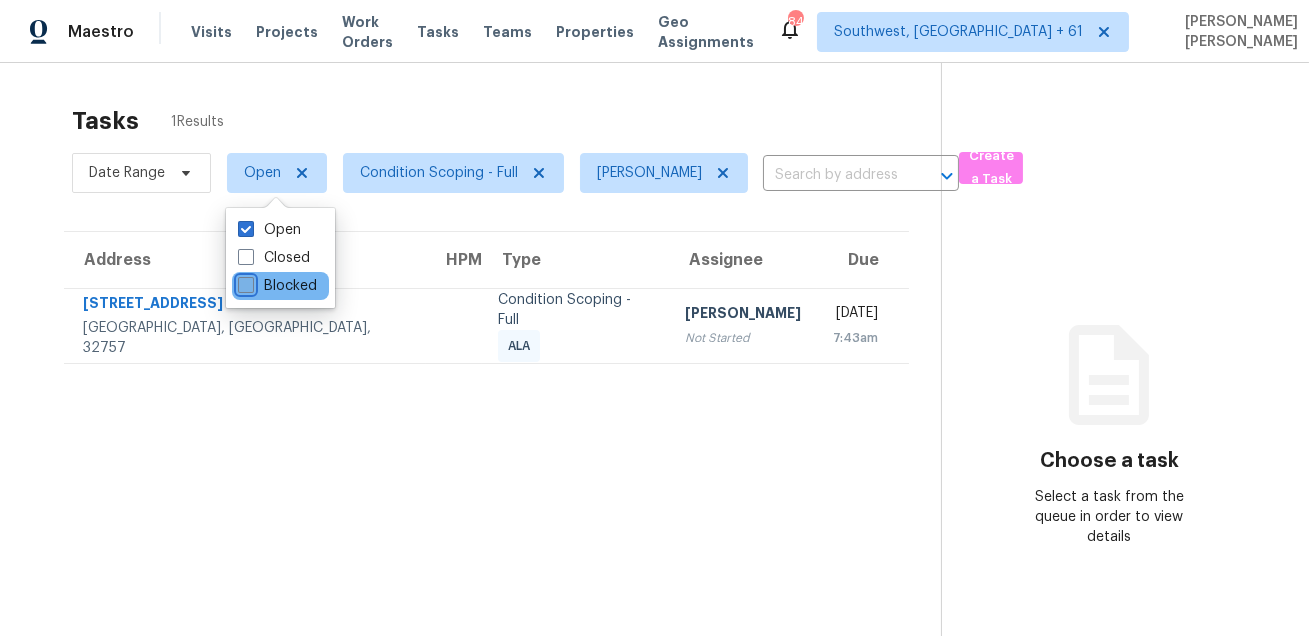 click on "Blocked" at bounding box center [244, 282] 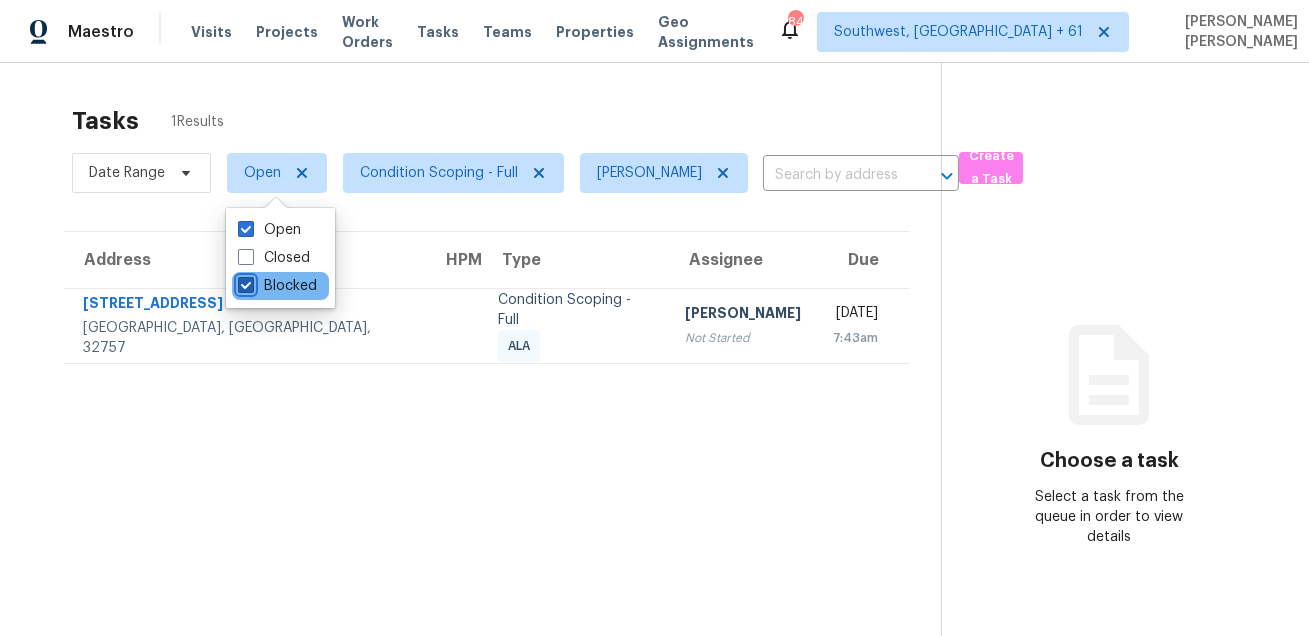 checkbox on "true" 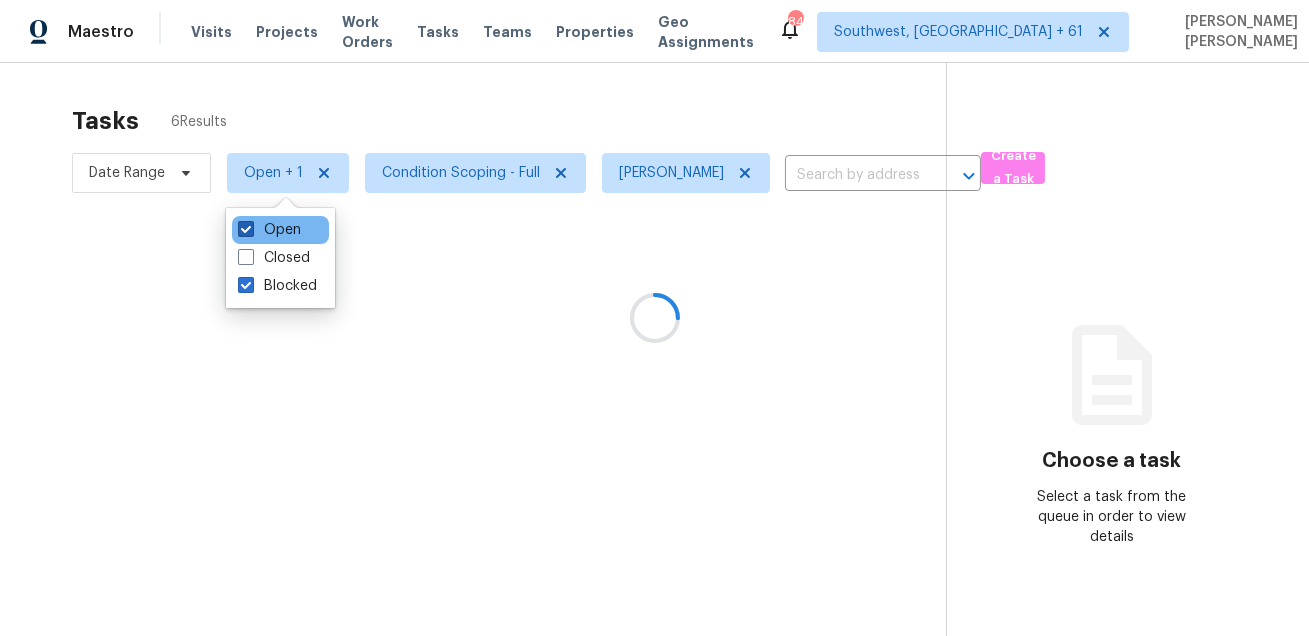 click on "Open" at bounding box center [269, 230] 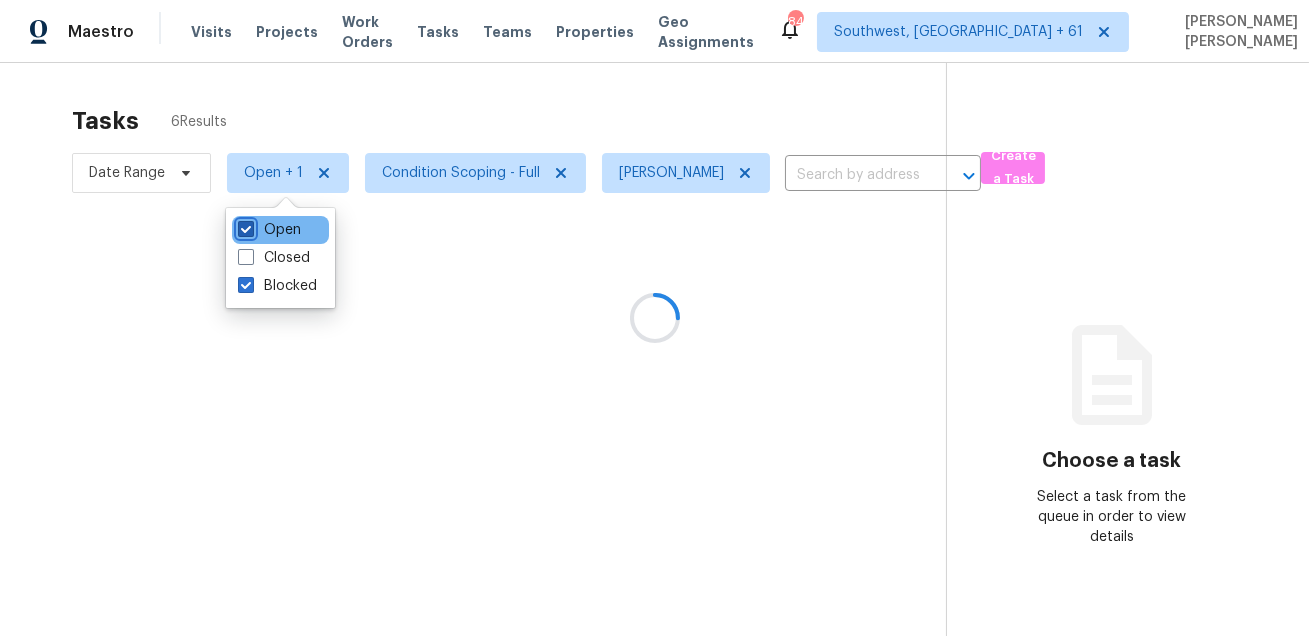 checkbox on "false" 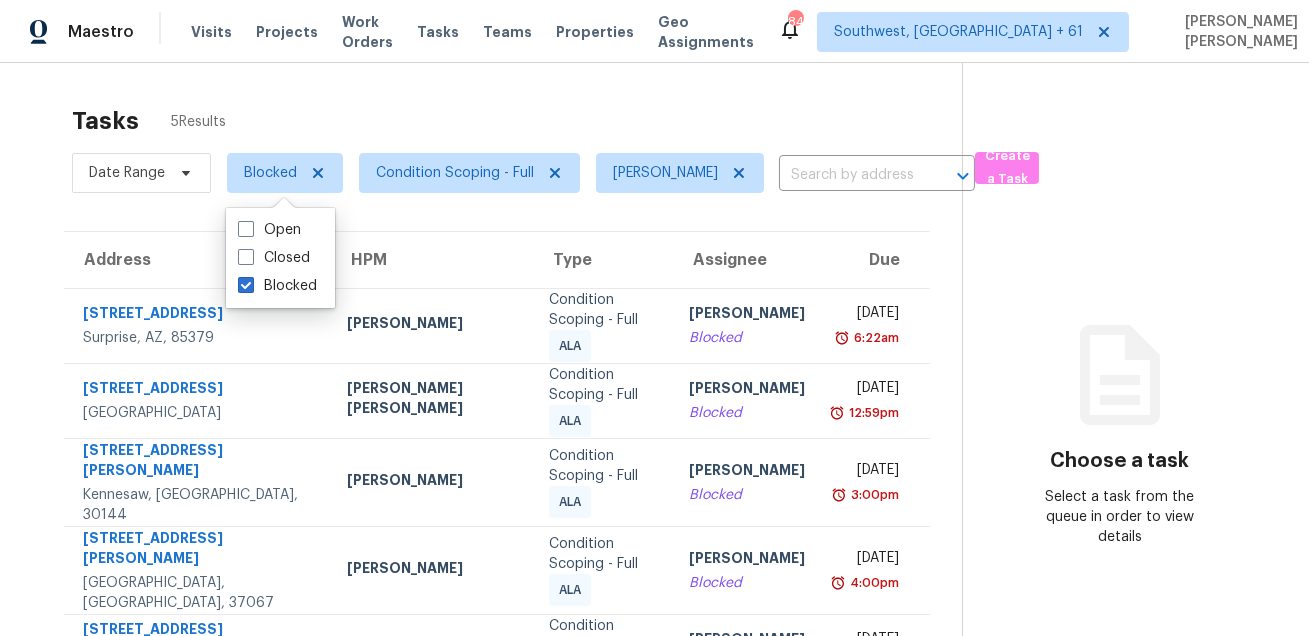 click on "Tasks 5  Results Date Range Blocked Condition Scoping - Full Salma Ansari ​ Create a Task Address HPM Type Assignee Due 16014 W Port Royale Ln   Surprise, AZ, 85379 Eric Scott Condition Scoping - Full ALA Salma Ansari Blocked Wed, Jul 9th 2025 6:22am 2424 Cold Stream Ln   Green Cove Springs, FL, 32043 David Puente Yanes Condition Scoping - Full ALA Salma Ansari Blocked Wed, Jul 9th 2025 12:59pm 356 McCook Cir NW   Kennesaw, GA, 30144 Sean Bailey Condition Scoping - Full ALA Salma Ansari Blocked Wed, Jul 9th 2025 3:00pm 100 Churchill Pl   Franklin, TN, 37067 Lauren Bittler Condition Scoping - Full ALA Salma Ansari Blocked Wed, Jul 9th 2025 4:00pm 4405 W Heyerdahl Dr   New River, AZ, 85087 Eric Scott Condition Scoping - Full ALA Salma Ansari Blocked Wed, Jul 9th 2025 6:00pm Choose a task Select a task from the queue in order to view details" at bounding box center [654, 384] 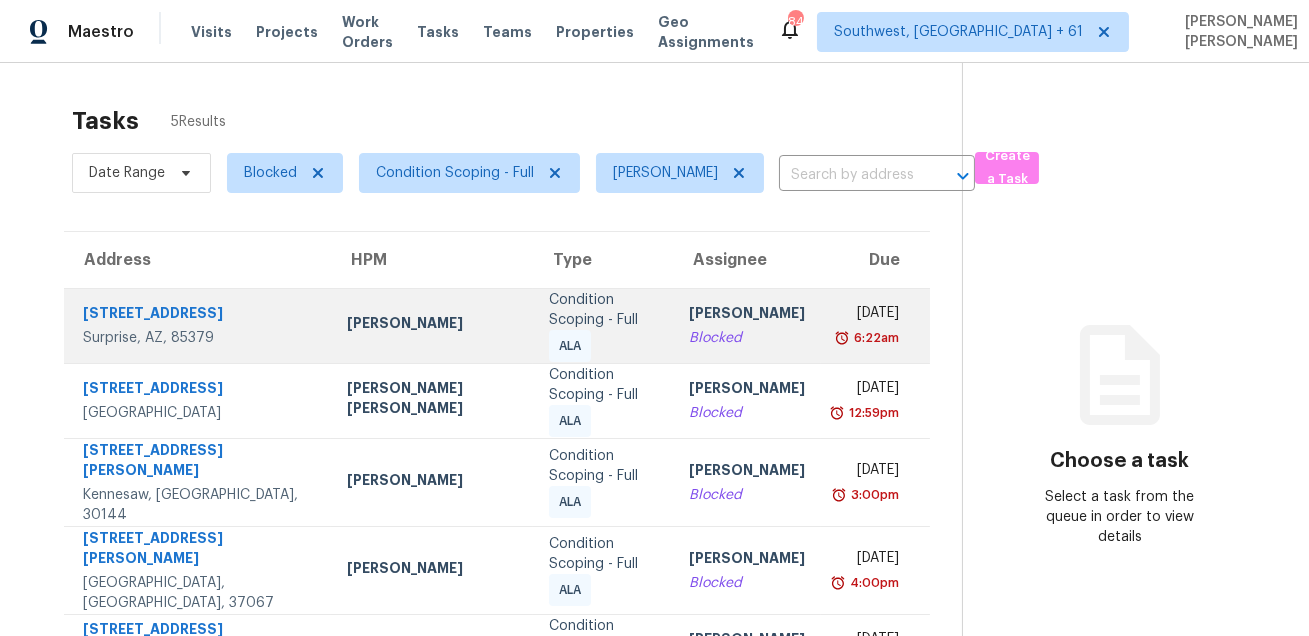 scroll, scrollTop: 62, scrollLeft: 0, axis: vertical 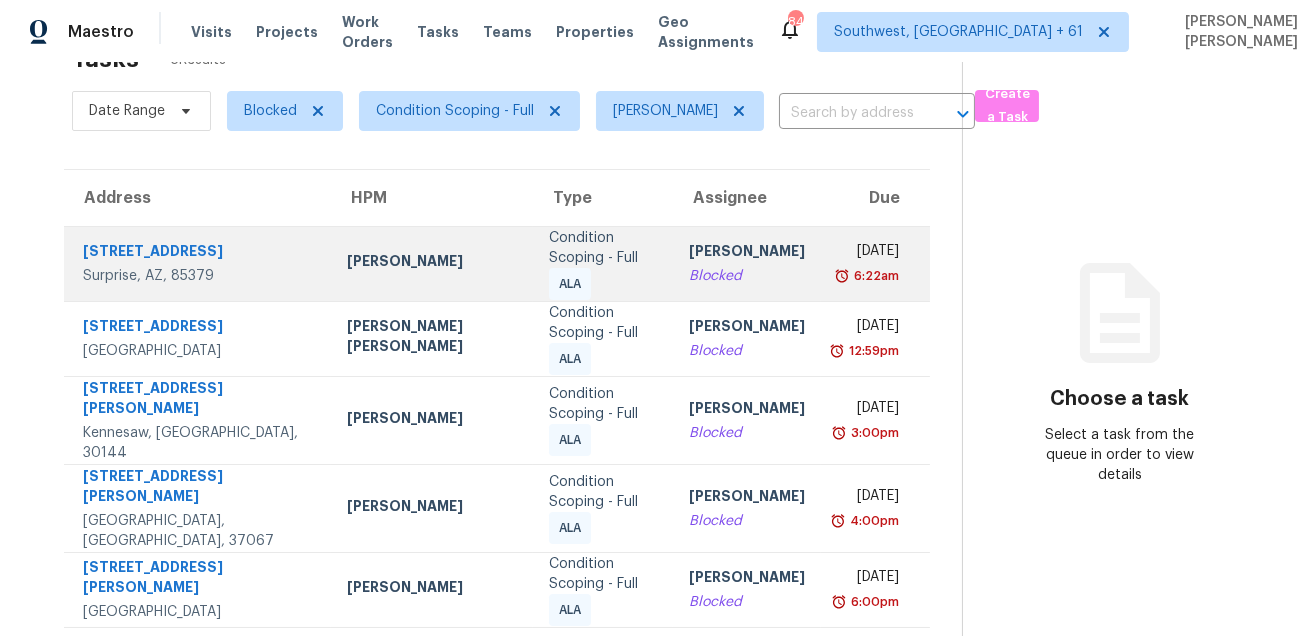 click on "ALA" at bounding box center [570, 284] 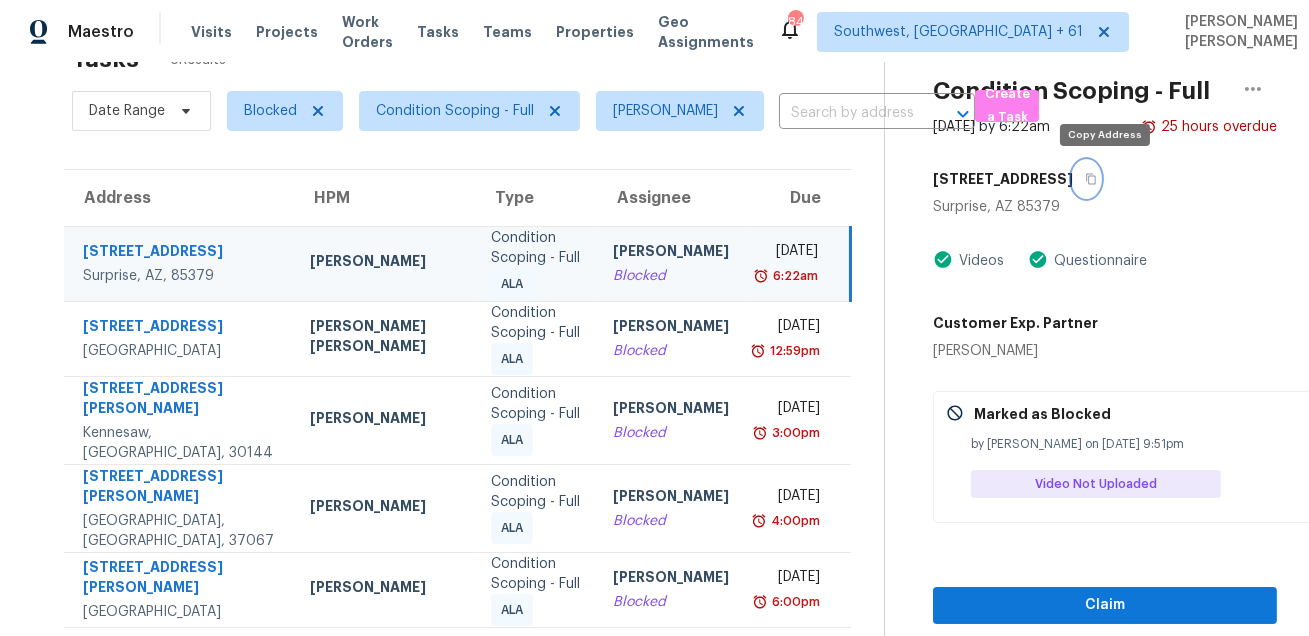 click 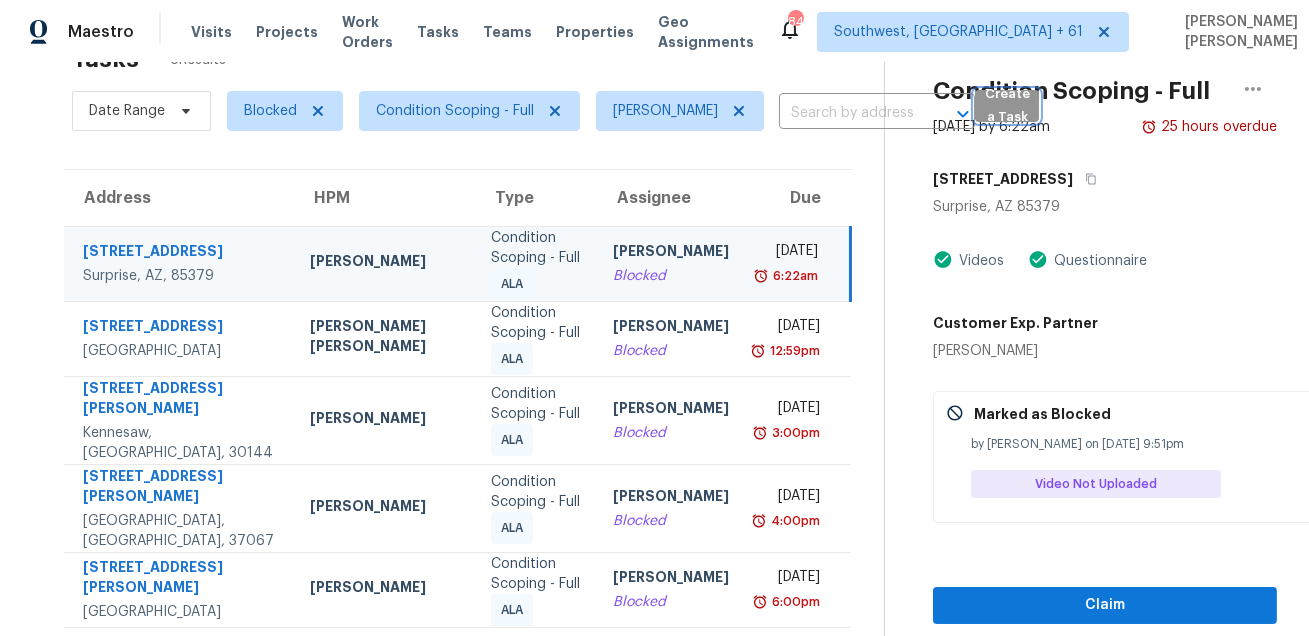 click on "Create a Task" at bounding box center (1007, 106) 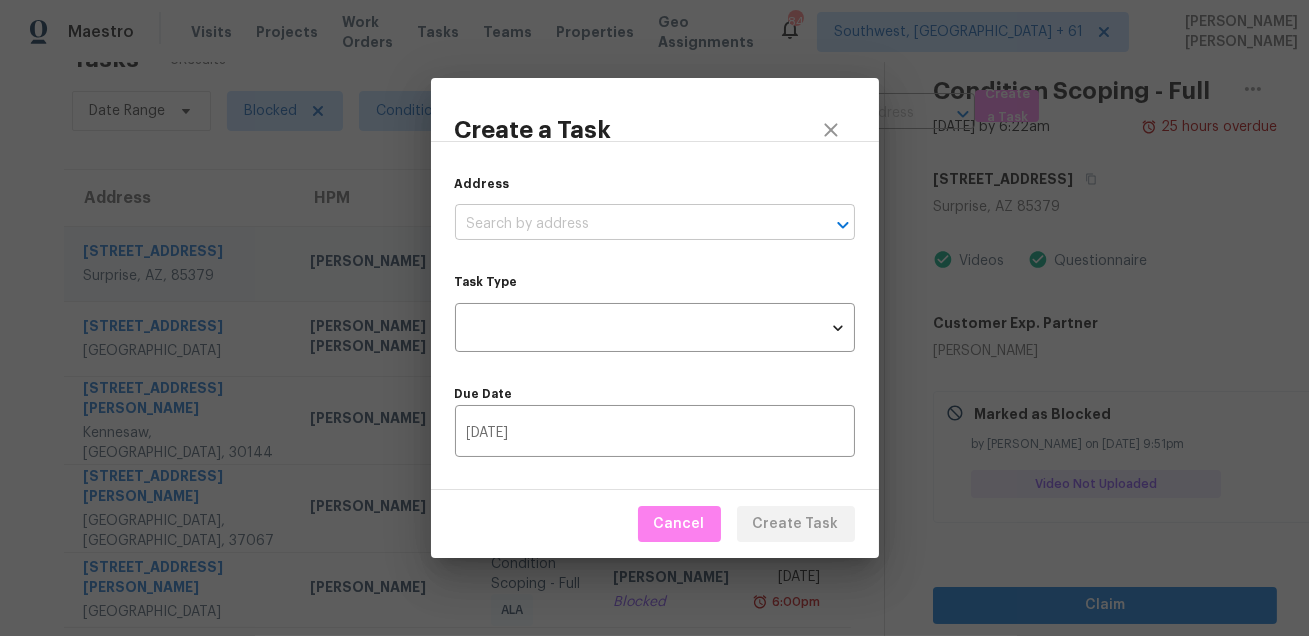 click at bounding box center (627, 224) 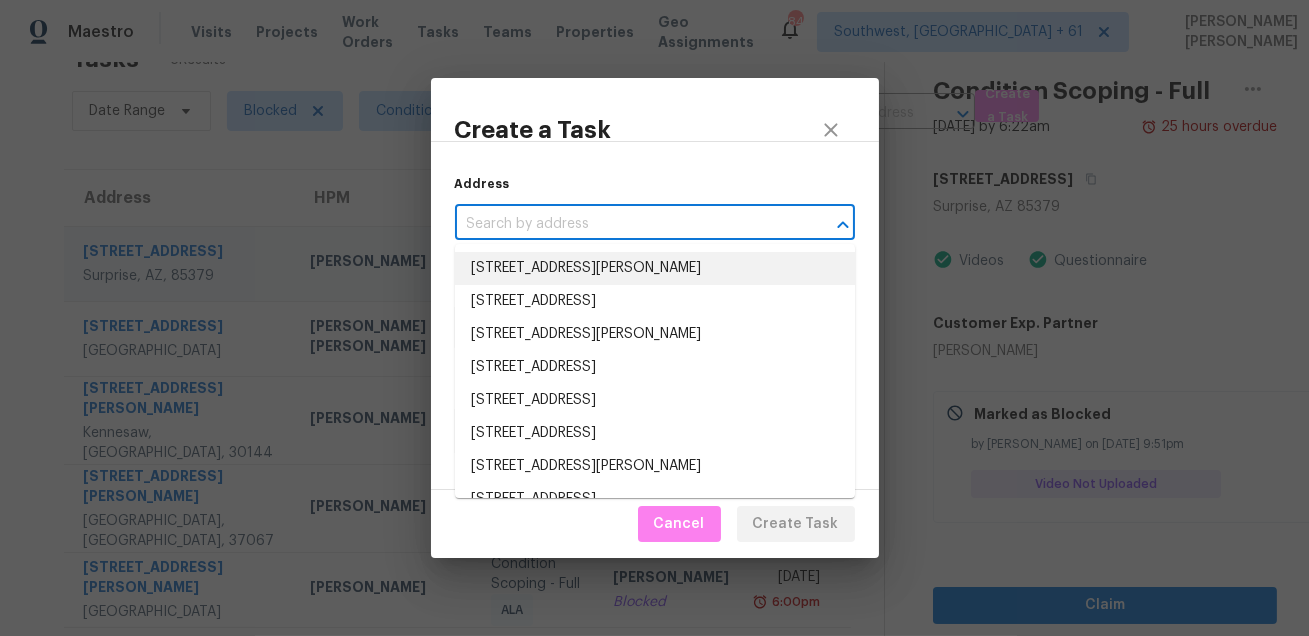 paste on "16014 W Port Royale Ln, Surprise, AZ 85379" 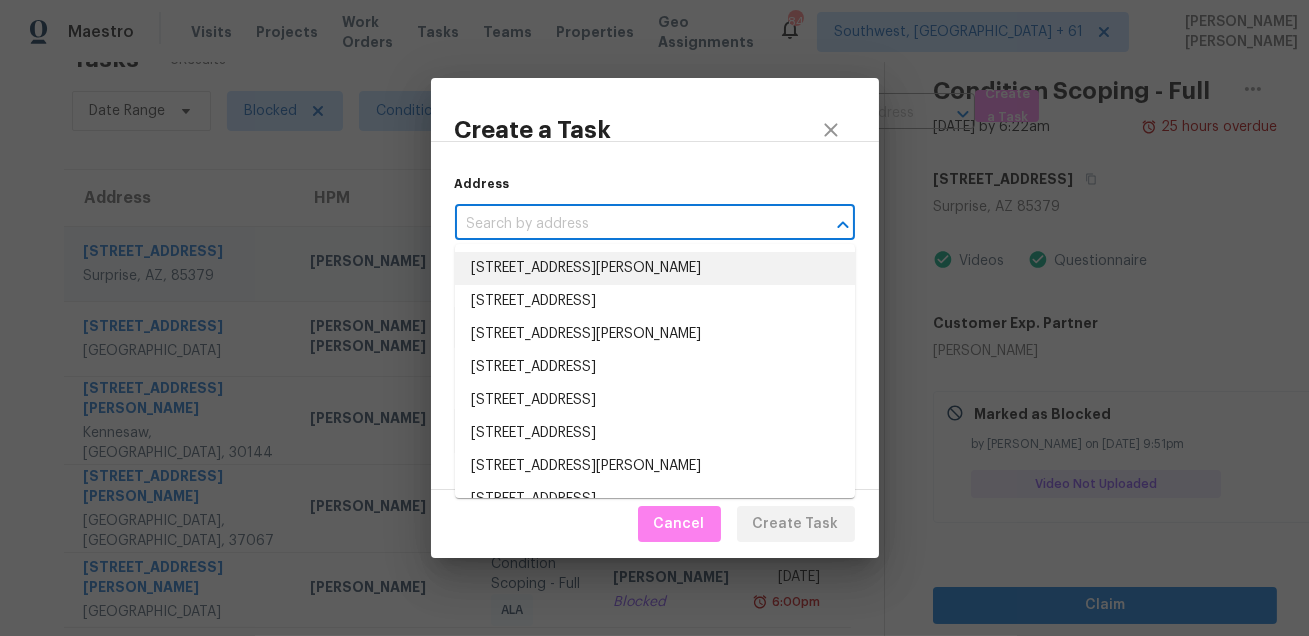 type on "16014 W Port Royale Ln, Surprise, AZ 85379" 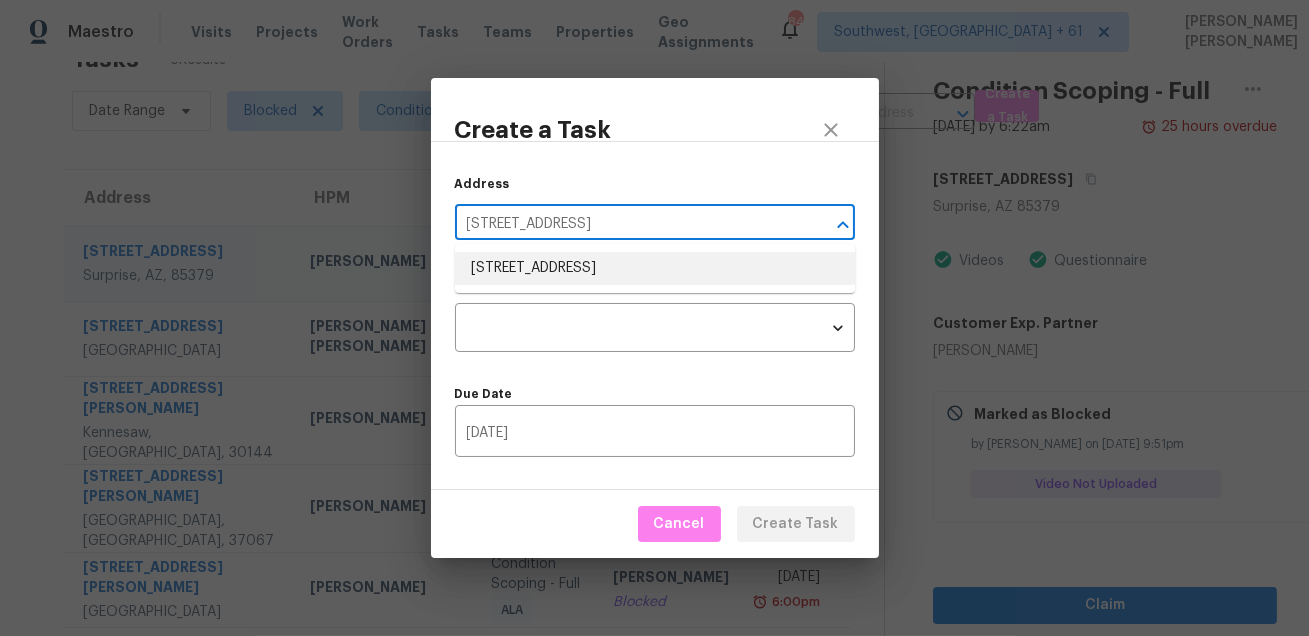 click on "16014 W Port Royale Ln, Surprise, AZ 85379" at bounding box center (655, 268) 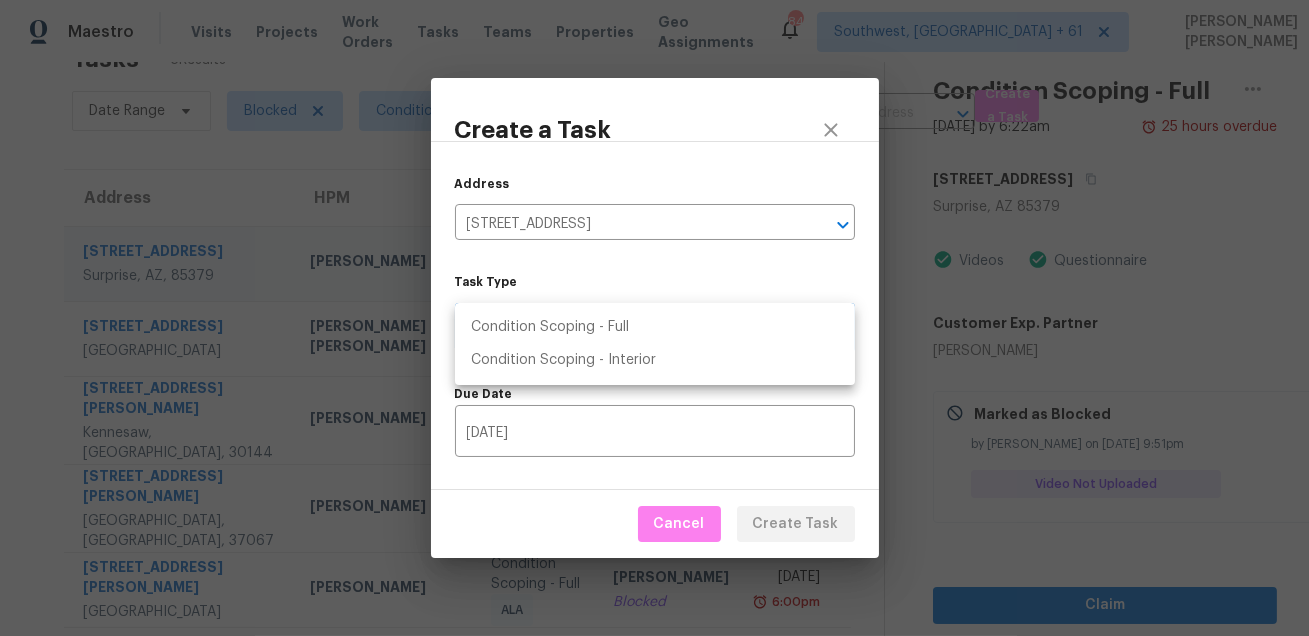 click on "Maestro Visits Projects Work Orders Tasks Teams Properties Geo Assignments 846 Southwest, FL + 61 Mohammed Moshin Ali Tasks 5  Results Date Range Blocked Condition Scoping - Full Salma Ansari ​ Create a Task Address HPM Type Assignee Due 16014 W Port Royale Ln   Surprise, AZ, 85379 Eric Scott Condition Scoping - Full ALA Salma Ansari Blocked Wed, Jul 9th 2025 6:22am 2424 Cold Stream Ln   Green Cove Springs, FL, 32043 David Puente Yanes Condition Scoping - Full ALA Salma Ansari Blocked Wed, Jul 9th 2025 12:59pm 356 McCook Cir NW   Kennesaw, GA, 30144 Sean Bailey Condition Scoping - Full ALA Salma Ansari Blocked Wed, Jul 9th 2025 3:00pm 100 Churchill Pl   Franklin, TN, 37067 Lauren Bittler Condition Scoping - Full ALA Salma Ansari Blocked Wed, Jul 9th 2025 4:00pm 4405 W Heyerdahl Dr   New River, AZ, 85087 Eric Scott Condition Scoping - Full ALA Salma Ansari Blocked Wed, Jul 9th 2025 6:00pm Condition Scoping - Full Jul 9th 2025 by 6:22am 25 hours overdue 16014 W Port Royale Ln Surprise, AZ 85379 Videos Claim" at bounding box center [654, 318] 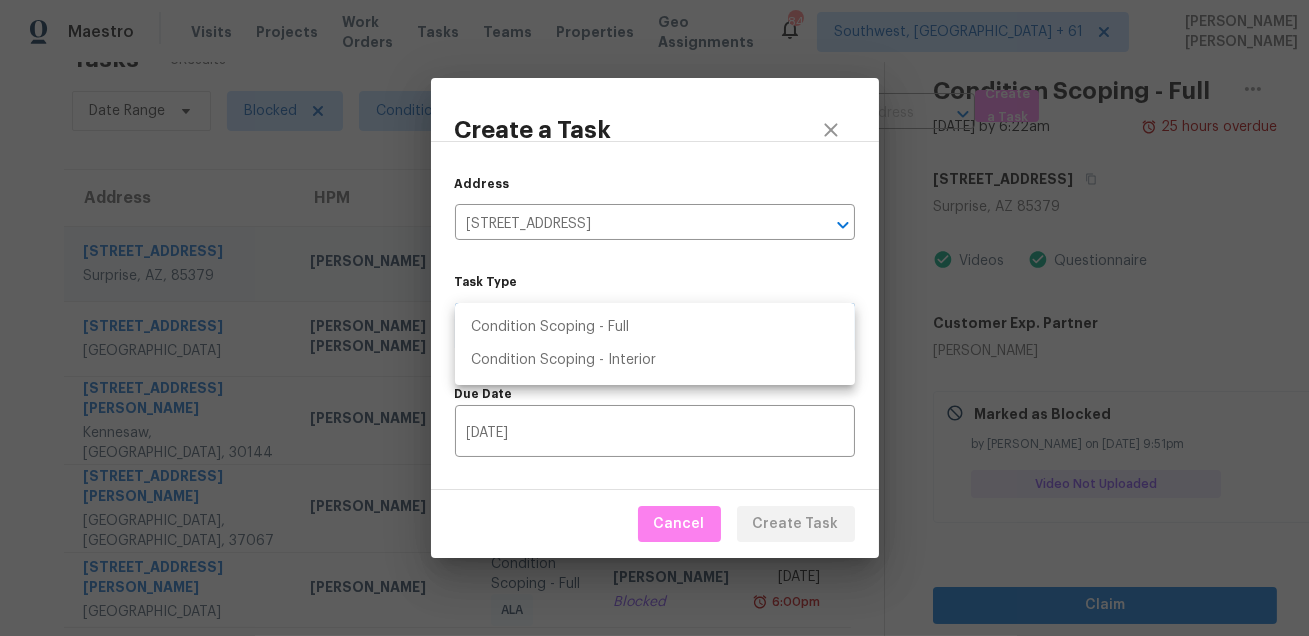 type on "virtual_full_assessment" 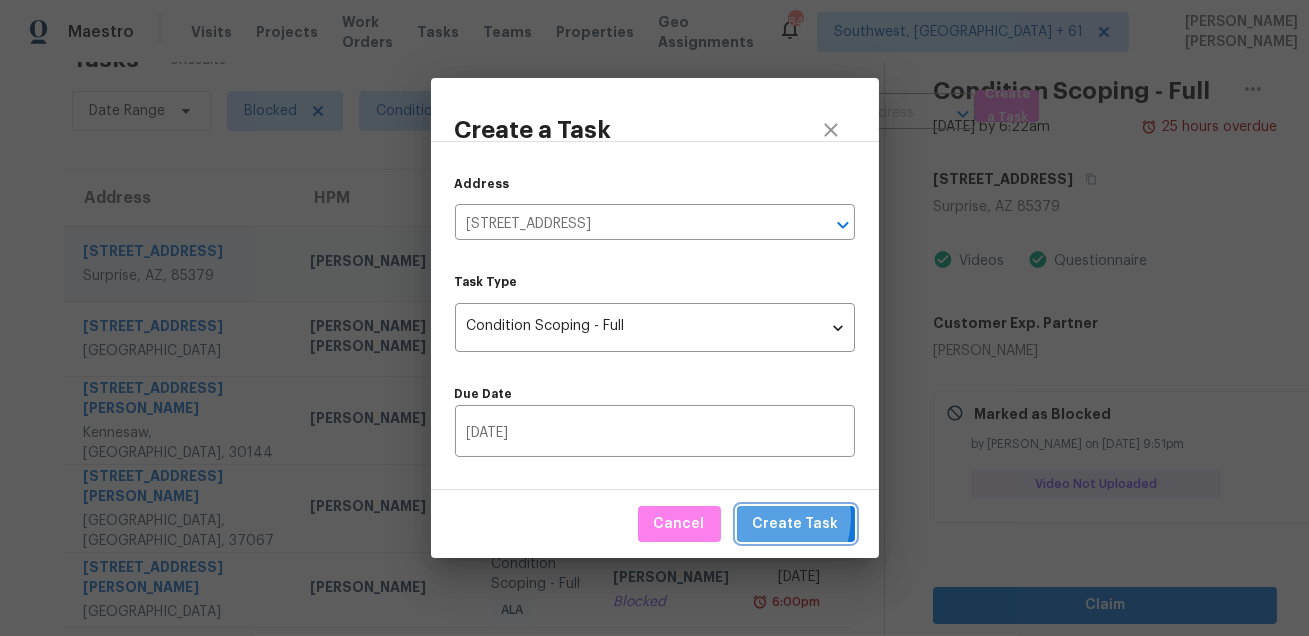 click on "Create Task" at bounding box center [796, 524] 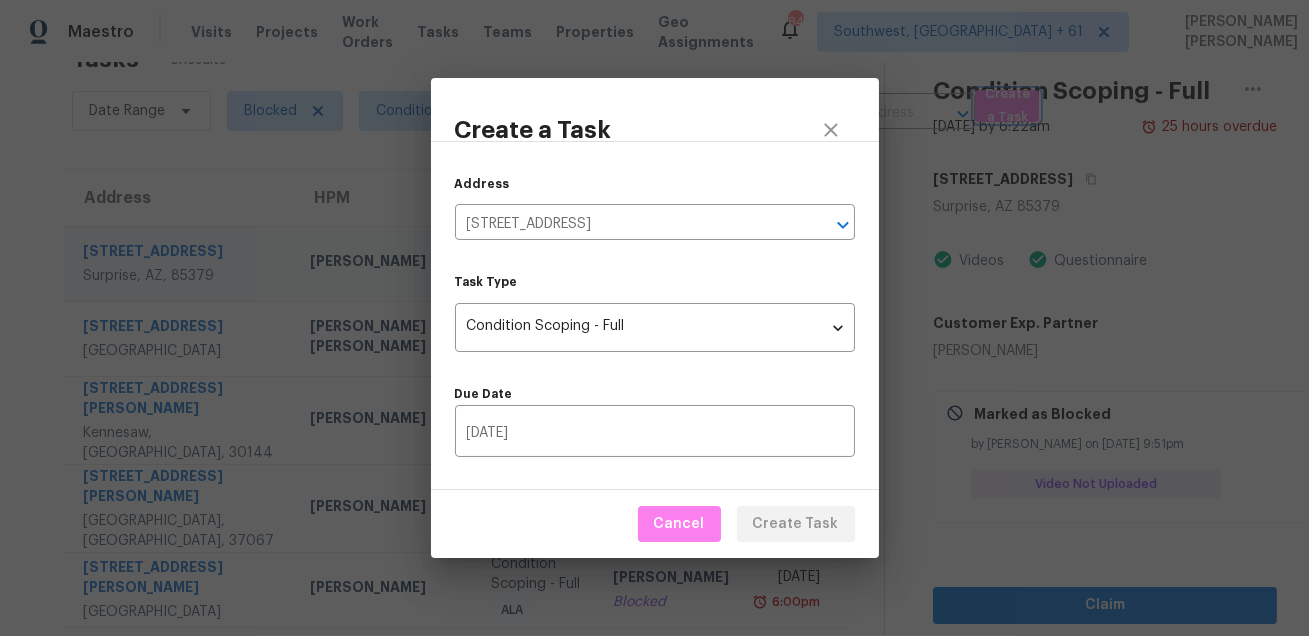 type 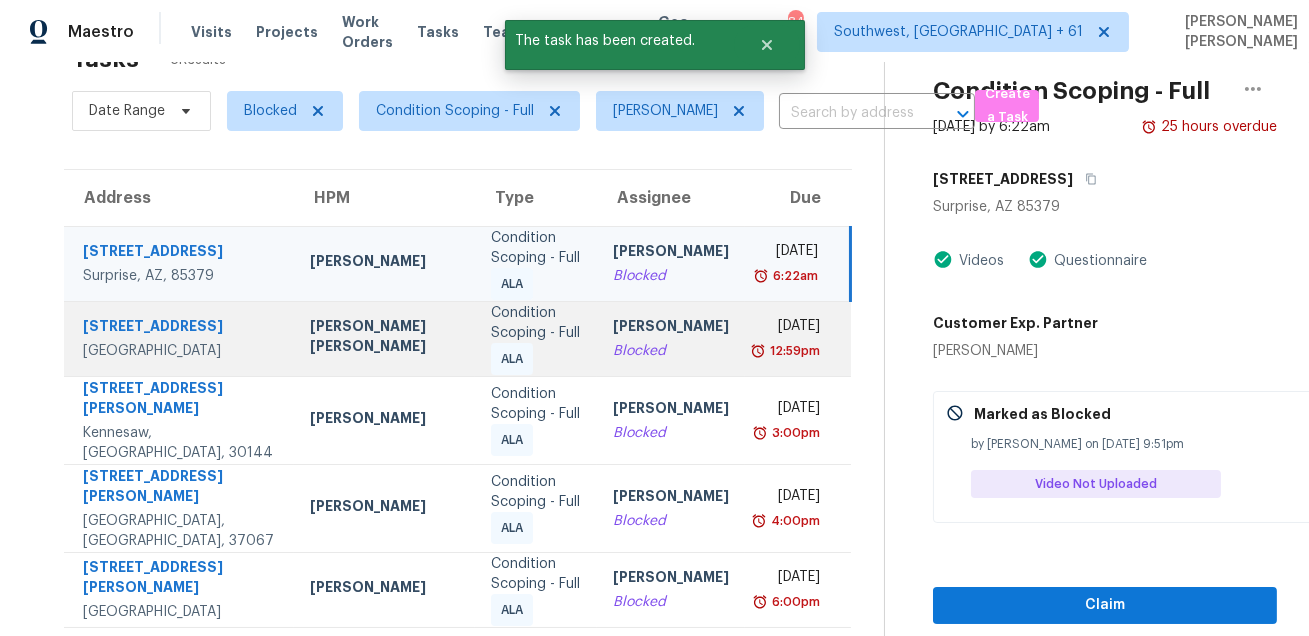click on "[PERSON_NAME] [PERSON_NAME]" at bounding box center (384, 338) 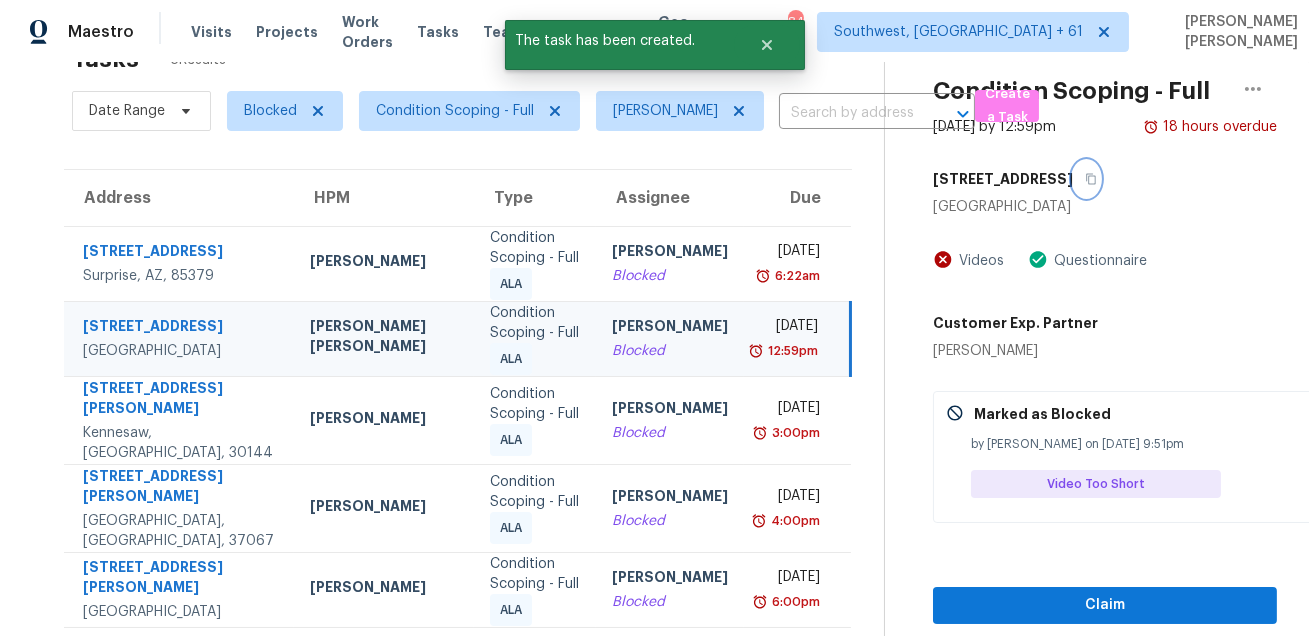 click at bounding box center (1086, 179) 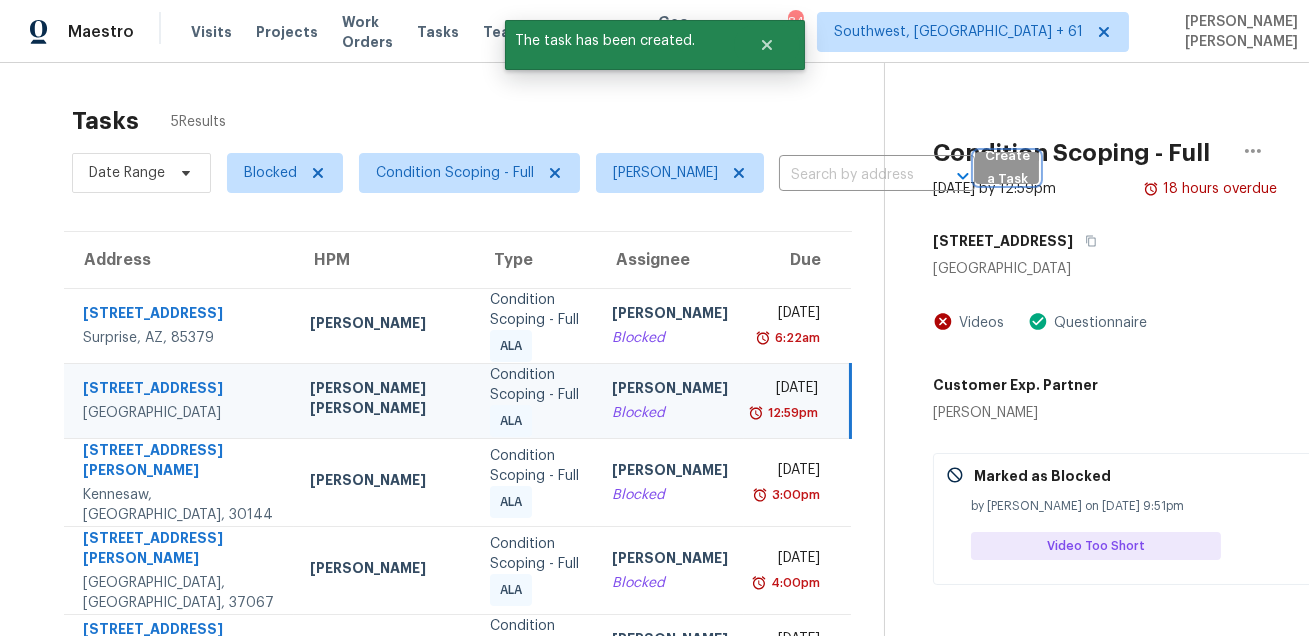 click on "Create a Task" at bounding box center (1007, 168) 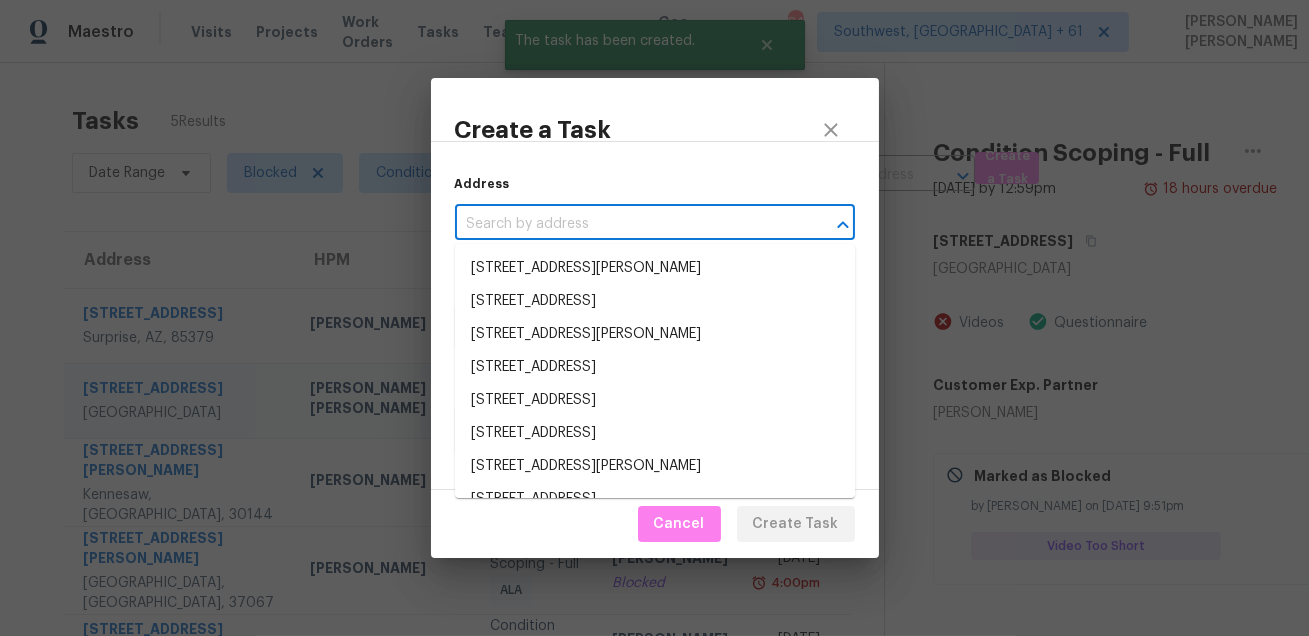 click at bounding box center [627, 224] 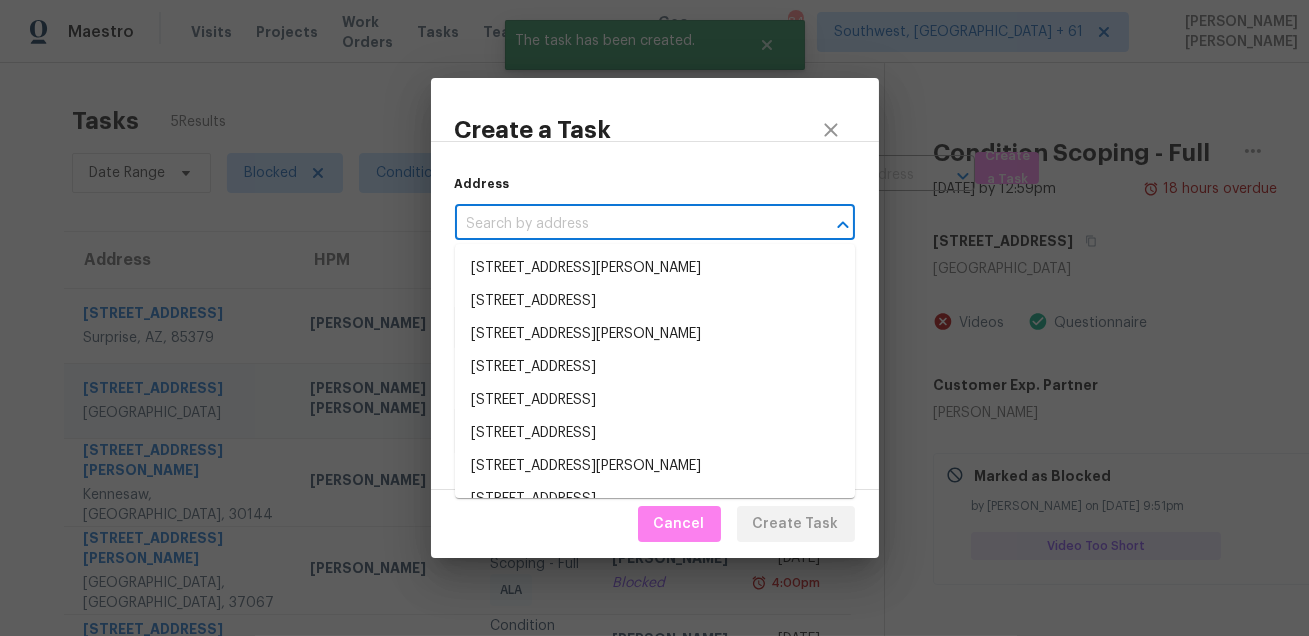 paste on "2424 Cold Stream Ln, Green Cove Springs, FL 32043" 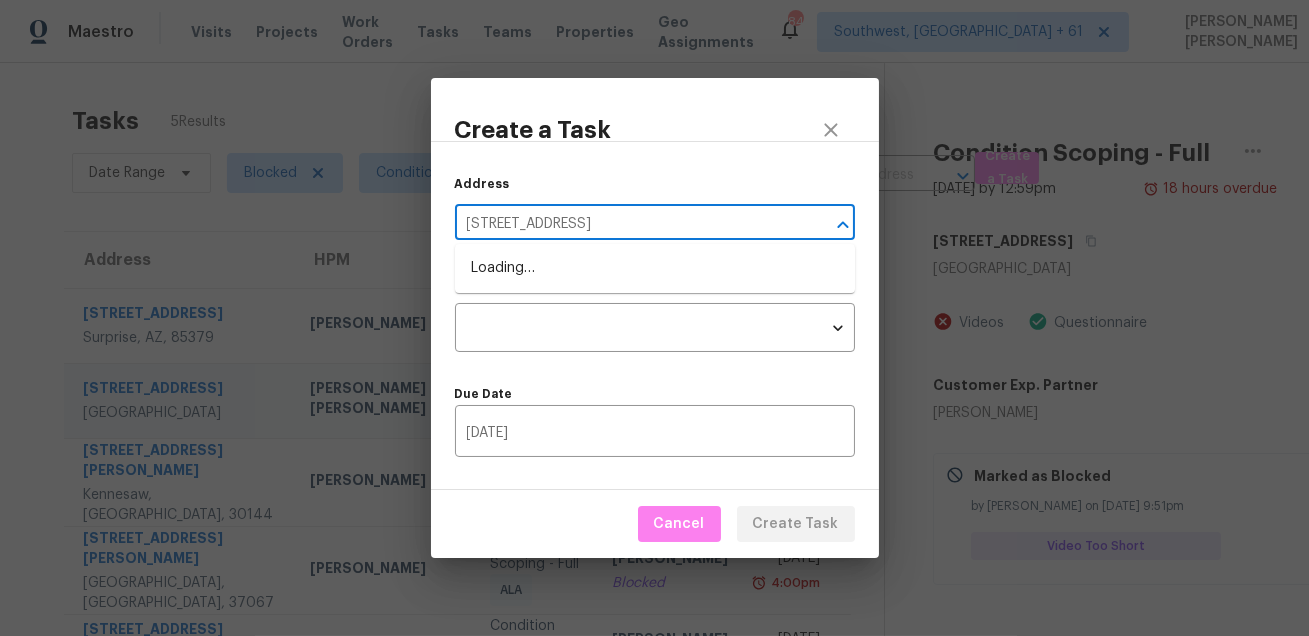 scroll, scrollTop: 0, scrollLeft: 12, axis: horizontal 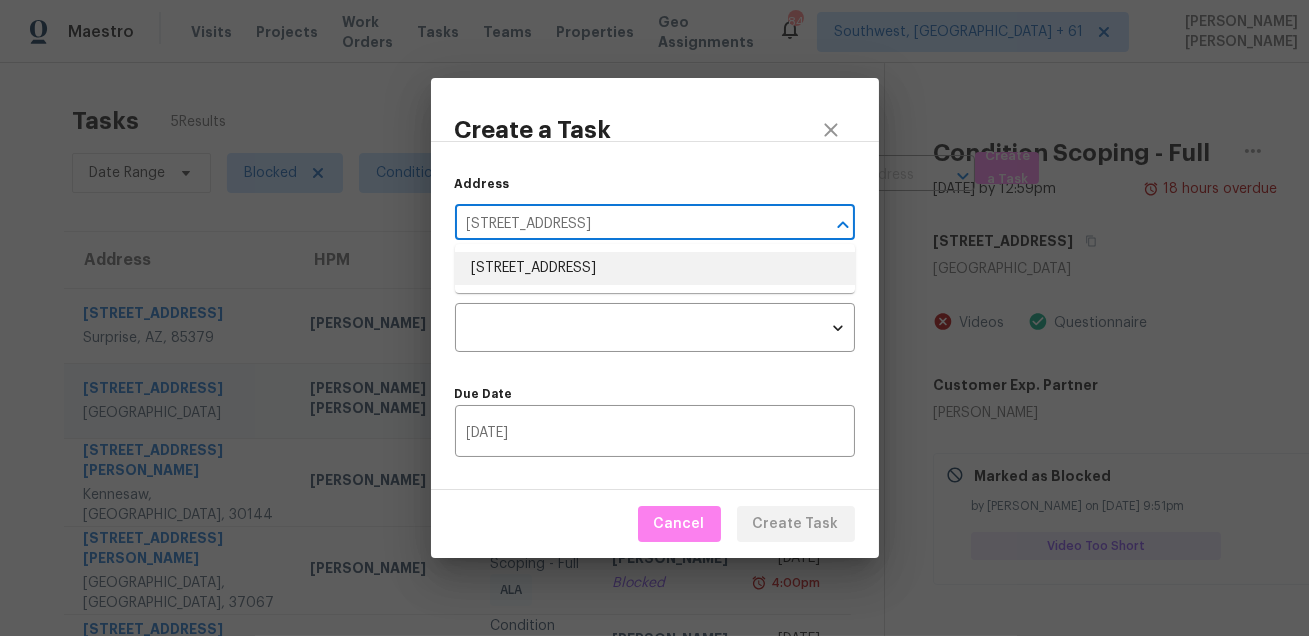 click on "2424 Cold Stream Ln, Green Cove Springs, FL 32043" at bounding box center (655, 268) 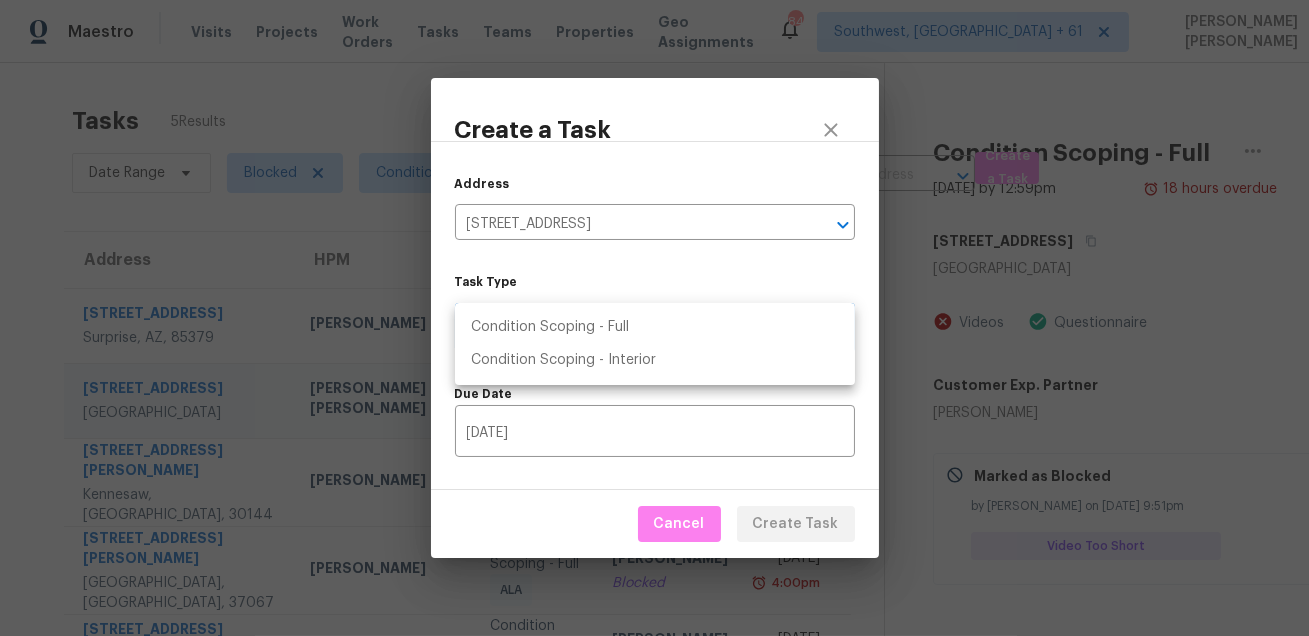 click on "Maestro Visits Projects Work Orders Tasks Teams Properties Geo Assignments 846 Southwest, FL + 61 Mohammed Moshin Ali Tasks 5  Results Date Range Blocked Condition Scoping - Full Salma Ansari ​ Create a Task Address HPM Type Assignee Due 16014 W Port Royale Ln   Surprise, AZ, 85379 Eric Scott Condition Scoping - Full ALA Salma Ansari Blocked Wed, Jul 9th 2025 6:22am 2424 Cold Stream Ln   Green Cove Springs, FL, 32043 David Puente Yanes Condition Scoping - Full ALA Salma Ansari Blocked Wed, Jul 9th 2025 12:59pm 356 McCook Cir NW   Kennesaw, GA, 30144 Sean Bailey Condition Scoping - Full ALA Salma Ansari Blocked Wed, Jul 9th 2025 3:00pm 100 Churchill Pl   Franklin, TN, 37067 Lauren Bittler Condition Scoping - Full ALA Salma Ansari Blocked Wed, Jul 9th 2025 4:00pm 4405 W Heyerdahl Dr   New River, AZ, 85087 Eric Scott Condition Scoping - Full ALA Salma Ansari Blocked Wed, Jul 9th 2025 6:00pm Condition Scoping - Full Jul 9th 2025 by 12:59pm 18 hours overdue 2424 Cold Stream Ln Green Cove Springs, FL 32043 Videos" at bounding box center (654, 318) 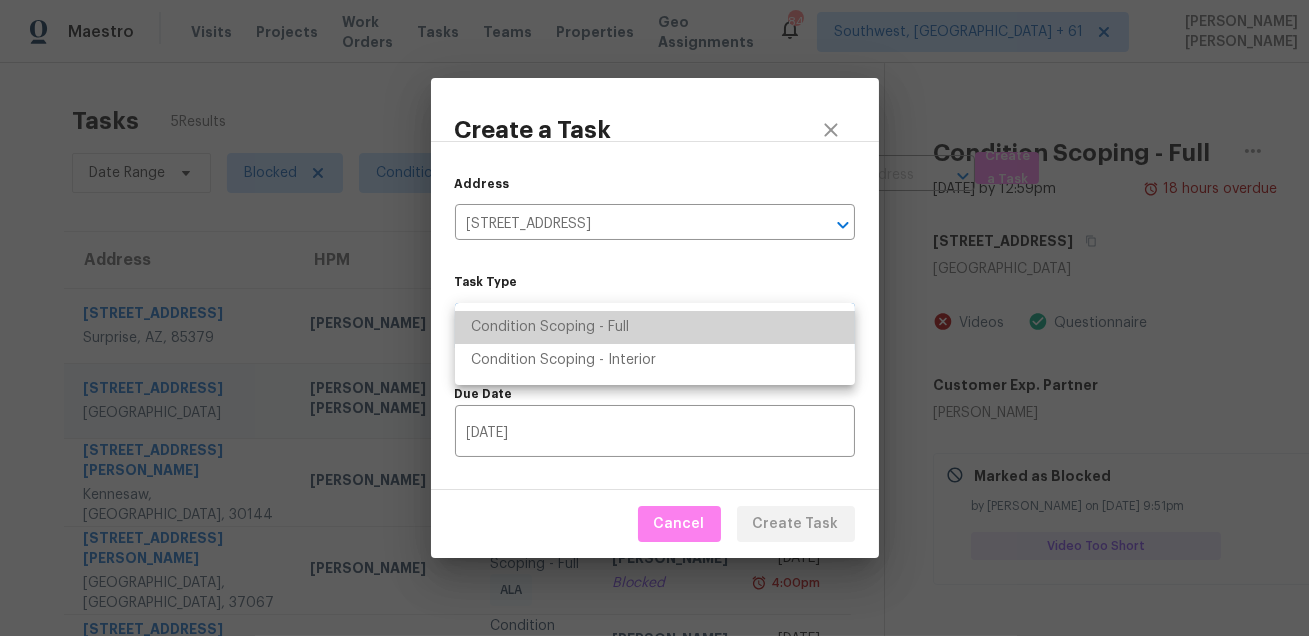 click on "Condition Scoping - Full" at bounding box center [655, 327] 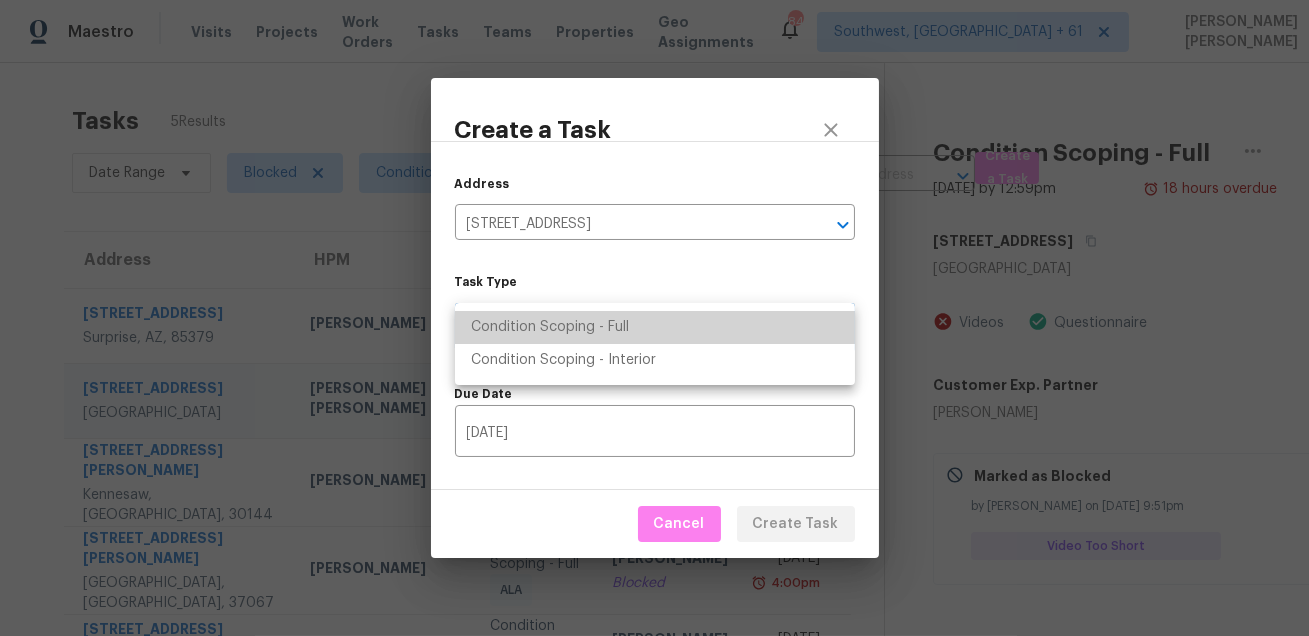 type on "virtual_full_assessment" 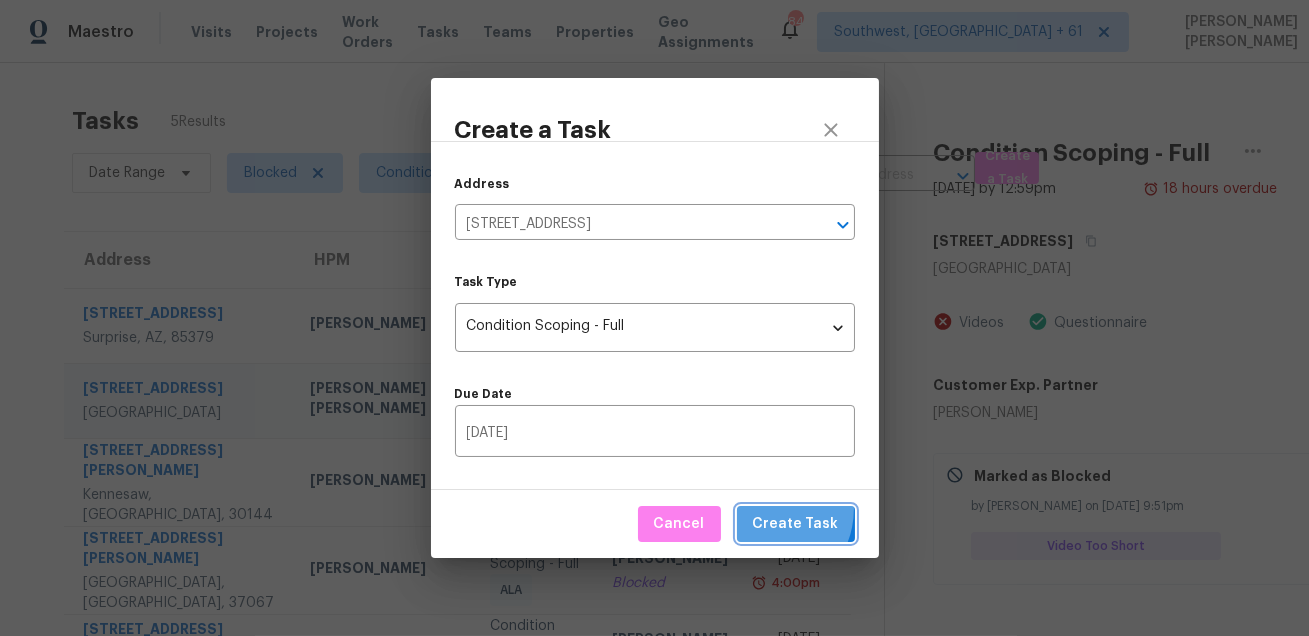 click on "Create Task" at bounding box center (796, 524) 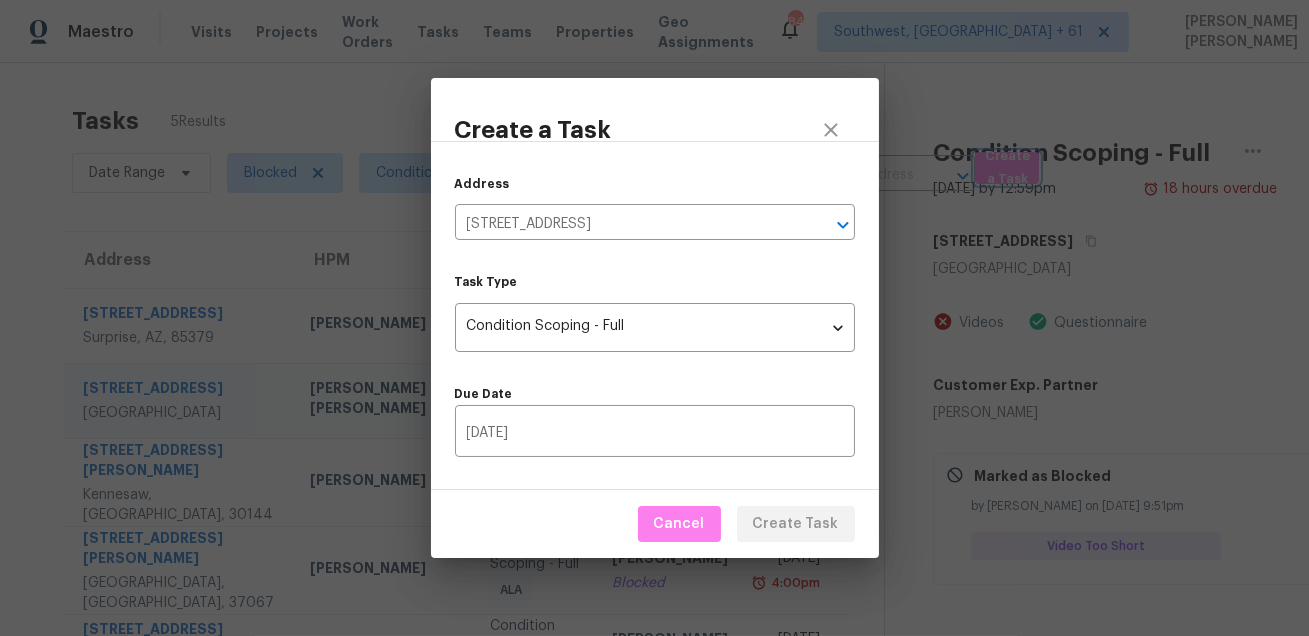type 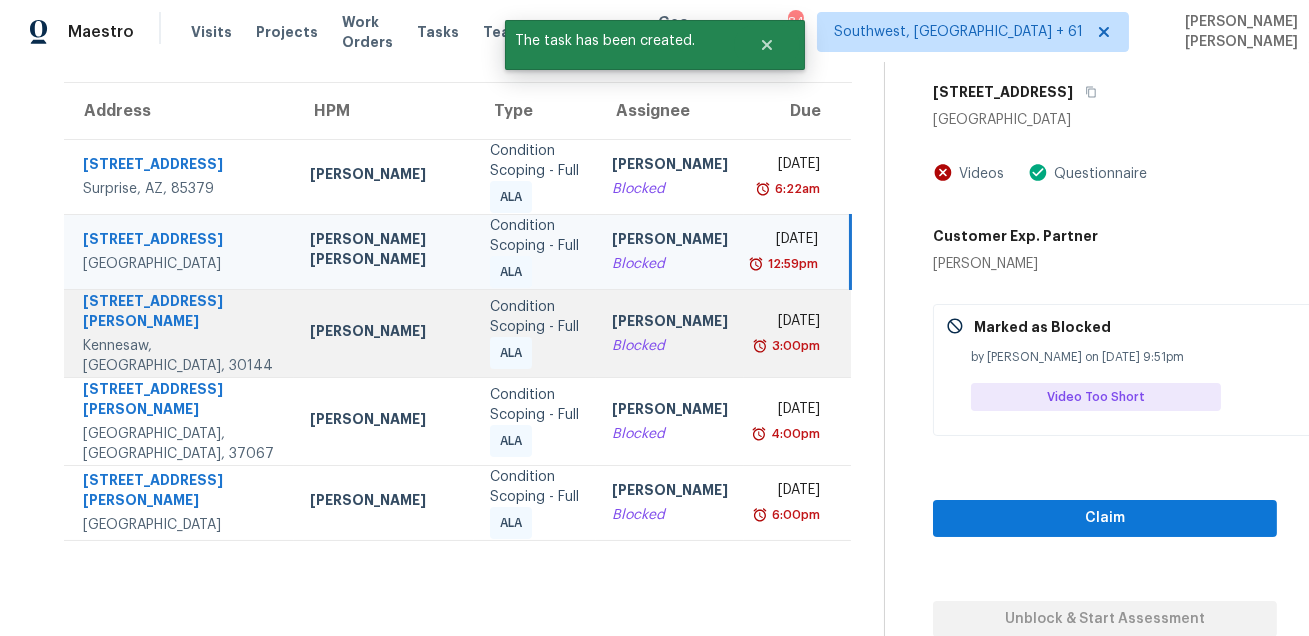 click on "Sean Bailey" at bounding box center (384, 333) 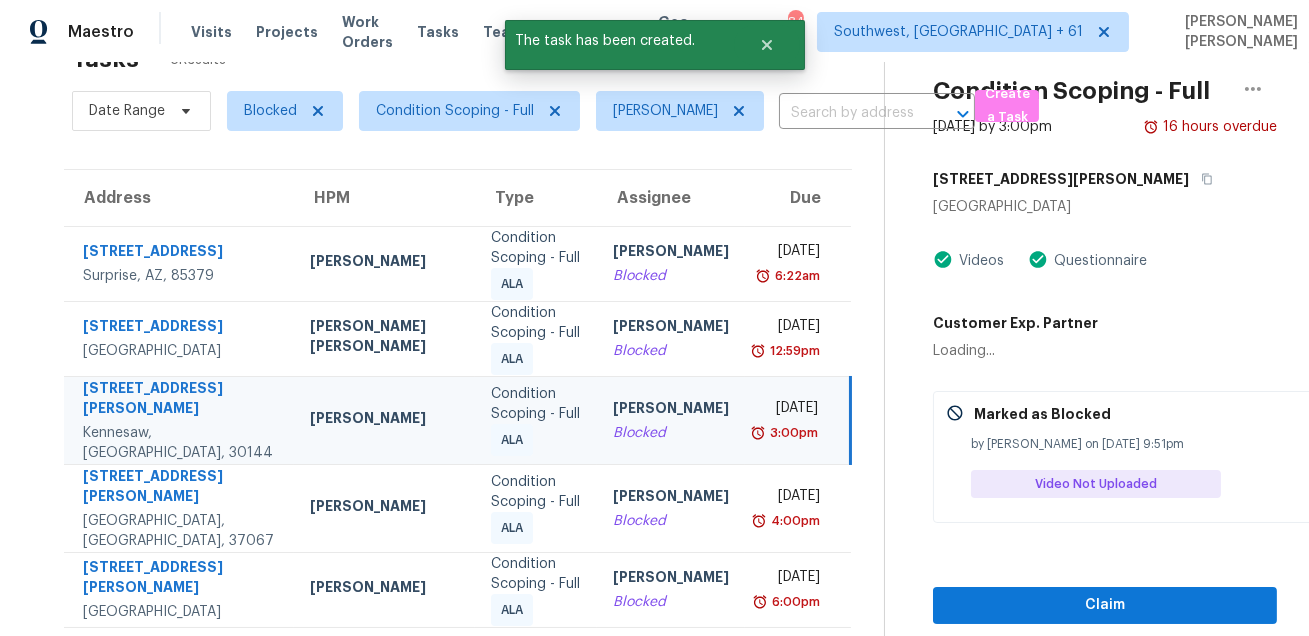 scroll, scrollTop: 149, scrollLeft: 0, axis: vertical 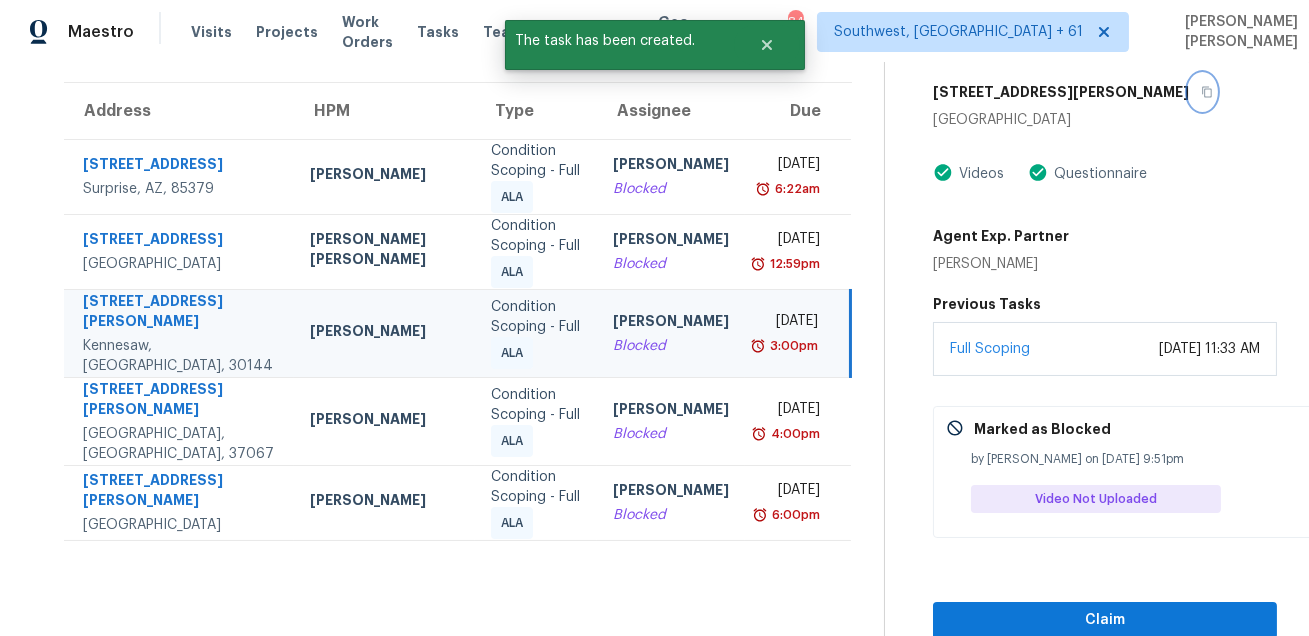 click at bounding box center (1202, 92) 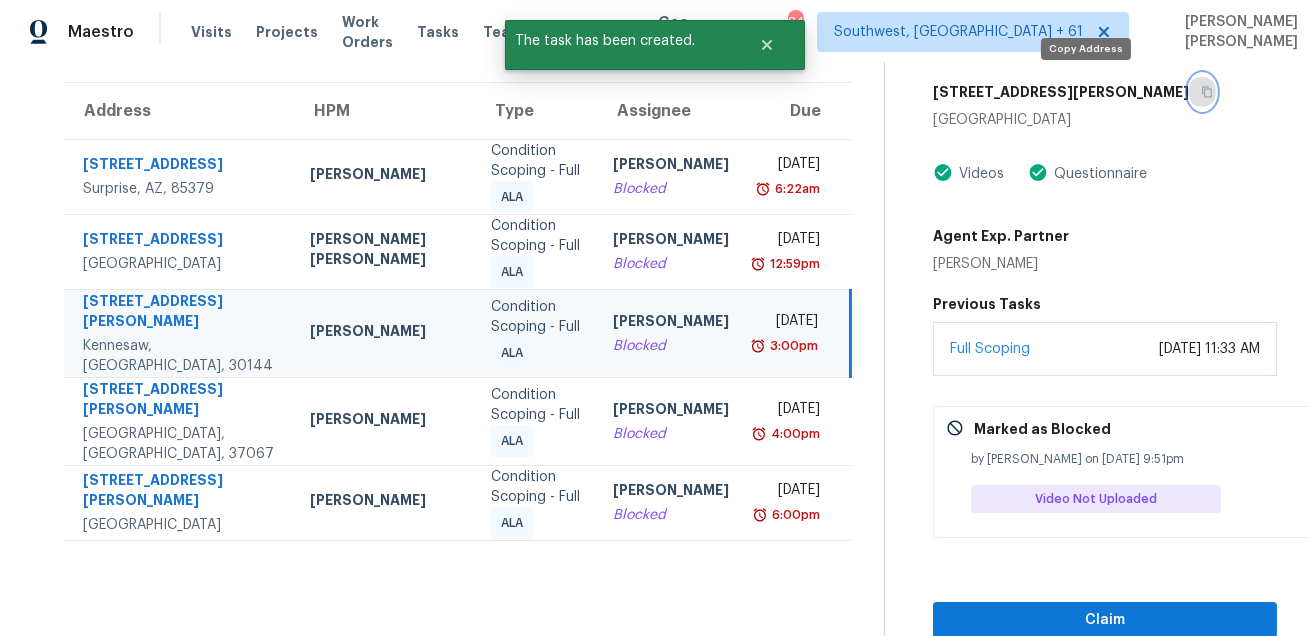 click at bounding box center (1202, 92) 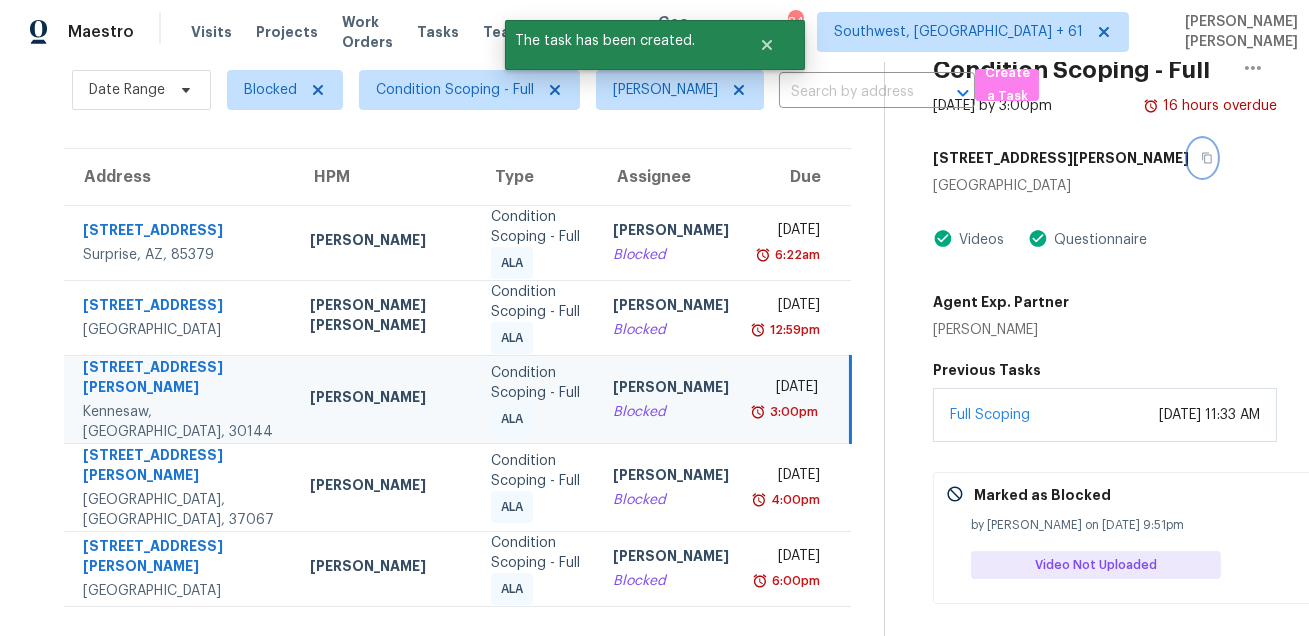 scroll, scrollTop: 0, scrollLeft: 0, axis: both 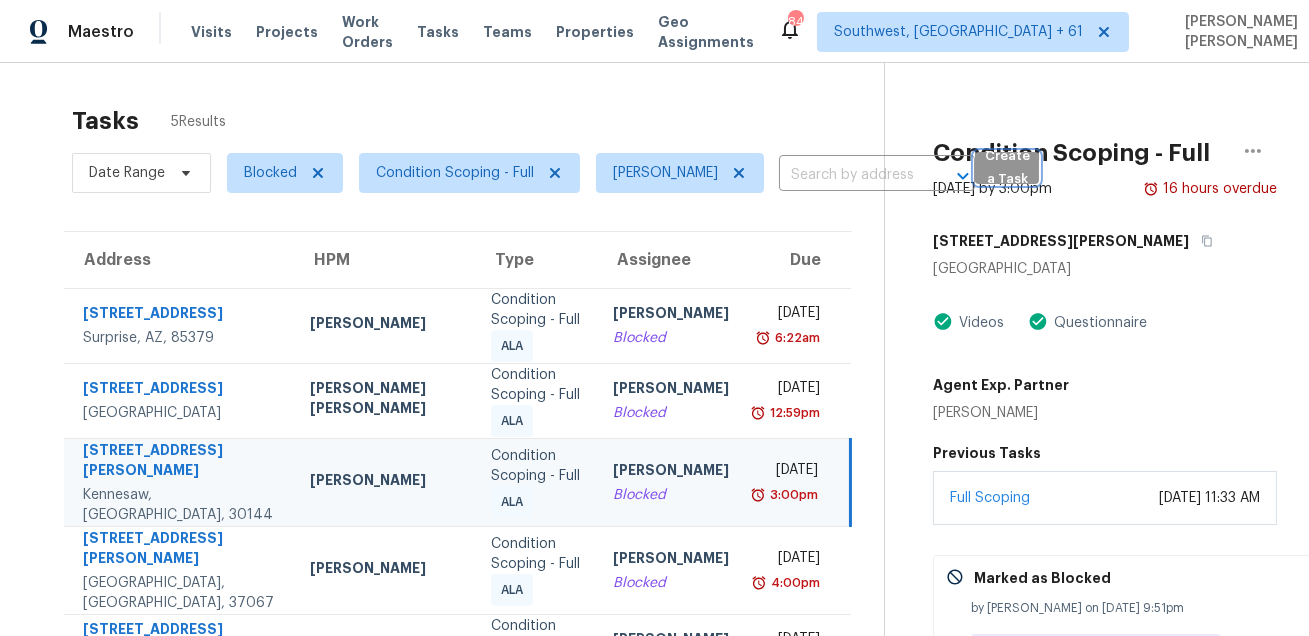 click on "Create a Task" at bounding box center [1007, 168] 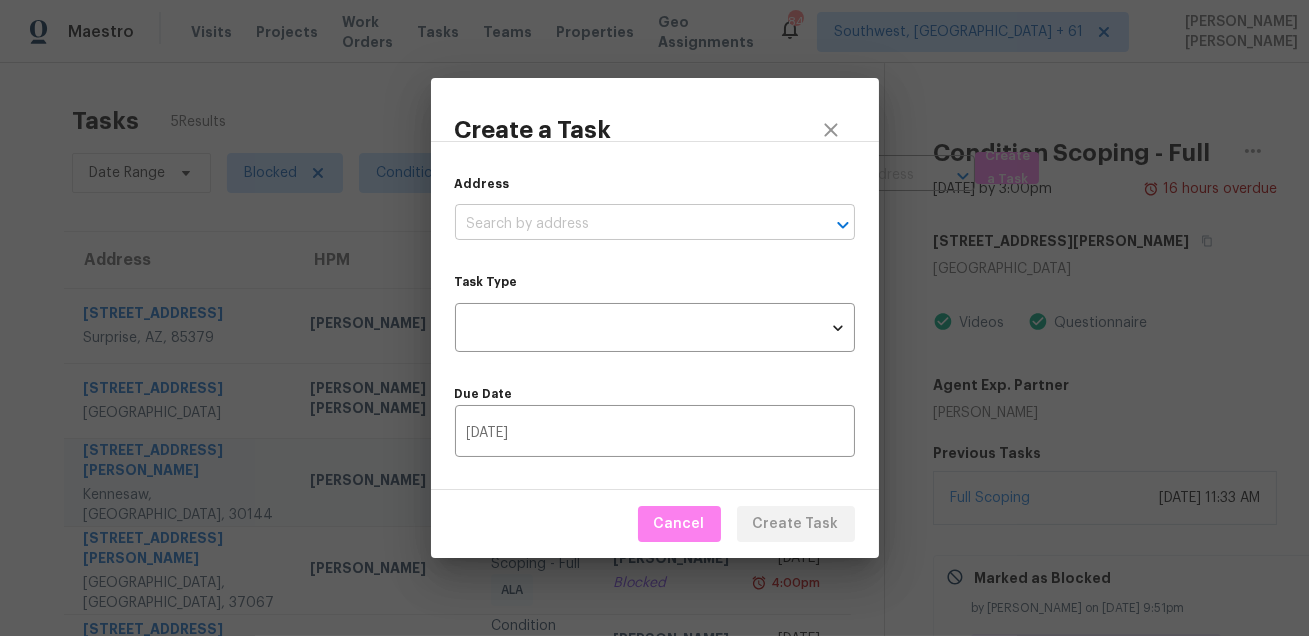 click at bounding box center [627, 224] 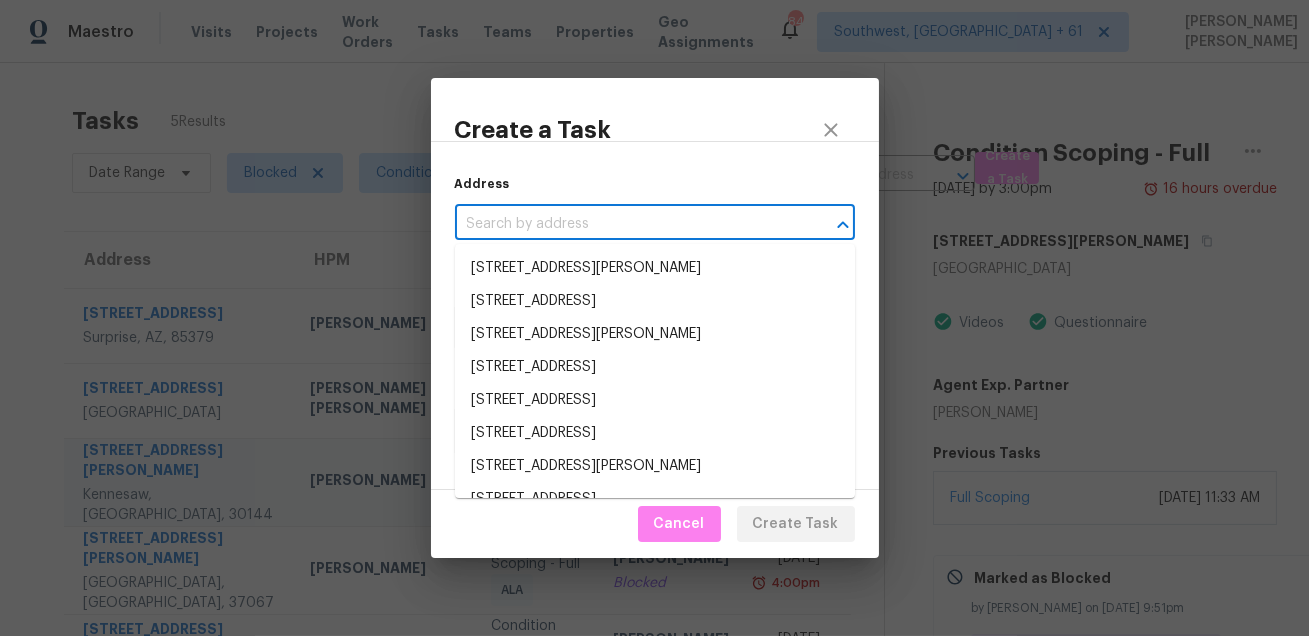 paste on "356 McCook Cir NW, Kennesaw, GA 30144" 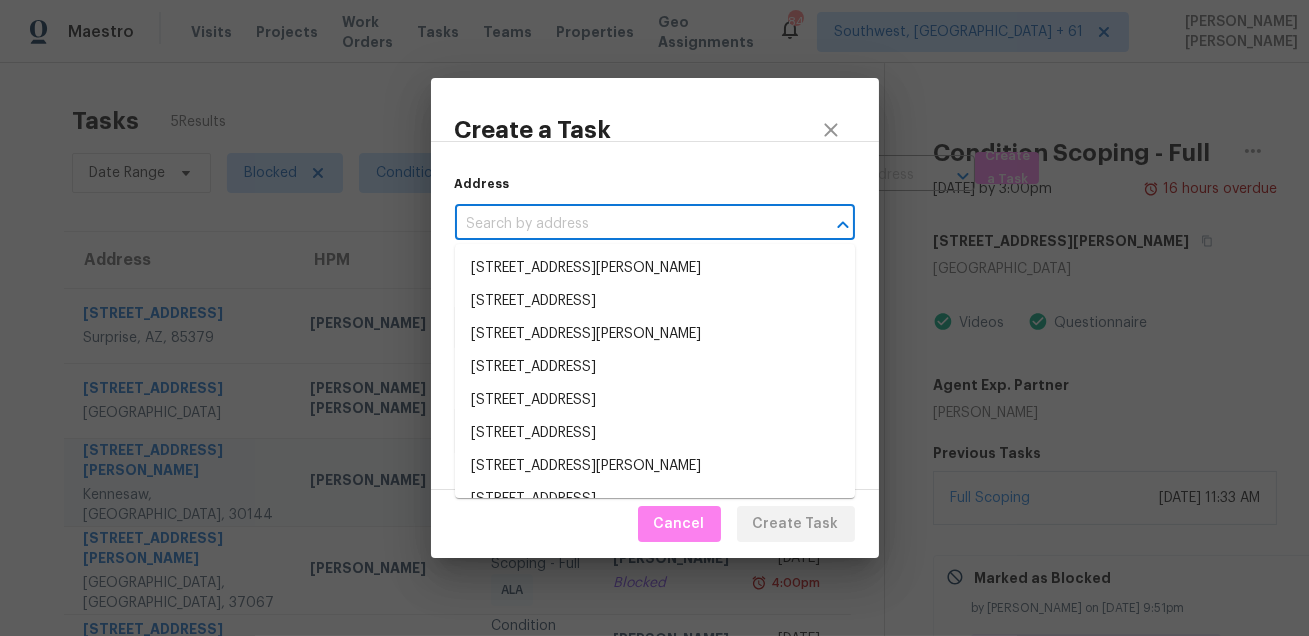 type on "356 McCook Cir NW, Kennesaw, GA 30144" 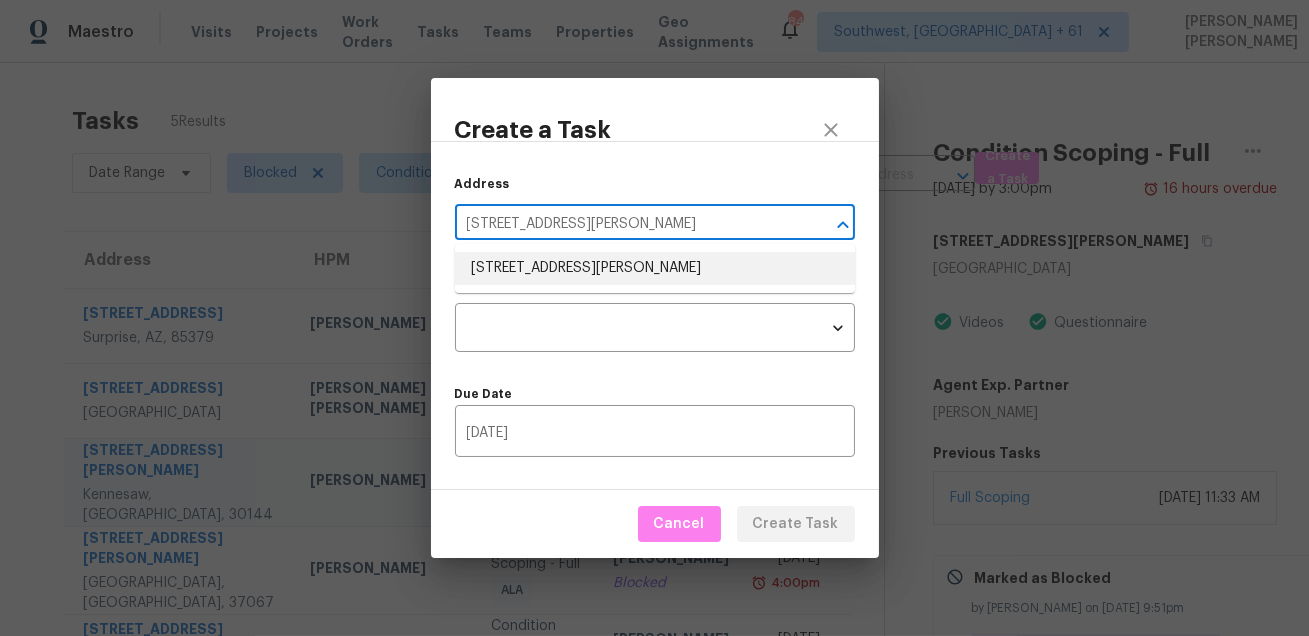 click on "356 McCook Cir NW, Kennesaw, GA 30144" at bounding box center (655, 268) 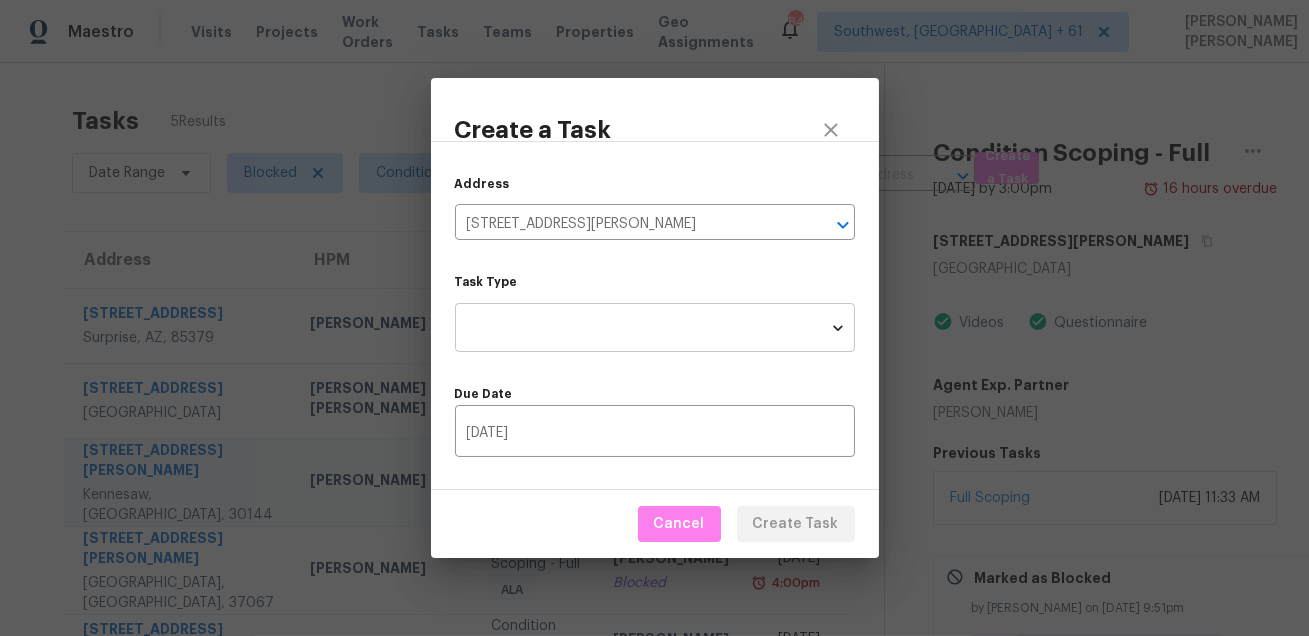 click on "Maestro Visits Projects Work Orders Tasks Teams Properties Geo Assignments 846 Southwest, FL + 61 Mohammed Moshin Ali Tasks 5  Results Date Range Blocked Condition Scoping - Full Salma Ansari ​ Create a Task Address HPM Type Assignee Due 16014 W Port Royale Ln   Surprise, AZ, 85379 Eric Scott Condition Scoping - Full ALA Salma Ansari Blocked Wed, Jul 9th 2025 6:22am 2424 Cold Stream Ln   Green Cove Springs, FL, 32043 David Puente Yanes Condition Scoping - Full ALA Salma Ansari Blocked Wed, Jul 9th 2025 12:59pm 356 McCook Cir NW   Kennesaw, GA, 30144 Sean Bailey Condition Scoping - Full ALA Salma Ansari Blocked Wed, Jul 9th 2025 3:00pm 100 Churchill Pl   Franklin, TN, 37067 Lauren Bittler Condition Scoping - Full ALA Salma Ansari Blocked Wed, Jul 9th 2025 4:00pm 4405 W Heyerdahl Dr   New River, AZ, 85087 Eric Scott Condition Scoping - Full ALA Salma Ansari Blocked Wed, Jul 9th 2025 6:00pm Condition Scoping - Full Jul 9th 2025 by 3:00pm 16 hours overdue 356 McCook Cir NW Kennesaw, GA 30144 Videos Full Scoping" at bounding box center (654, 318) 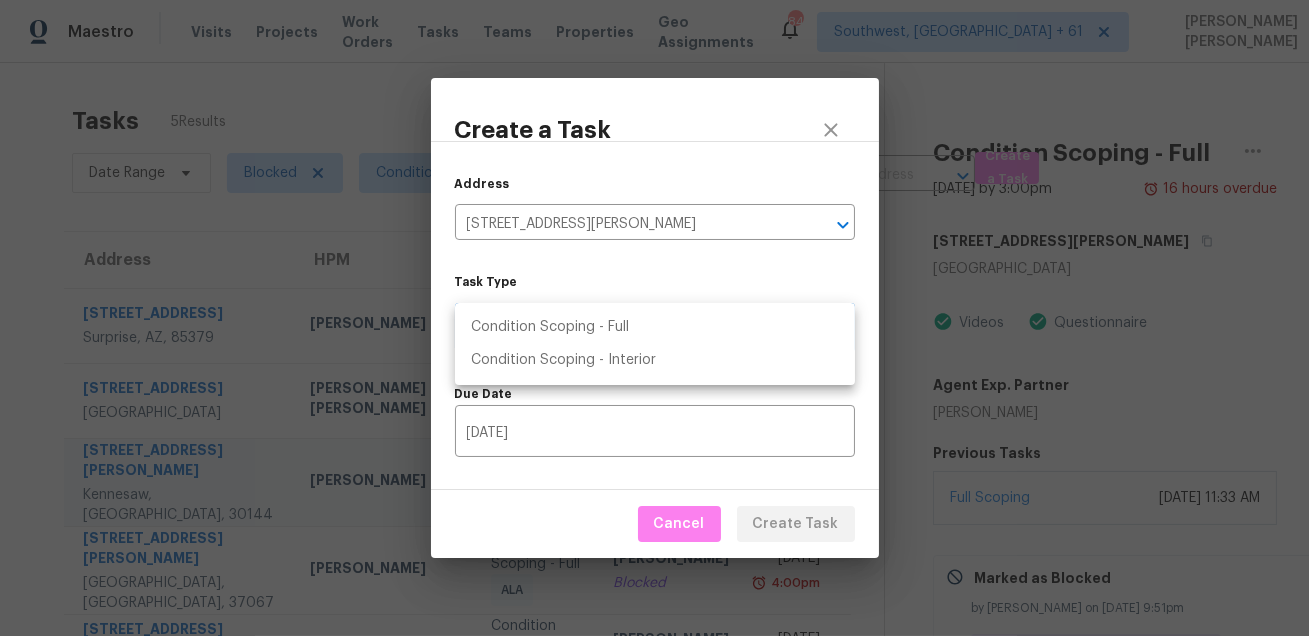 click on "Condition Scoping - Full" at bounding box center [655, 327] 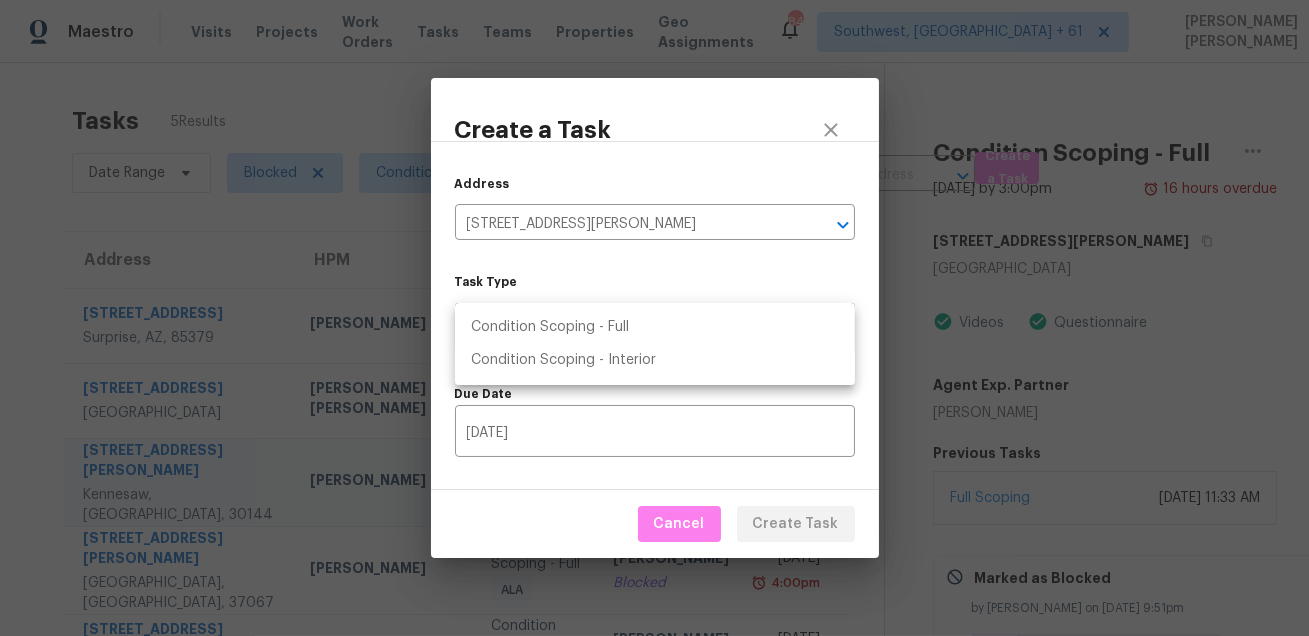 type on "virtual_full_assessment" 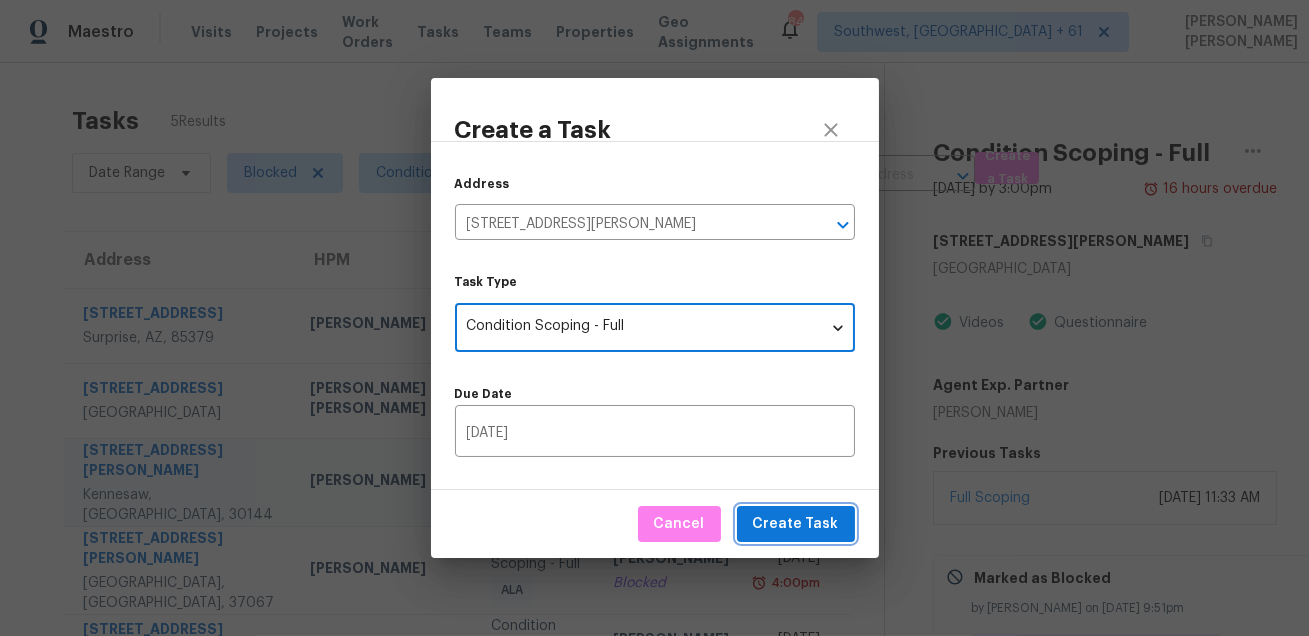 click on "Create Task" at bounding box center (796, 524) 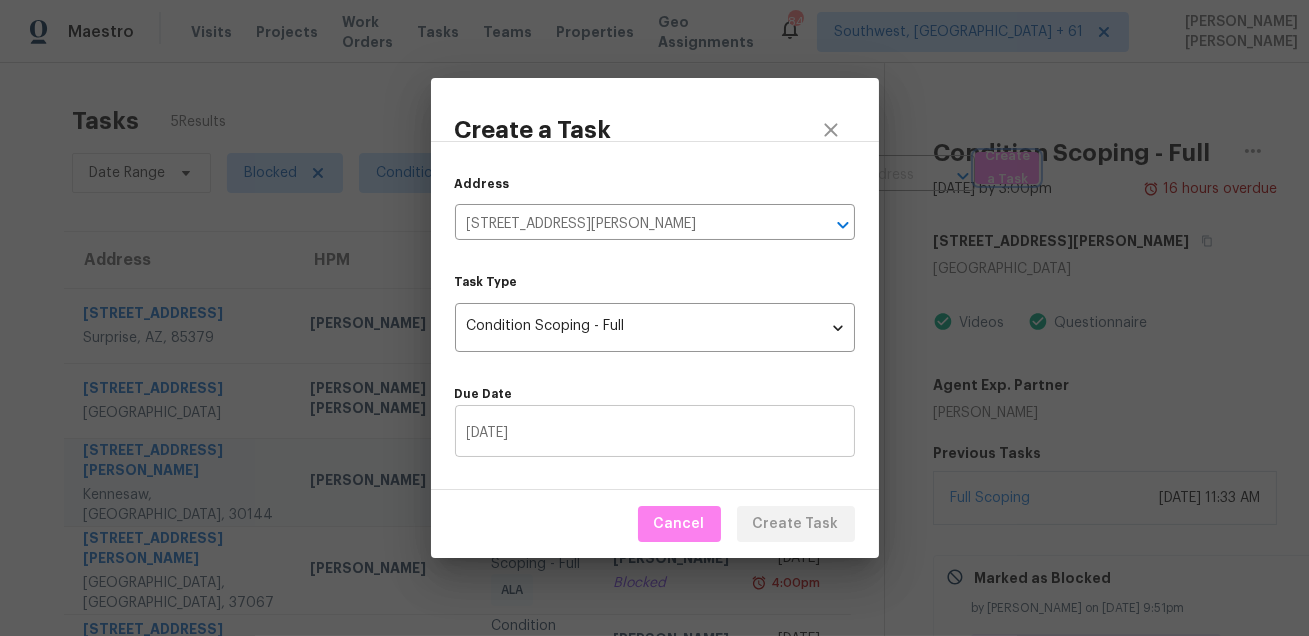 type 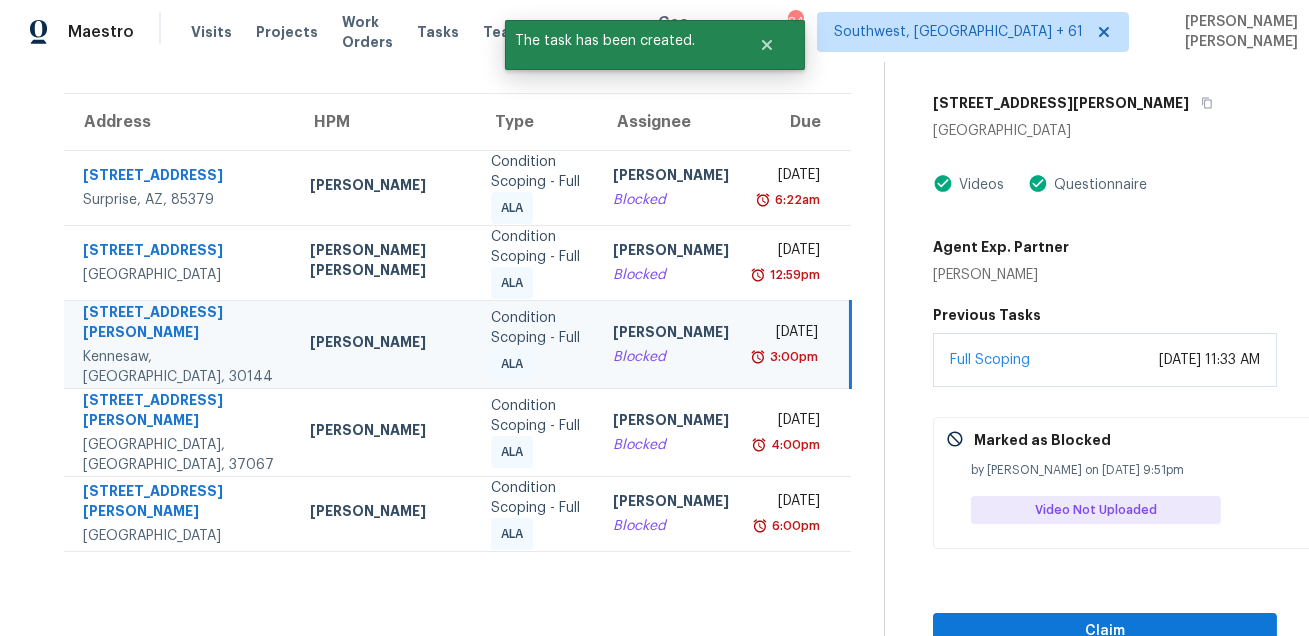 scroll, scrollTop: 148, scrollLeft: 0, axis: vertical 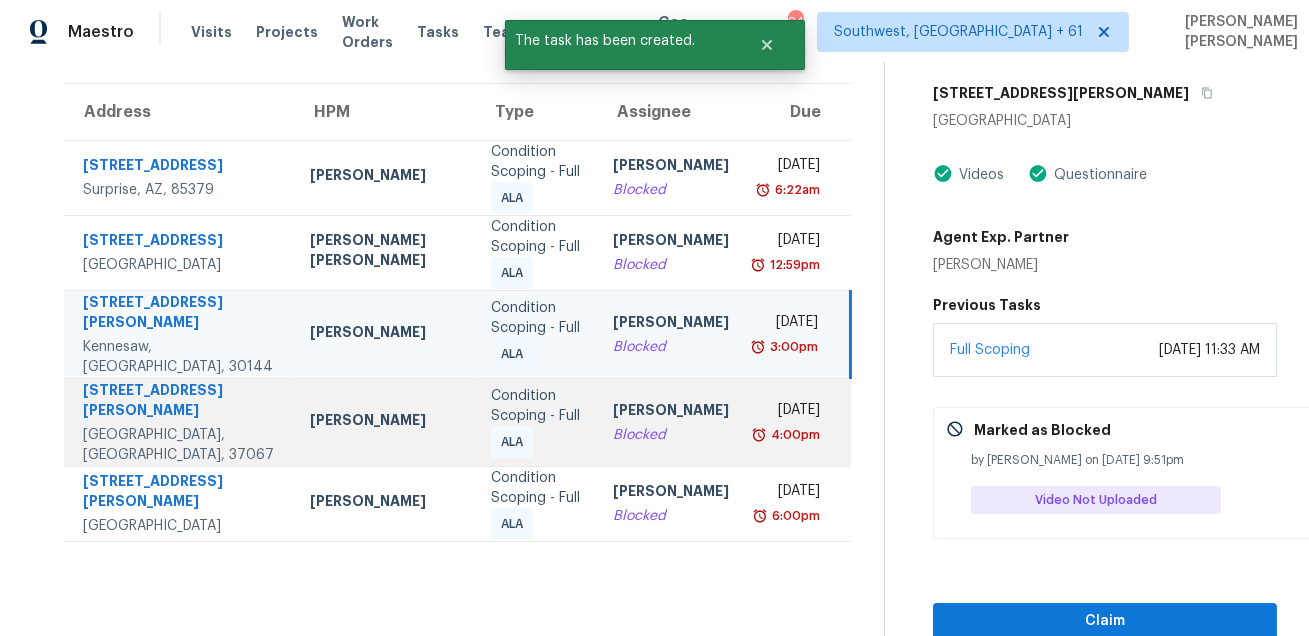 click on "Blocked" at bounding box center [671, 435] 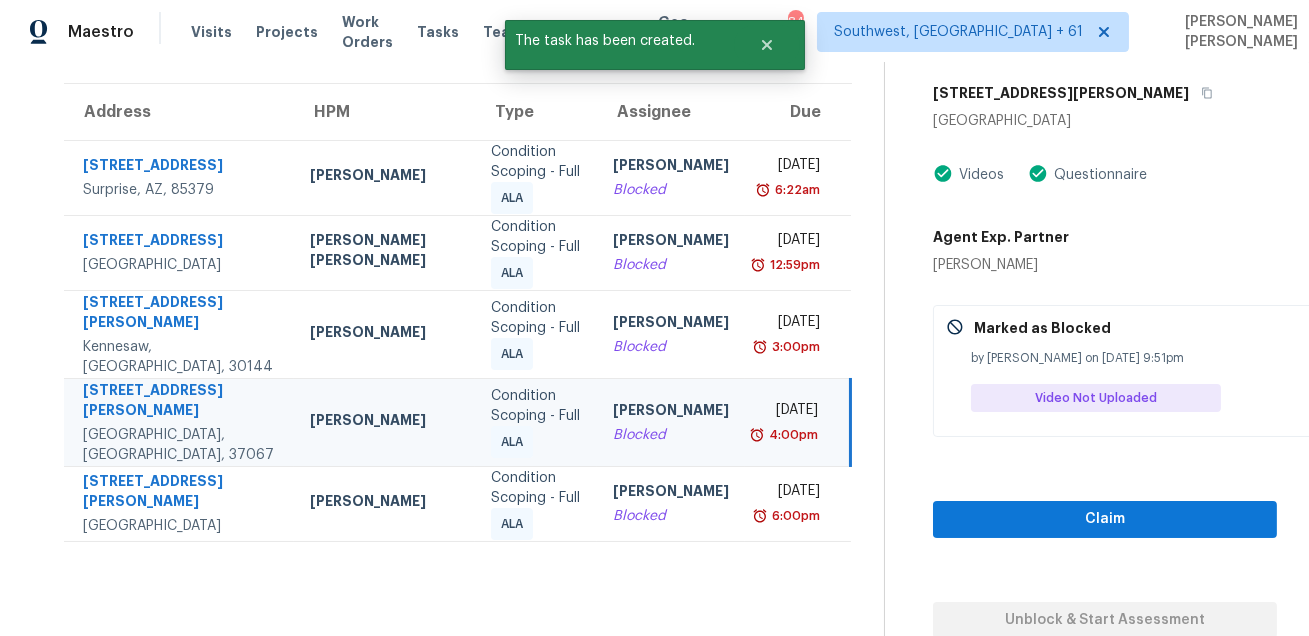 scroll, scrollTop: 2, scrollLeft: 0, axis: vertical 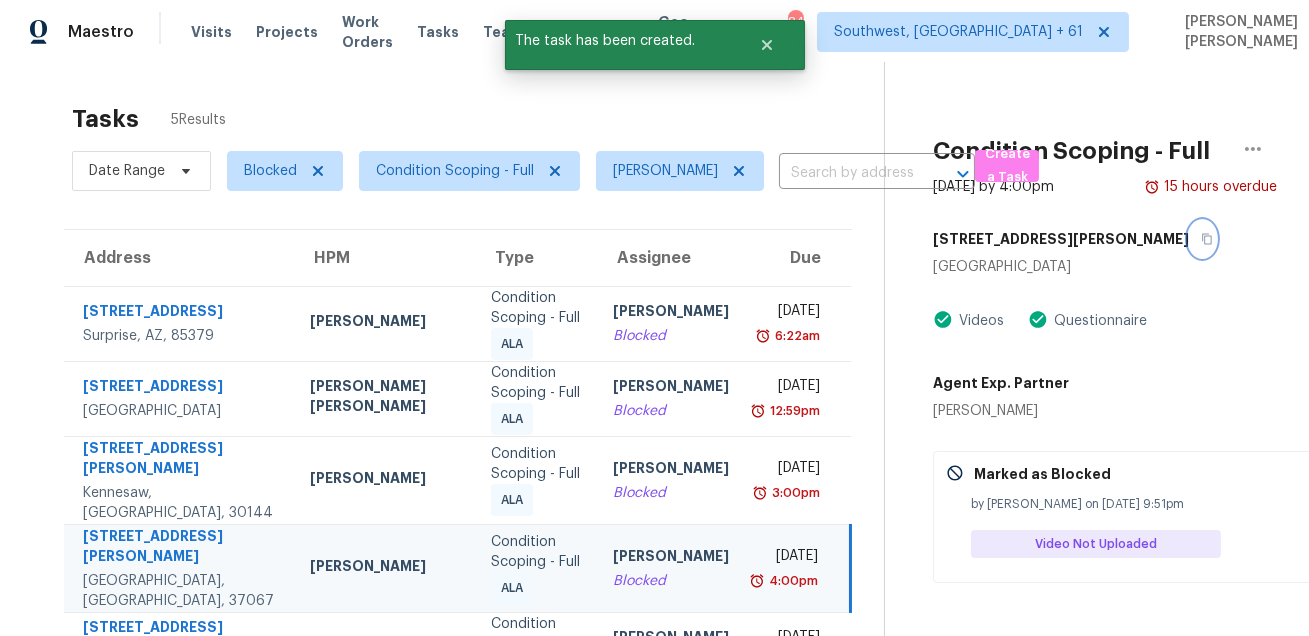 click at bounding box center [1202, 239] 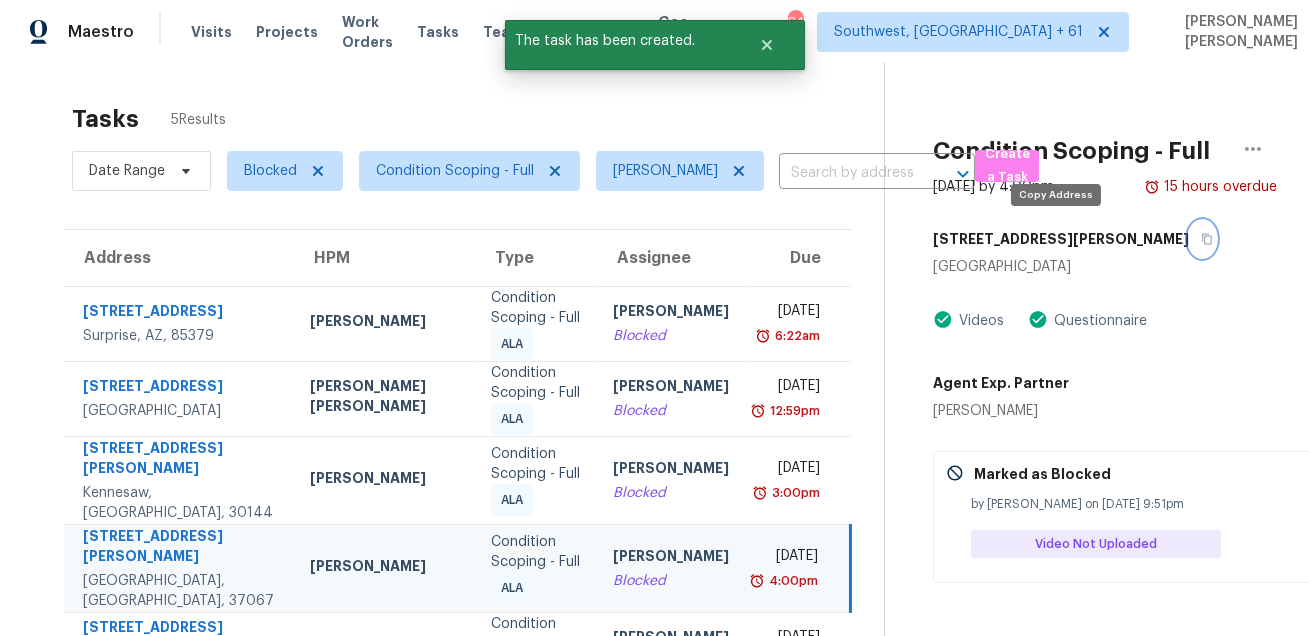 click at bounding box center (1202, 239) 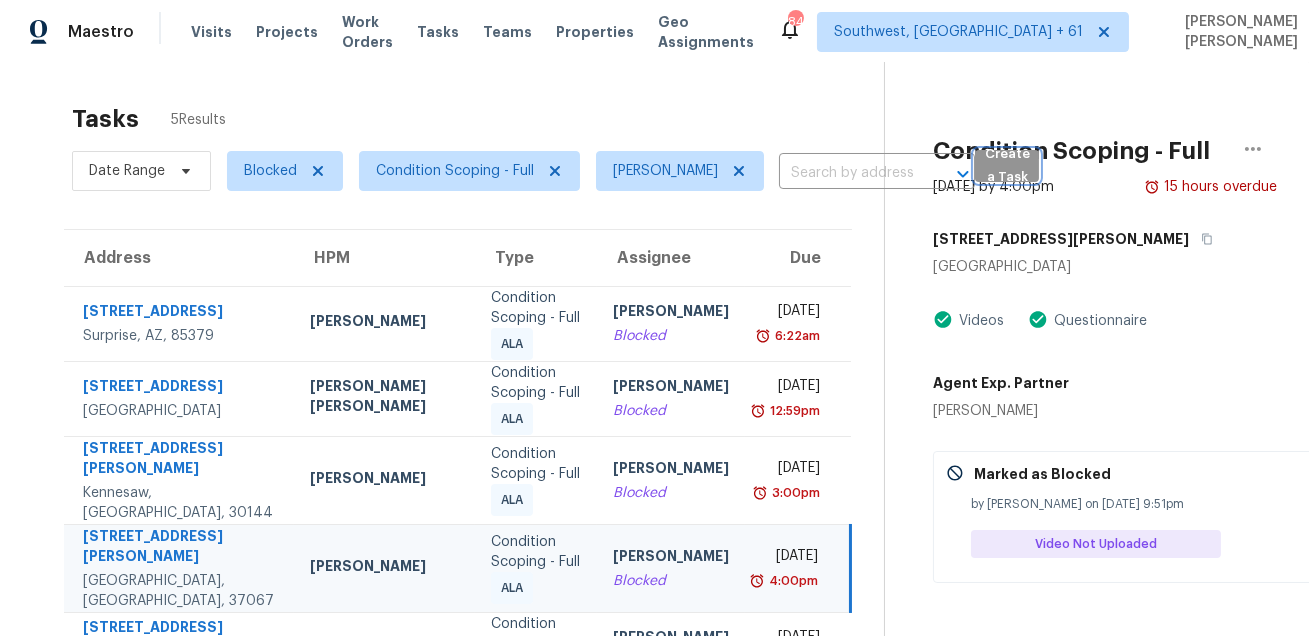click on "Create a Task" at bounding box center [1007, 166] 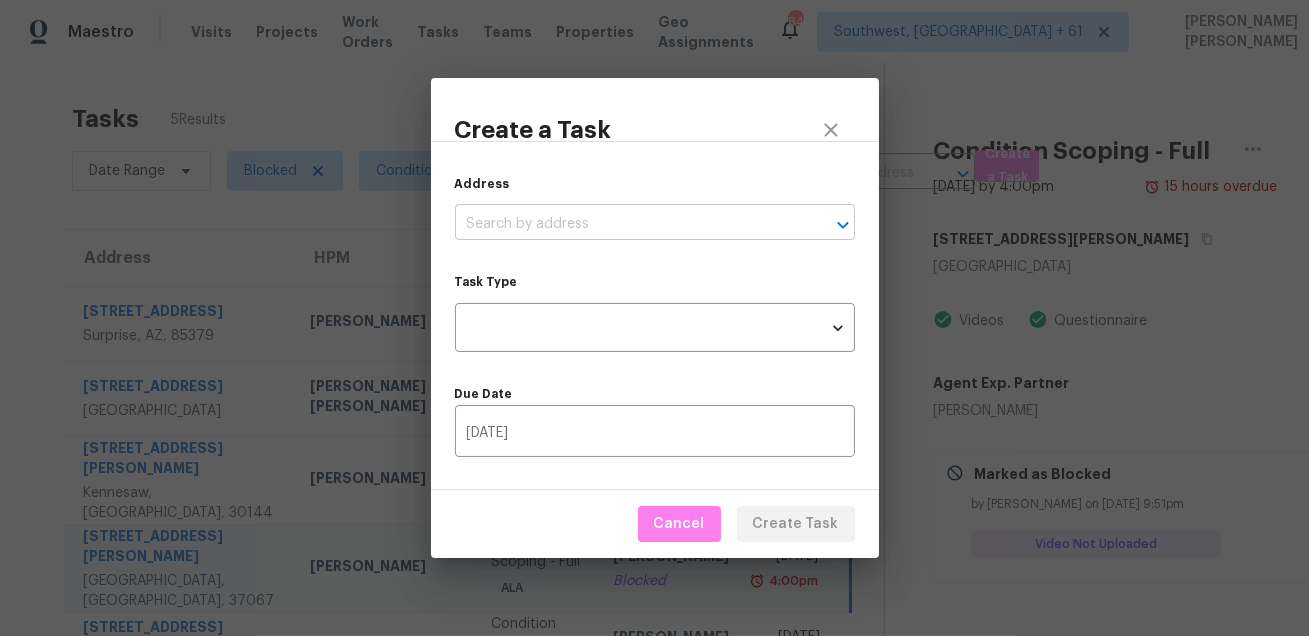 click at bounding box center (627, 224) 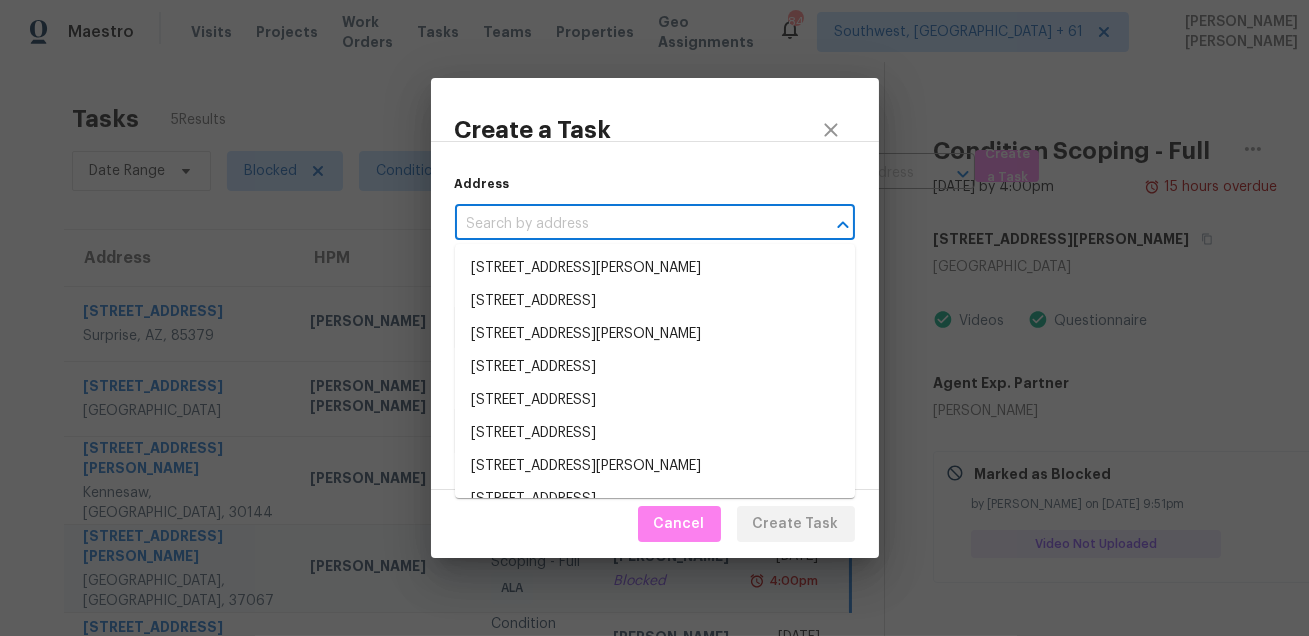 paste on "100 Churchill Pl, Franklin, TN 37067" 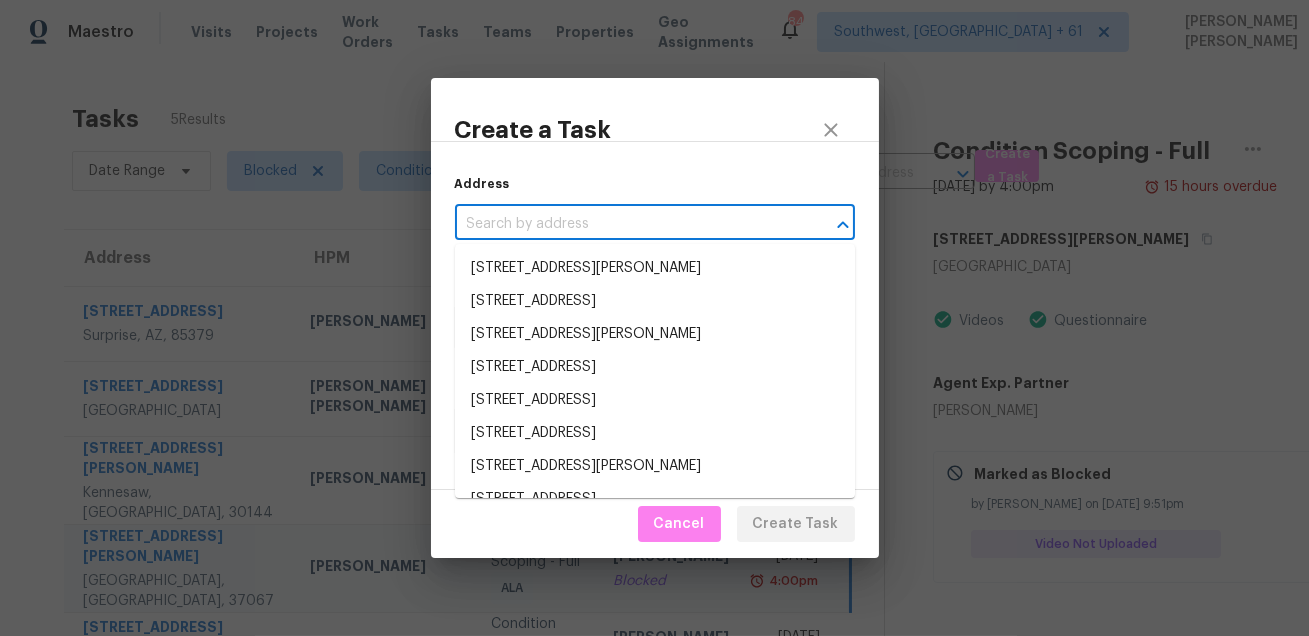 type on "100 Churchill Pl, Franklin, TN 37067" 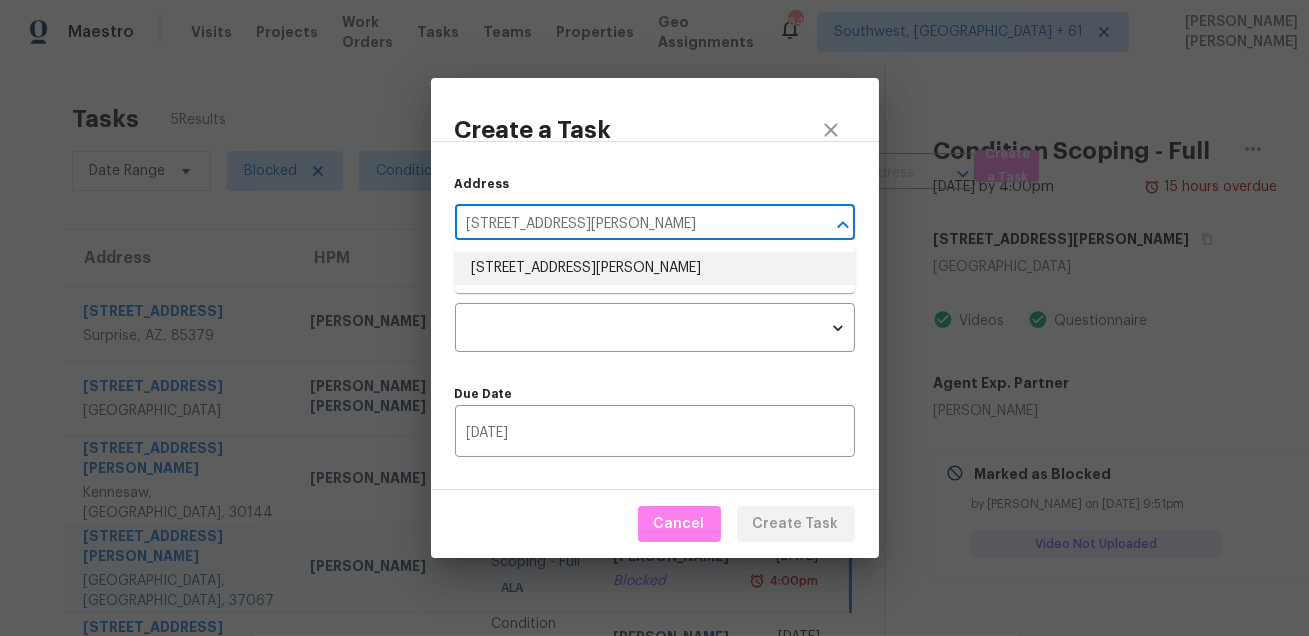 click on "100 Churchill Pl, Franklin, TN 37067" at bounding box center (655, 268) 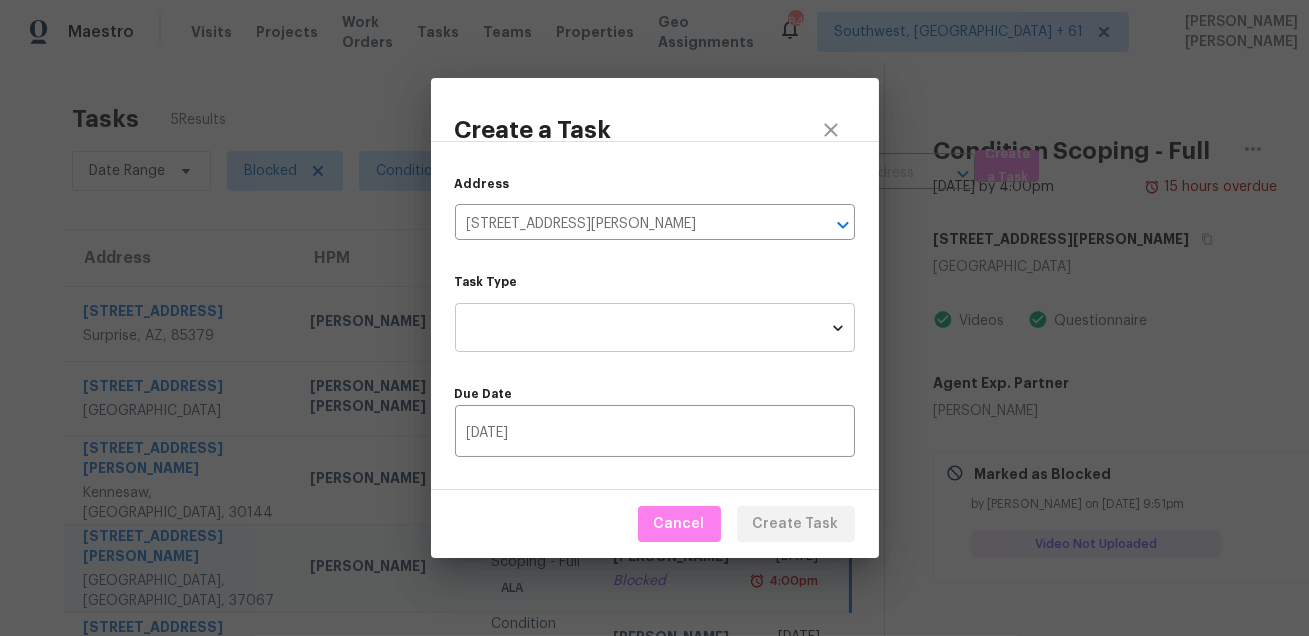 click on "Maestro Visits Projects Work Orders Tasks Teams Properties Geo Assignments 846 Southwest, FL + 61 Mohammed Moshin Ali Tasks 5  Results Date Range Blocked Condition Scoping - Full Salma Ansari ​ Create a Task Address HPM Type Assignee Due 16014 W Port Royale Ln   Surprise, AZ, 85379 Eric Scott Condition Scoping - Full ALA Salma Ansari Blocked Wed, Jul 9th 2025 6:22am 2424 Cold Stream Ln   Green Cove Springs, FL, 32043 David Puente Yanes Condition Scoping - Full ALA Salma Ansari Blocked Wed, Jul 9th 2025 12:59pm 356 McCook Cir NW   Kennesaw, GA, 30144 Sean Bailey Condition Scoping - Full ALA Salma Ansari Blocked Wed, Jul 9th 2025 3:00pm 100 Churchill Pl   Franklin, TN, 37067 Lauren Bittler Condition Scoping - Full ALA Salma Ansari Blocked Wed, Jul 9th 2025 4:00pm 4405 W Heyerdahl Dr   New River, AZ, 85087 Eric Scott Condition Scoping - Full ALA Salma Ansari Blocked Wed, Jul 9th 2025 6:00pm Condition Scoping - Full Jul 9th 2025 by 4:00pm 15 hours overdue 100 Churchill Pl Franklin, TN 37067 Videos Questionnaire" at bounding box center (654, 318) 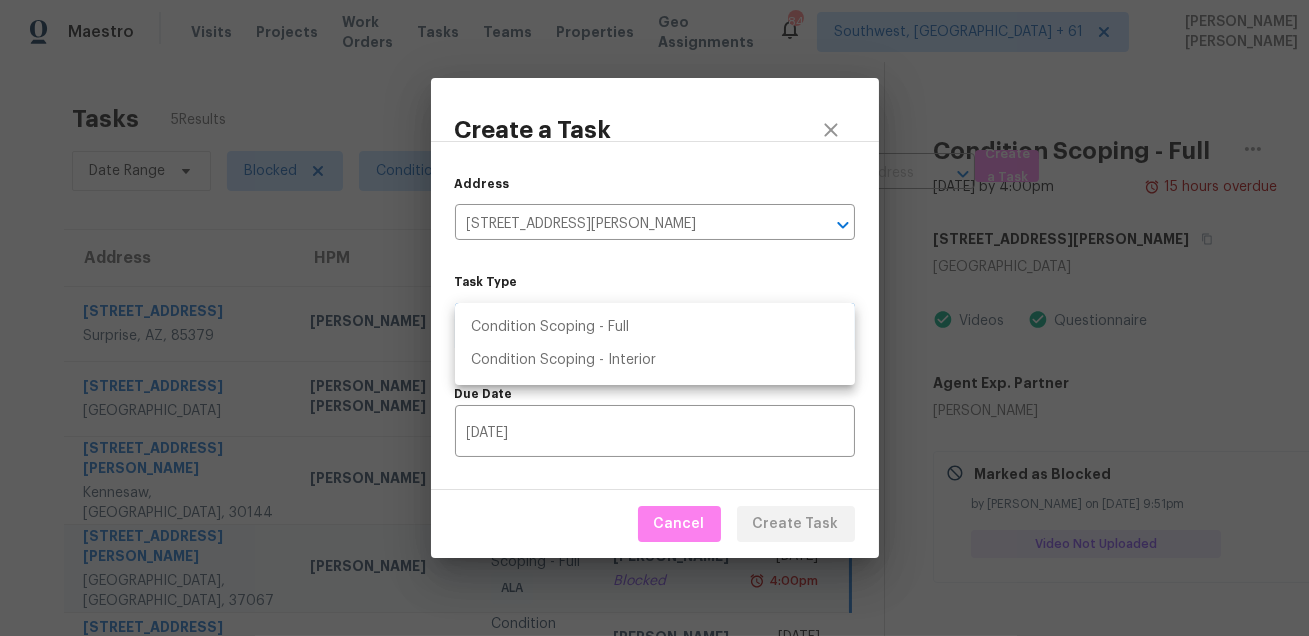 click on "Condition Scoping - Full" at bounding box center (655, 327) 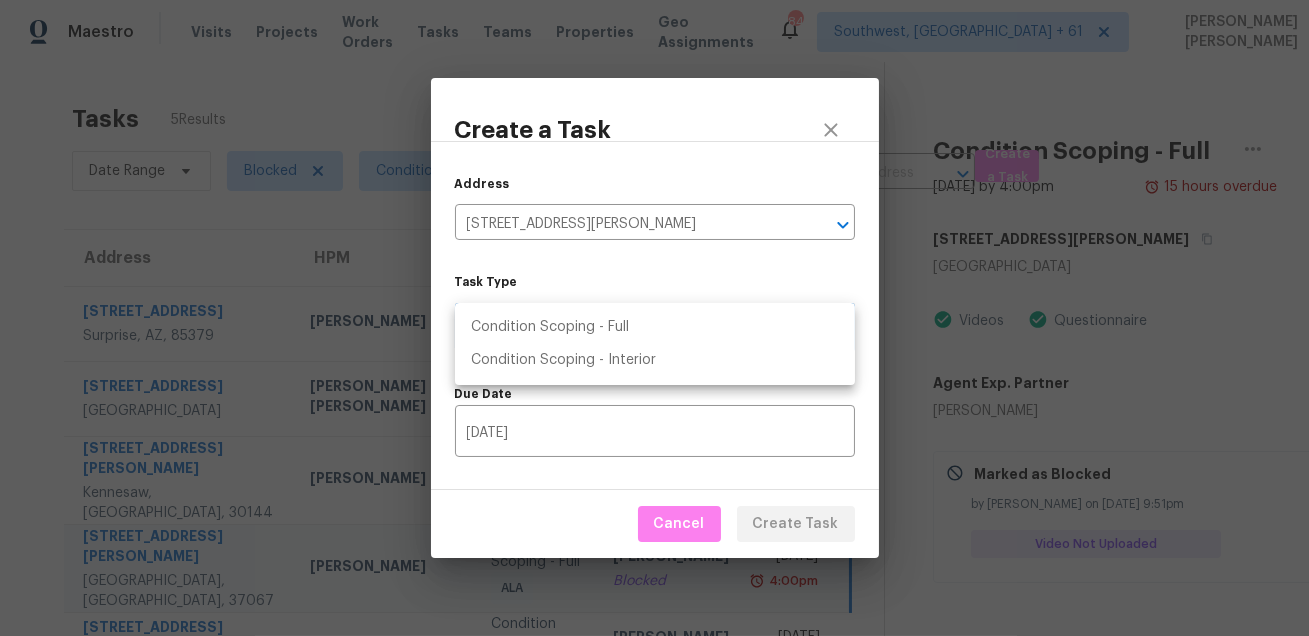 type on "virtual_full_assessment" 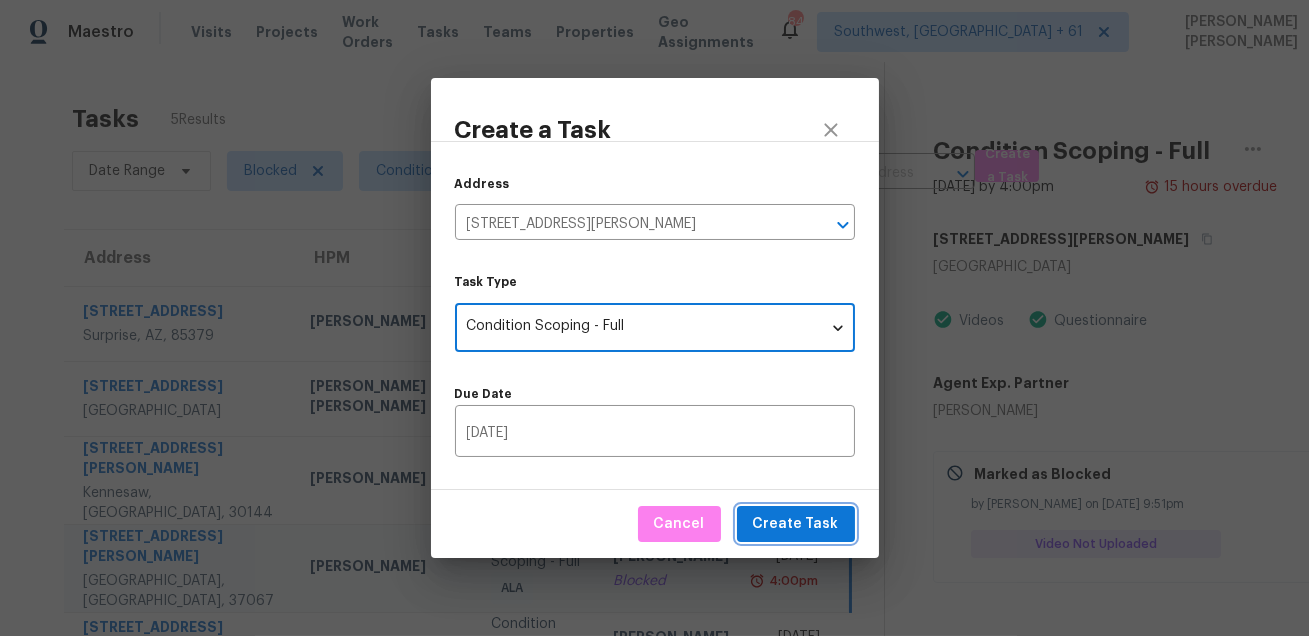 click on "Create Task" at bounding box center (796, 524) 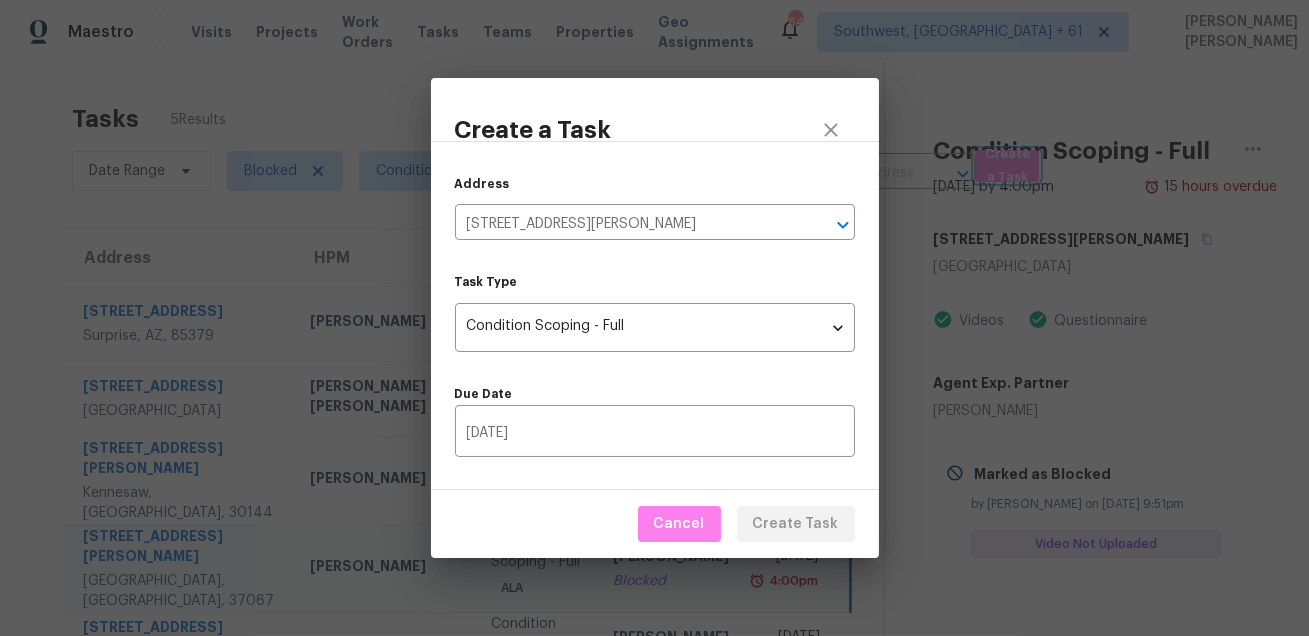 type 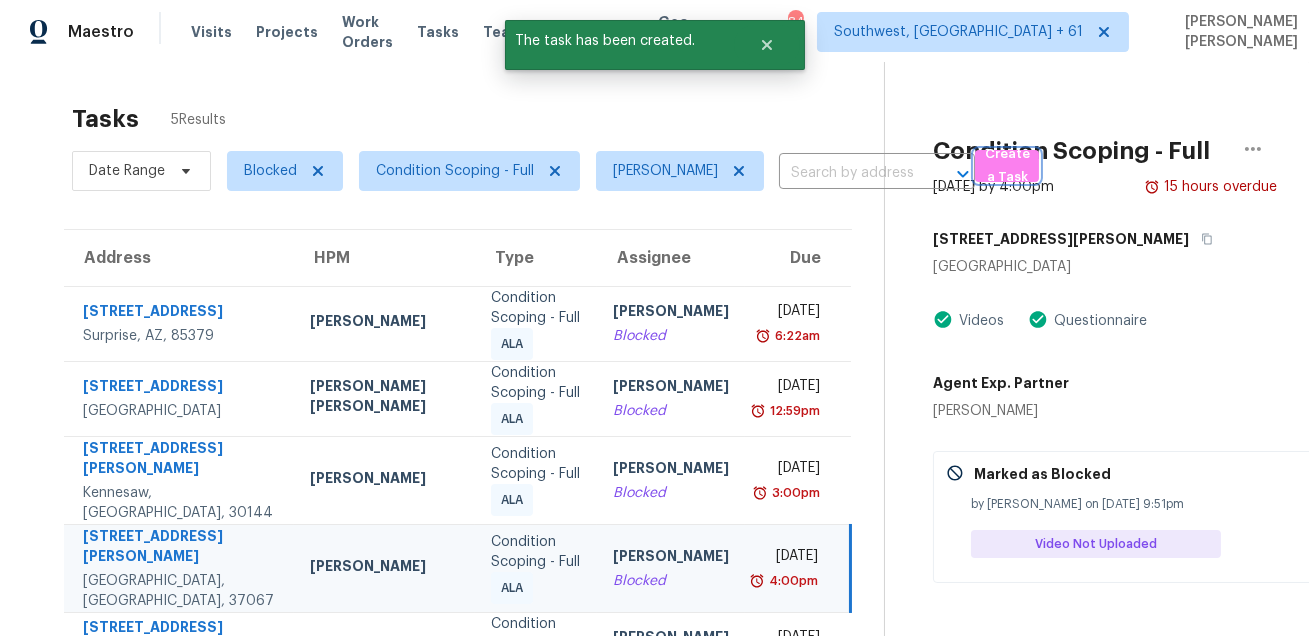 scroll, scrollTop: 149, scrollLeft: 0, axis: vertical 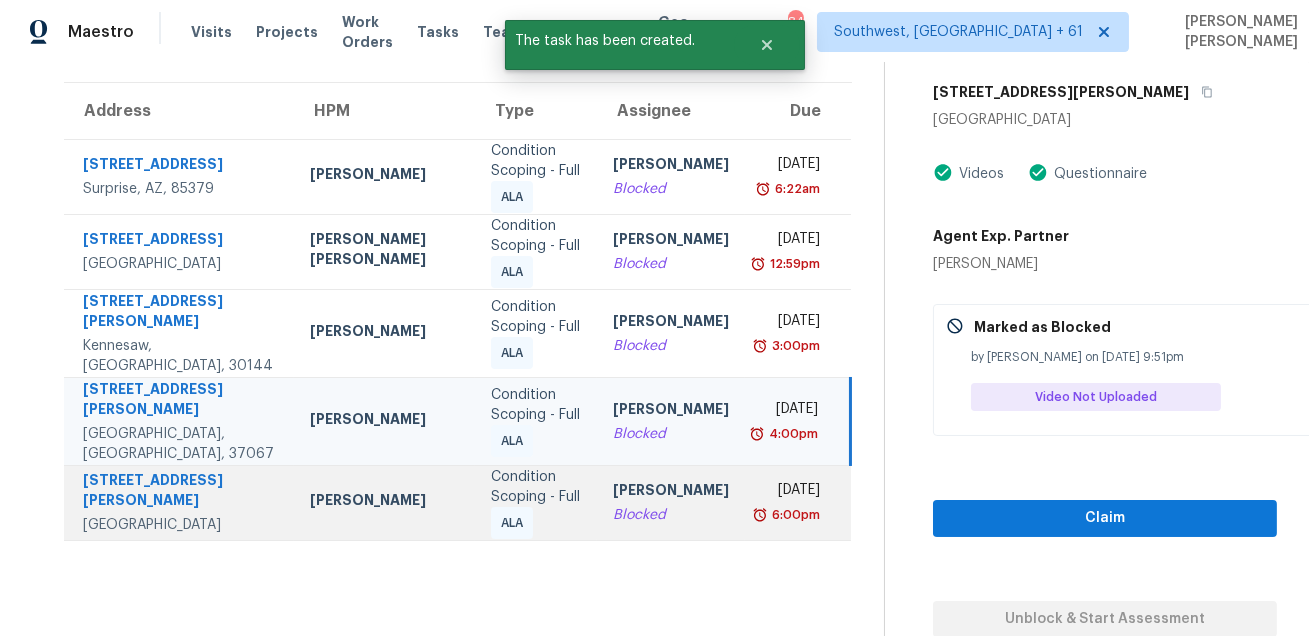 click on "Blocked" at bounding box center (671, 515) 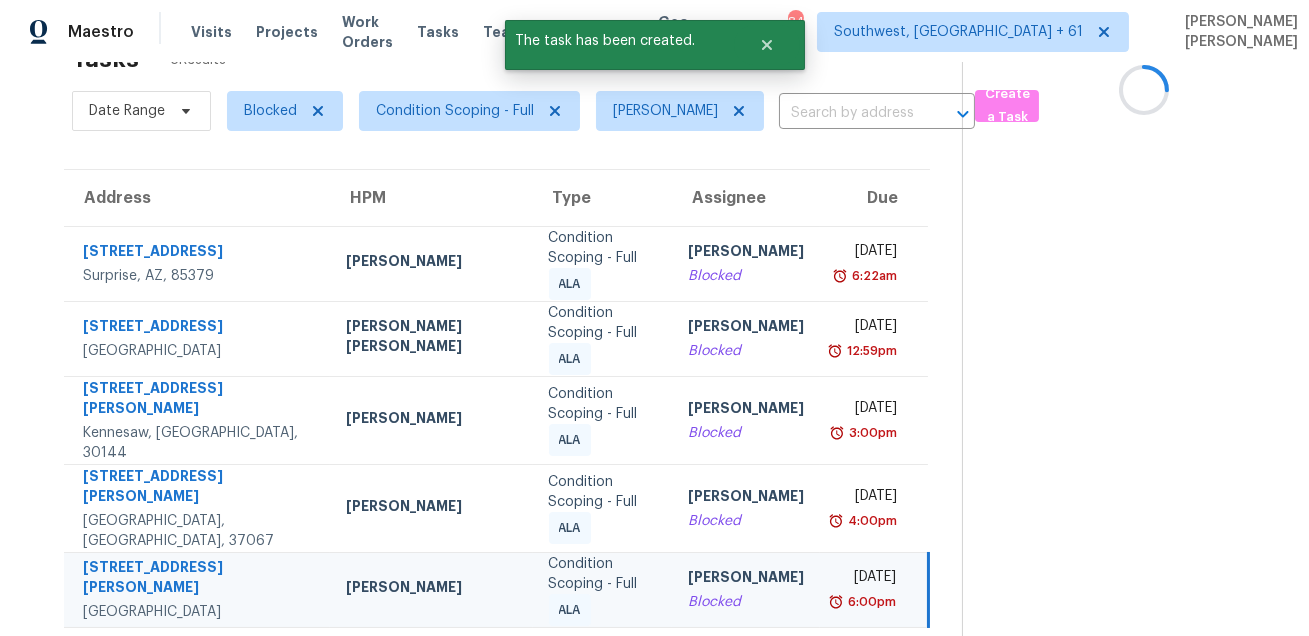 scroll, scrollTop: 149, scrollLeft: 0, axis: vertical 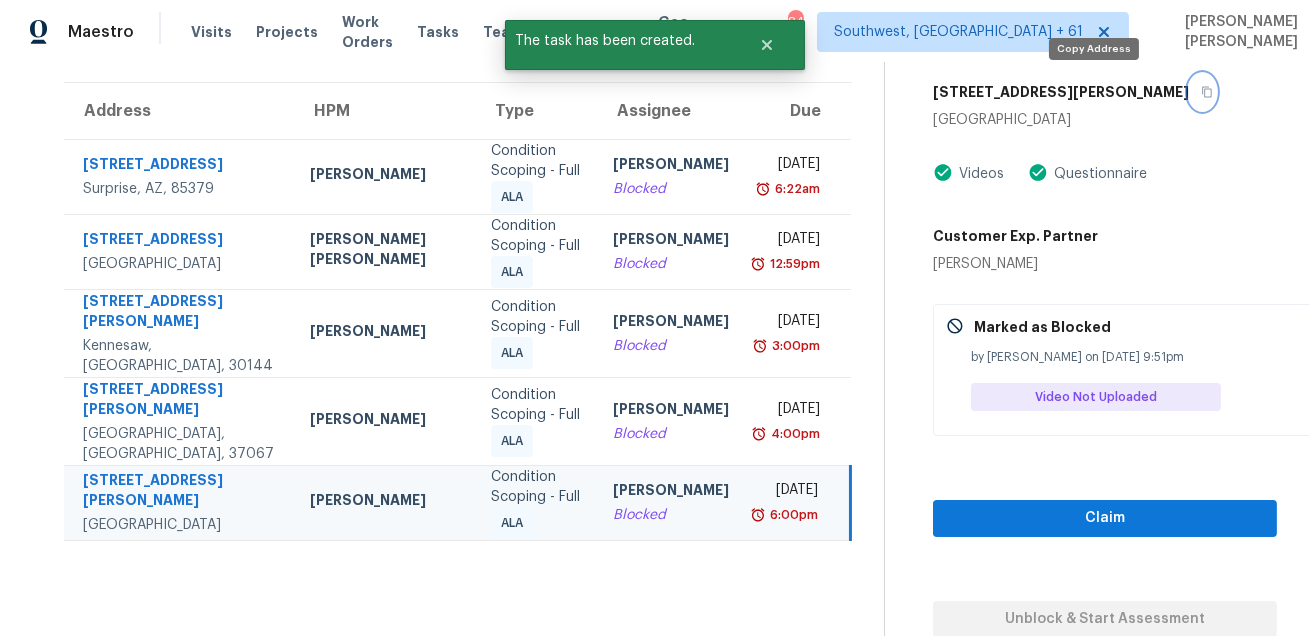 click 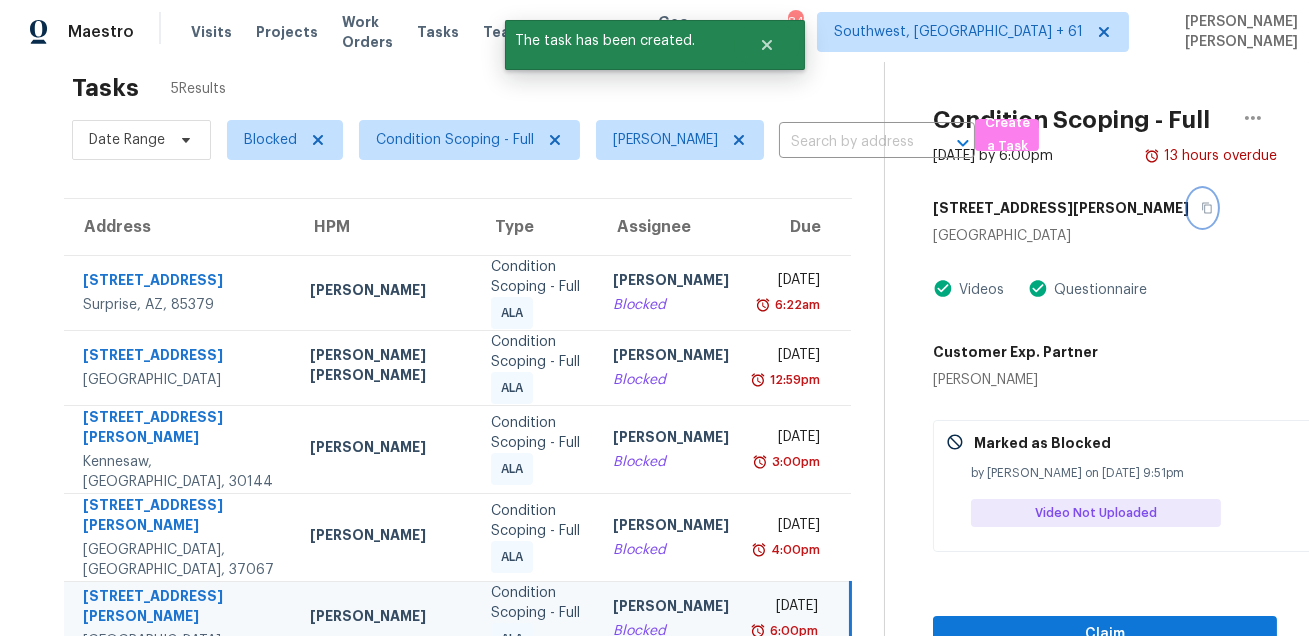 scroll, scrollTop: 0, scrollLeft: 0, axis: both 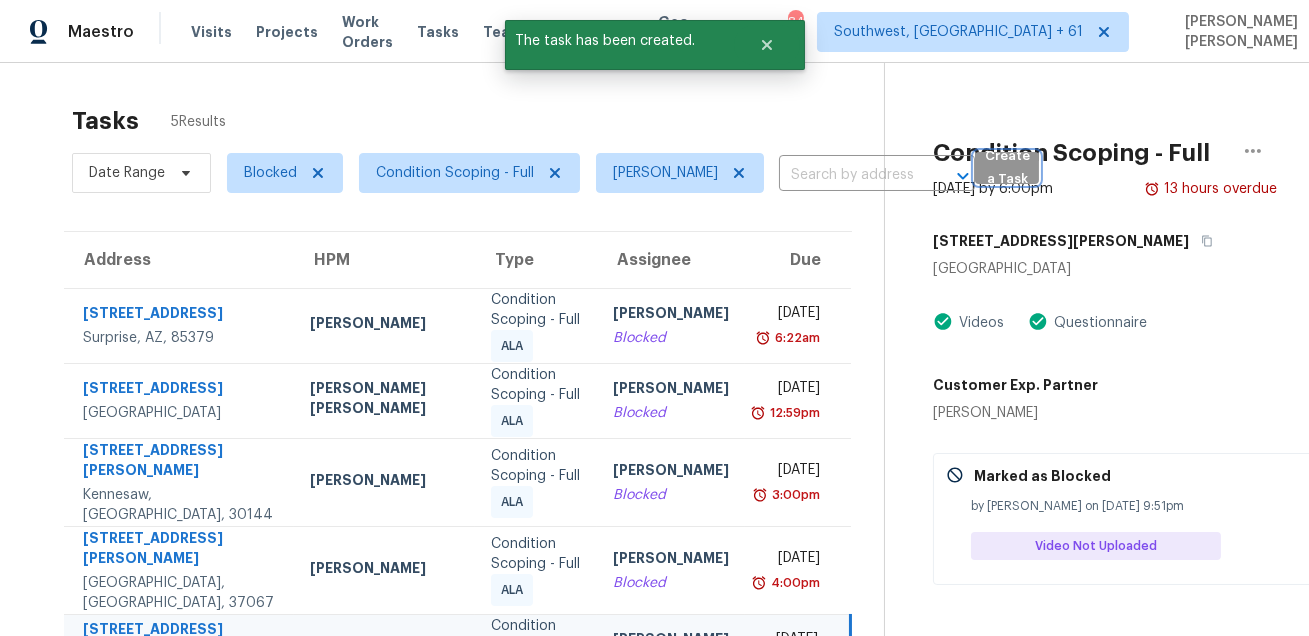 click on "Create a Task" at bounding box center [1007, 168] 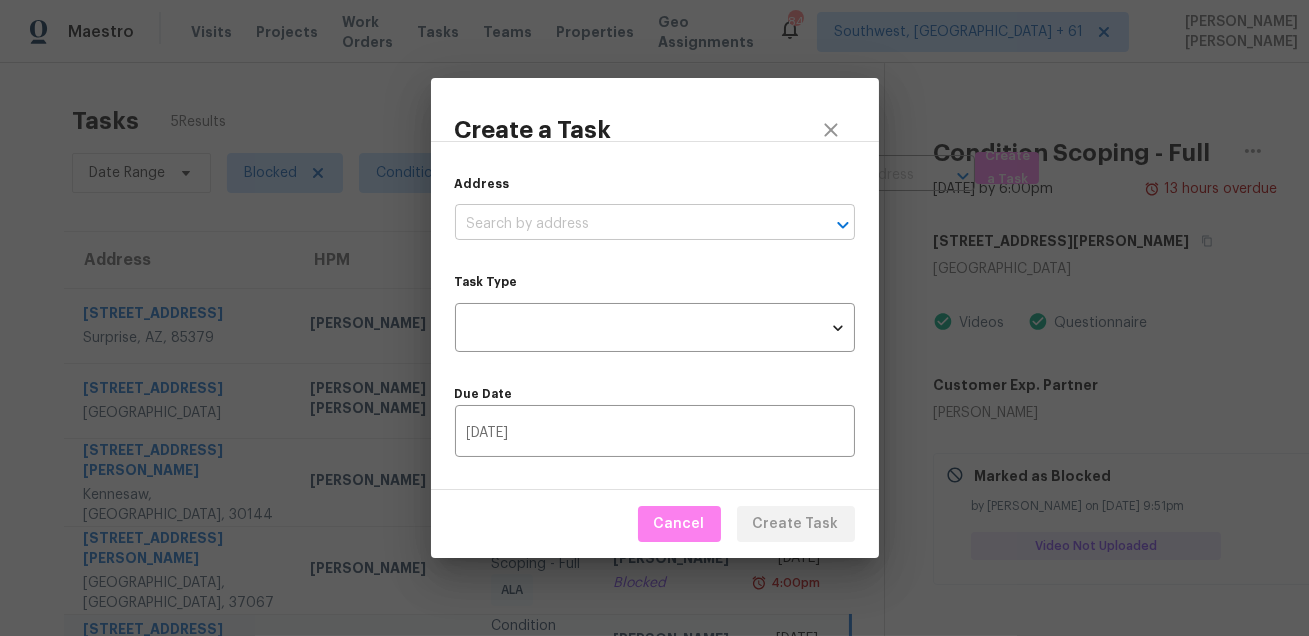 click at bounding box center (627, 224) 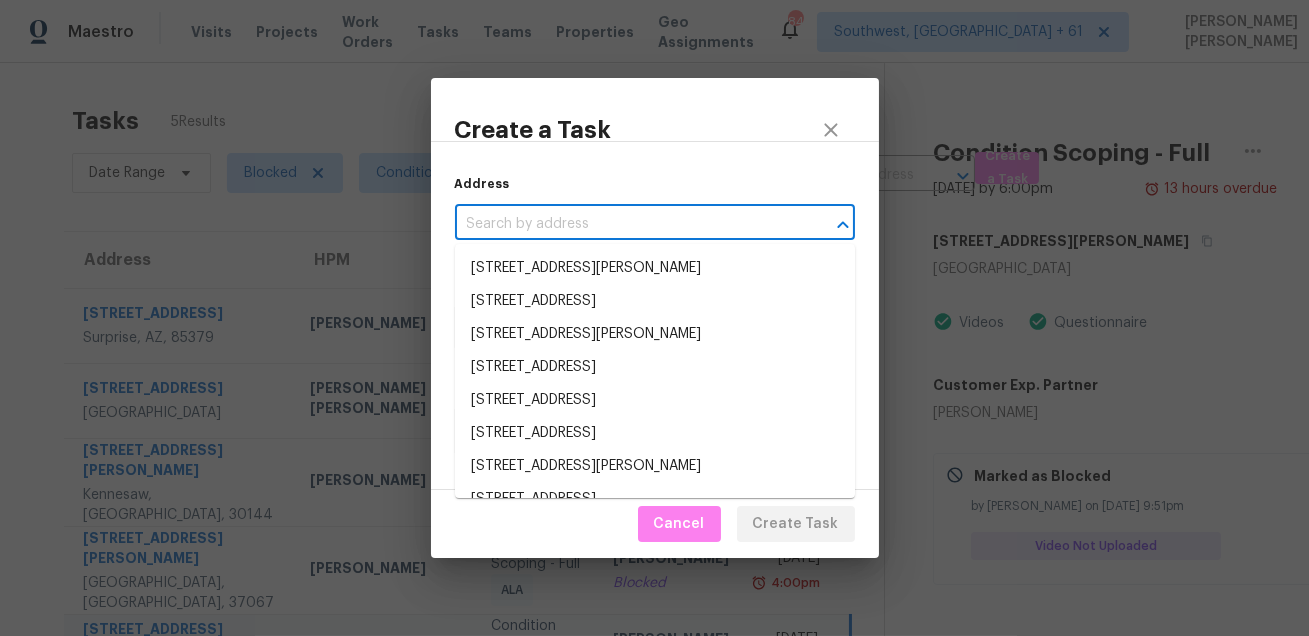 paste on "4405 W Heyerdahl Dr, New River, AZ 85087" 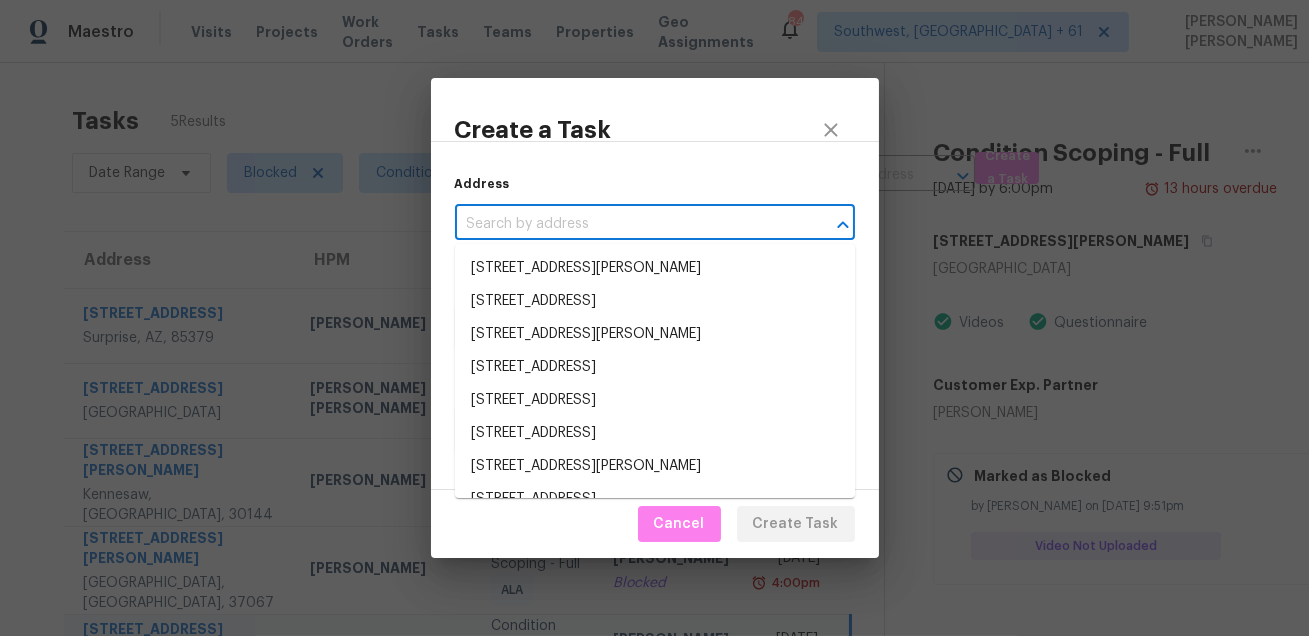 type on "4405 W Heyerdahl Dr, New River, AZ 85087" 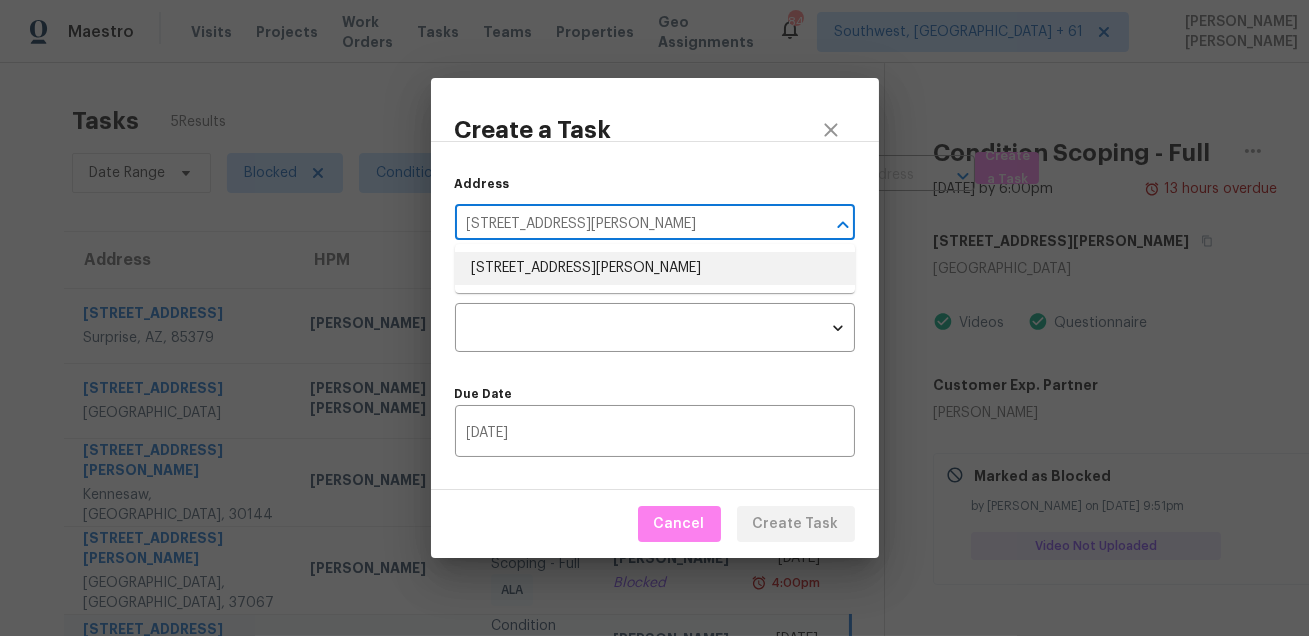 click on "4405 W Heyerdahl Dr, New River, AZ 85087" at bounding box center [655, 268] 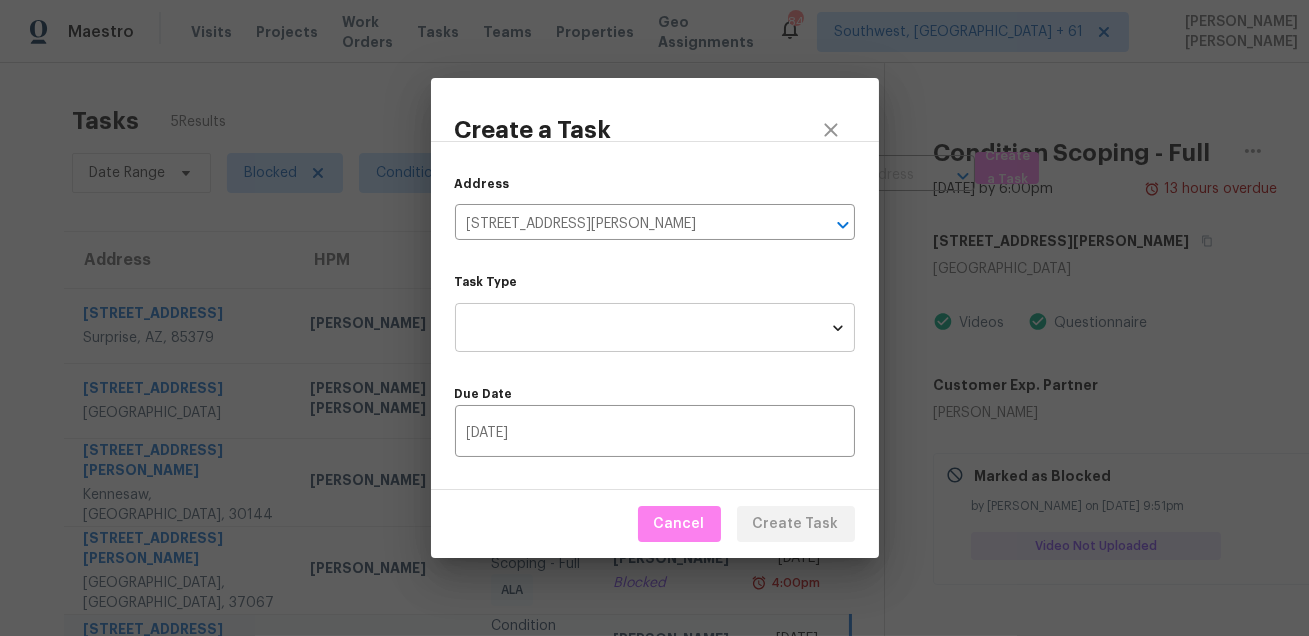 click on "Maestro Visits Projects Work Orders Tasks Teams Properties Geo Assignments 846 Southwest, FL + 61 Mohammed Moshin Ali Tasks 5  Results Date Range Blocked Condition Scoping - Full Salma Ansari ​ Create a Task Address HPM Type Assignee Due 16014 W Port Royale Ln   Surprise, AZ, 85379 Eric Scott Condition Scoping - Full ALA Salma Ansari Blocked Wed, Jul 9th 2025 6:22am 2424 Cold Stream Ln   Green Cove Springs, FL, 32043 David Puente Yanes Condition Scoping - Full ALA Salma Ansari Blocked Wed, Jul 9th 2025 12:59pm 356 McCook Cir NW   Kennesaw, GA, 30144 Sean Bailey Condition Scoping - Full ALA Salma Ansari Blocked Wed, Jul 9th 2025 3:00pm 100 Churchill Pl   Franklin, TN, 37067 Lauren Bittler Condition Scoping - Full ALA Salma Ansari Blocked Wed, Jul 9th 2025 4:00pm 4405 W Heyerdahl Dr   New River, AZ, 85087 Eric Scott Condition Scoping - Full ALA Salma Ansari Blocked Wed, Jul 9th 2025 6:00pm Condition Scoping - Full Jul 9th 2025 by 6:00pm 13 hours overdue 4405 W Heyerdahl Dr New River, AZ 85087 Videos Claim" at bounding box center (654, 318) 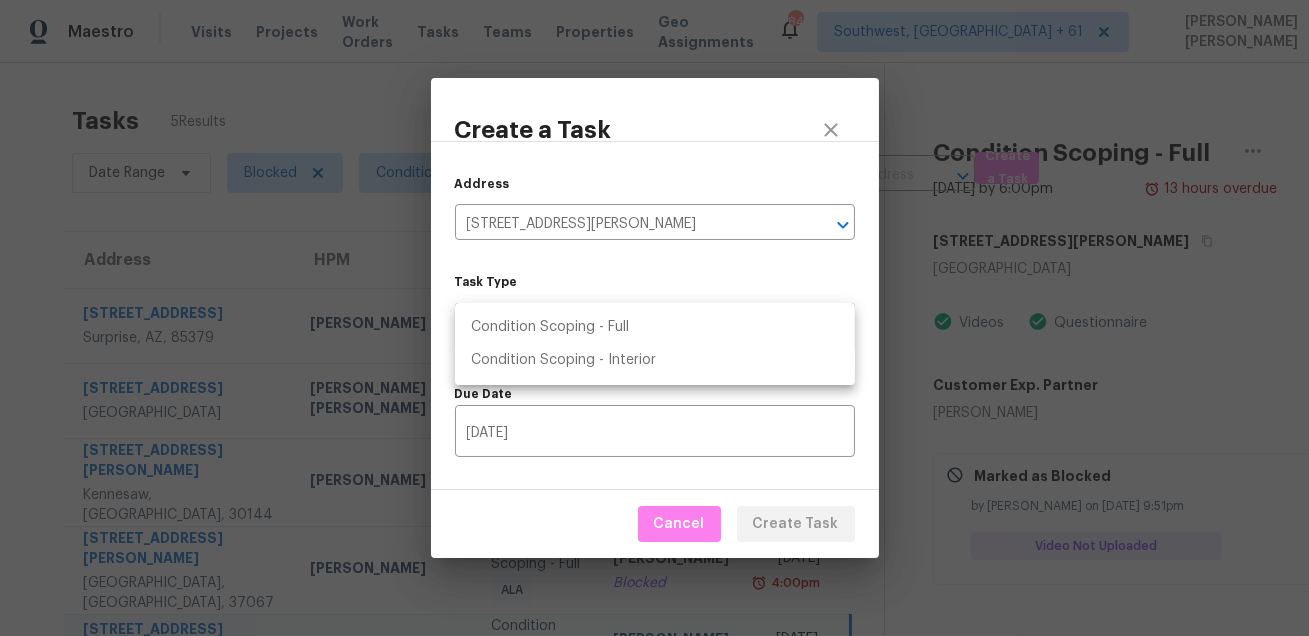 click on "Condition Scoping - Full" at bounding box center (655, 327) 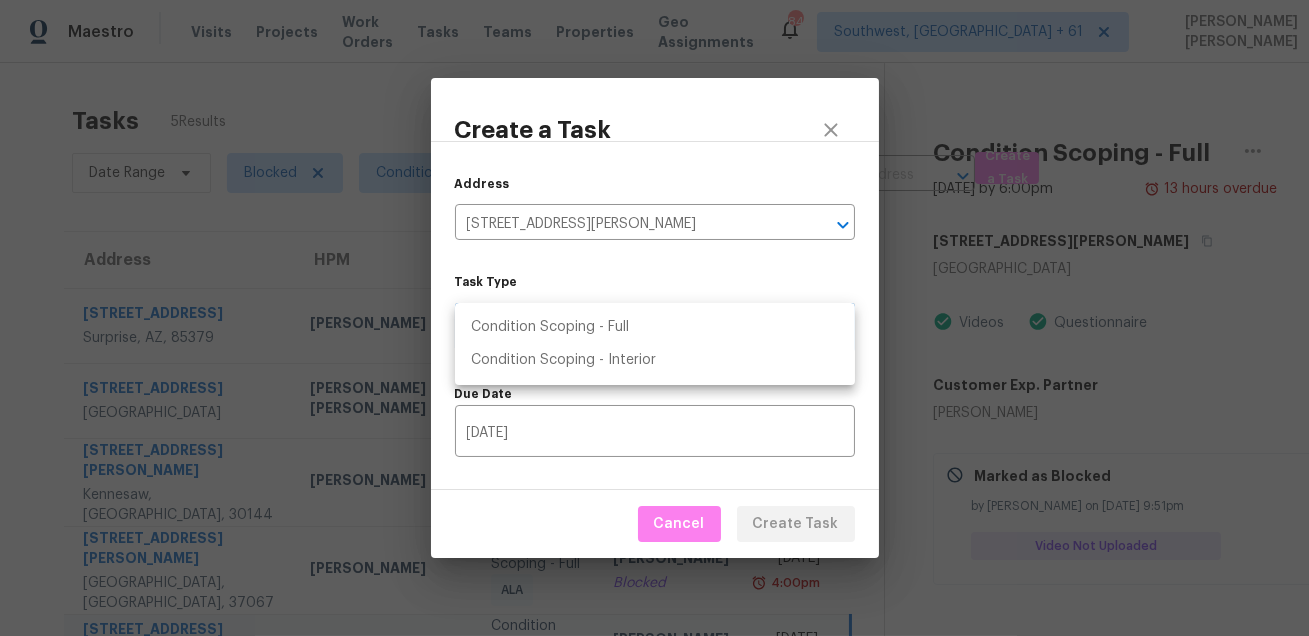 type on "virtual_full_assessment" 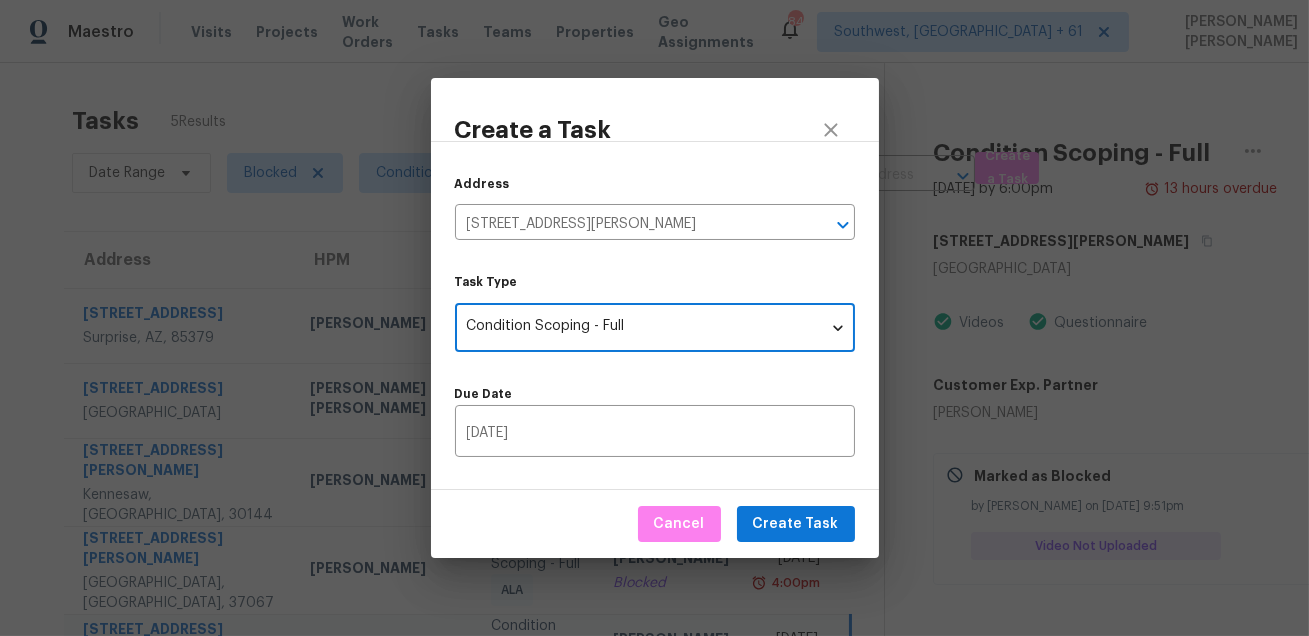 click on "Cancel Create Task" at bounding box center (655, 524) 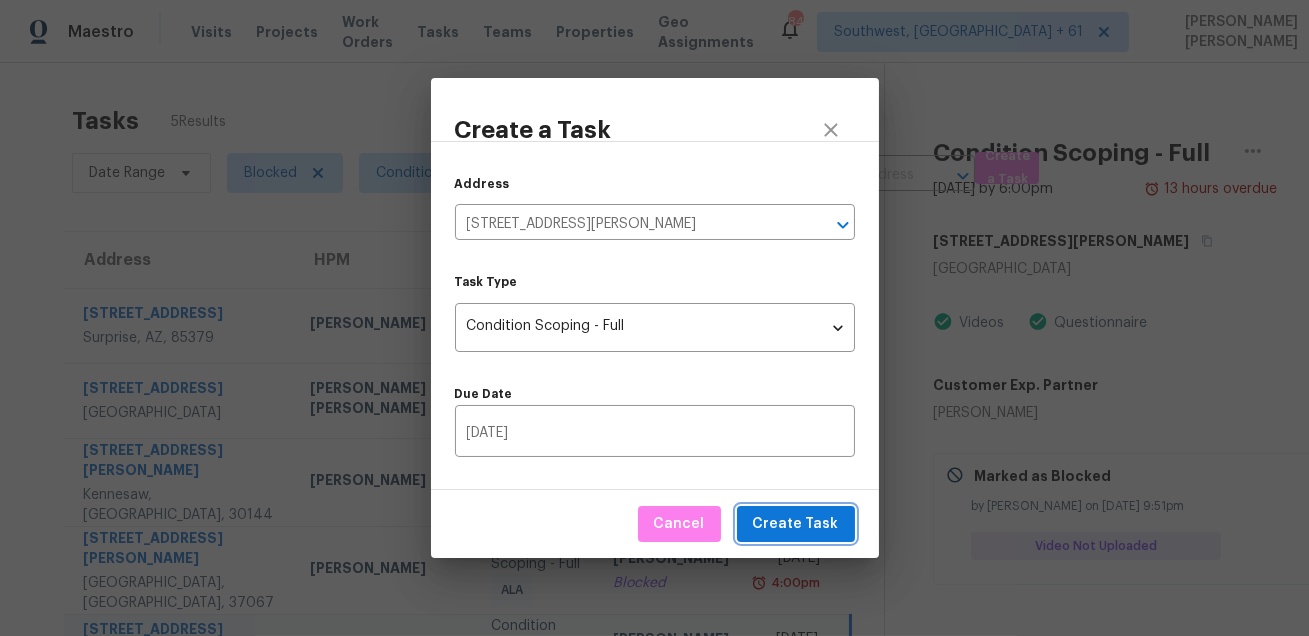 click on "Create Task" at bounding box center (796, 524) 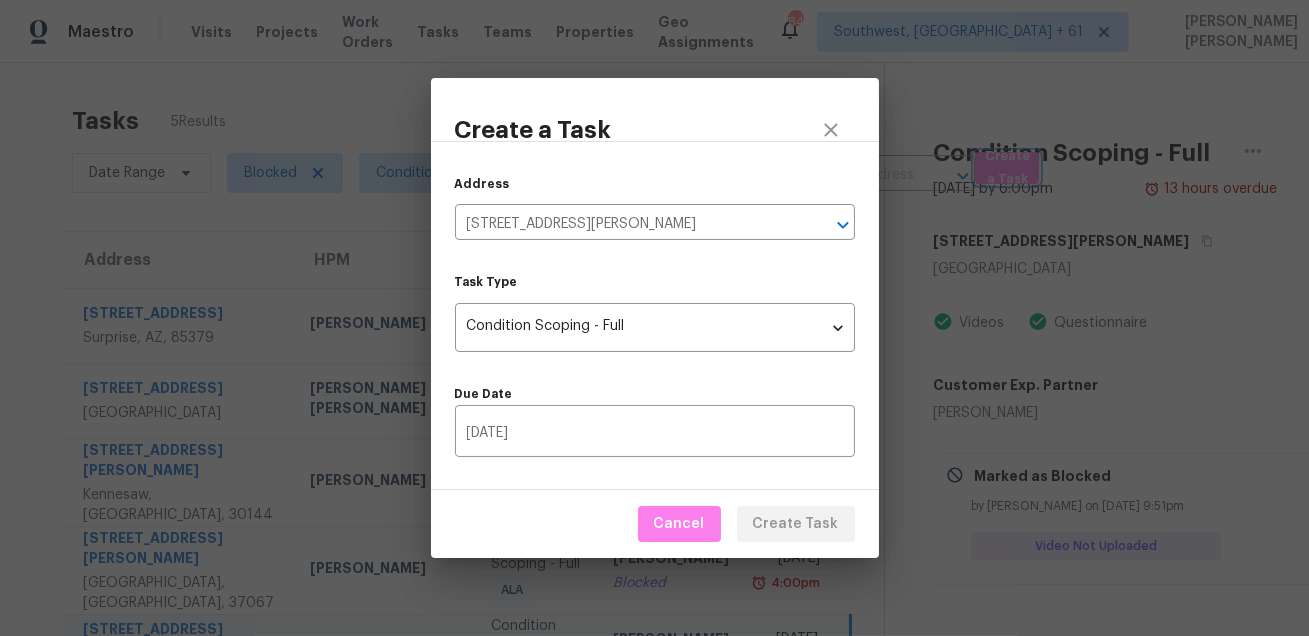 type 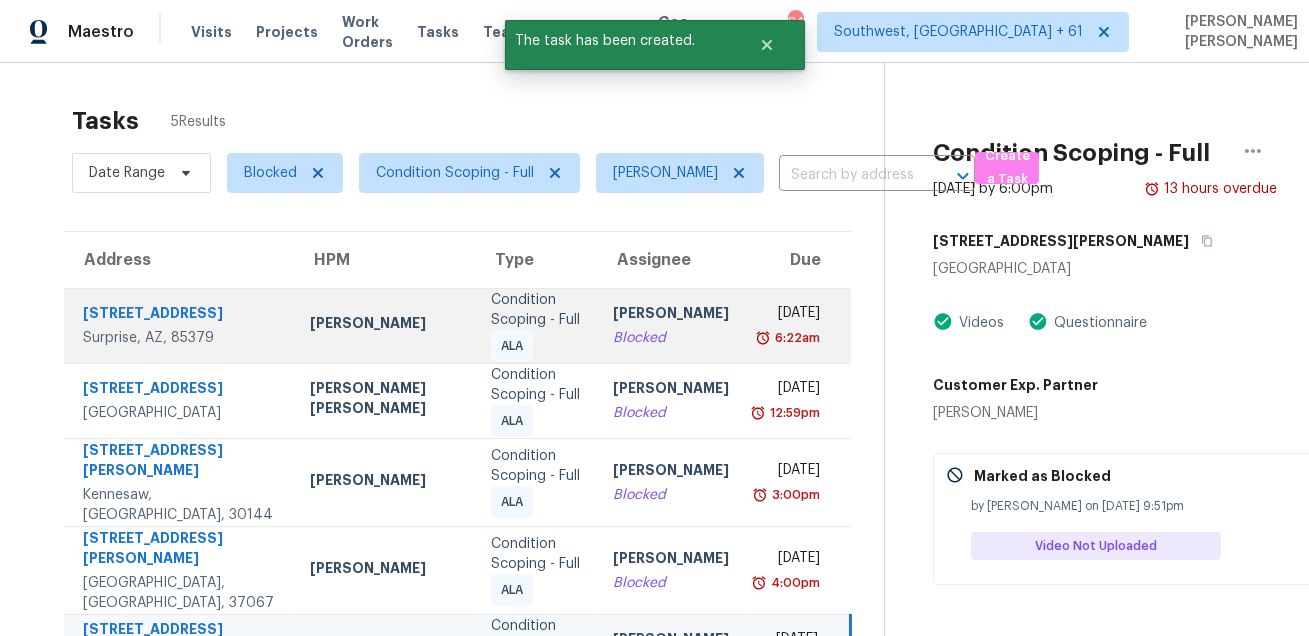 click on "Salma Ansari Blocked" at bounding box center (671, 325) 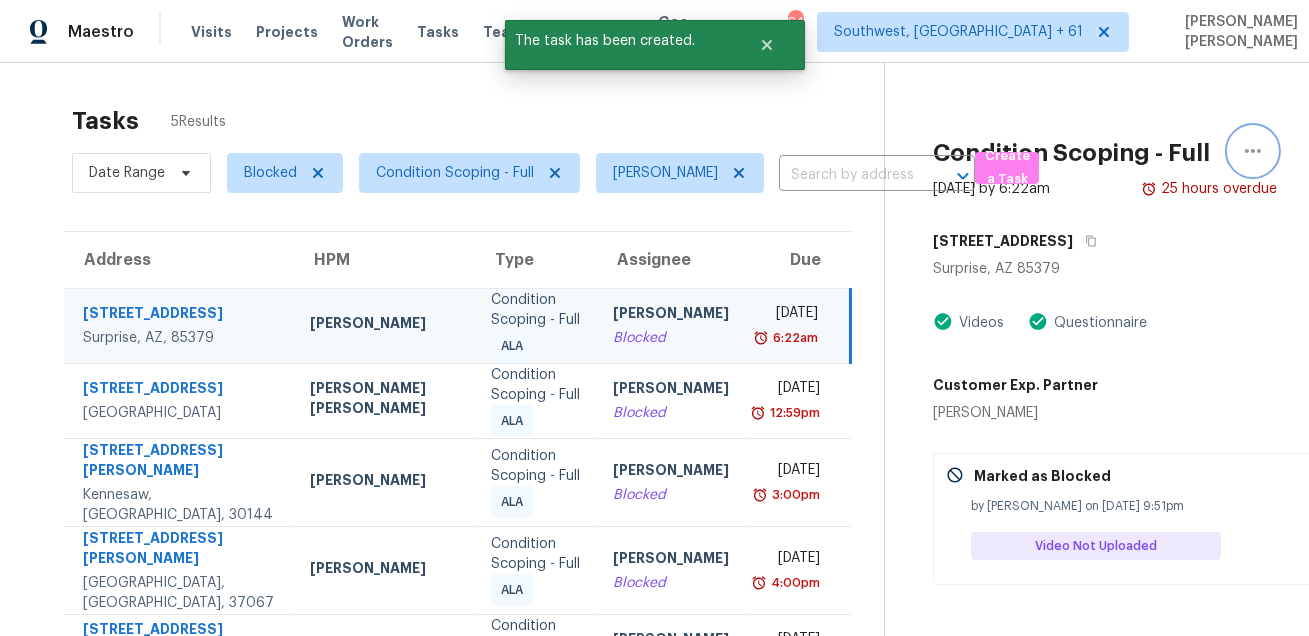 click 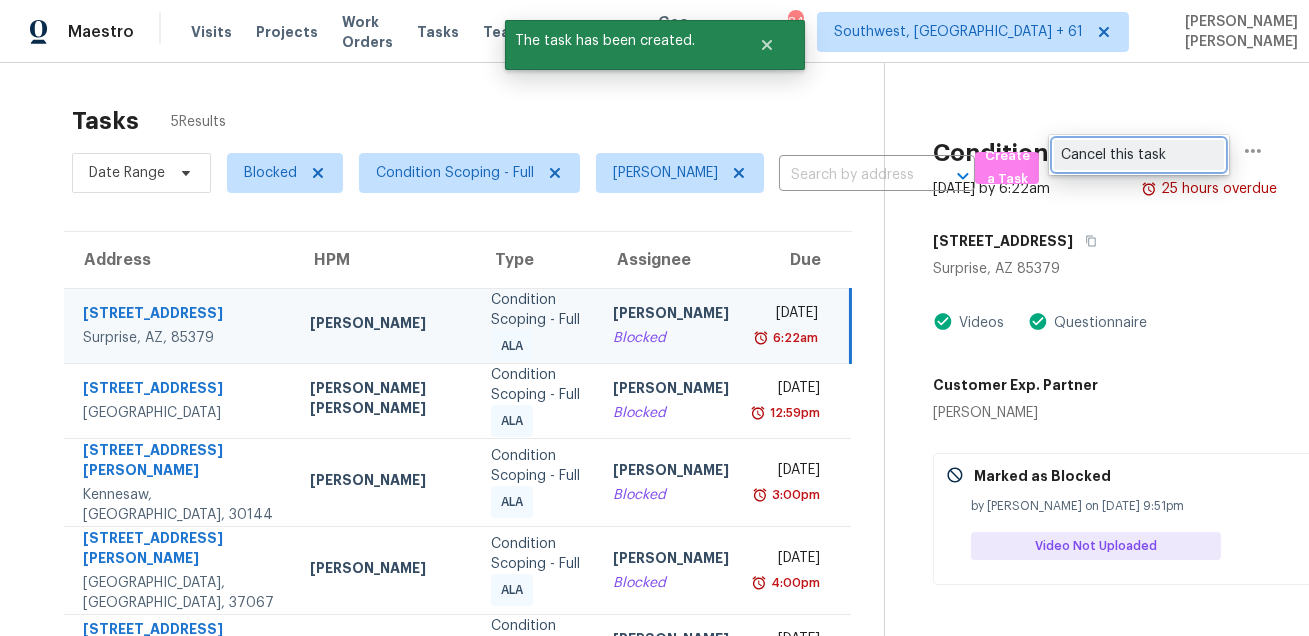 click on "Cancel this task" at bounding box center [1139, 155] 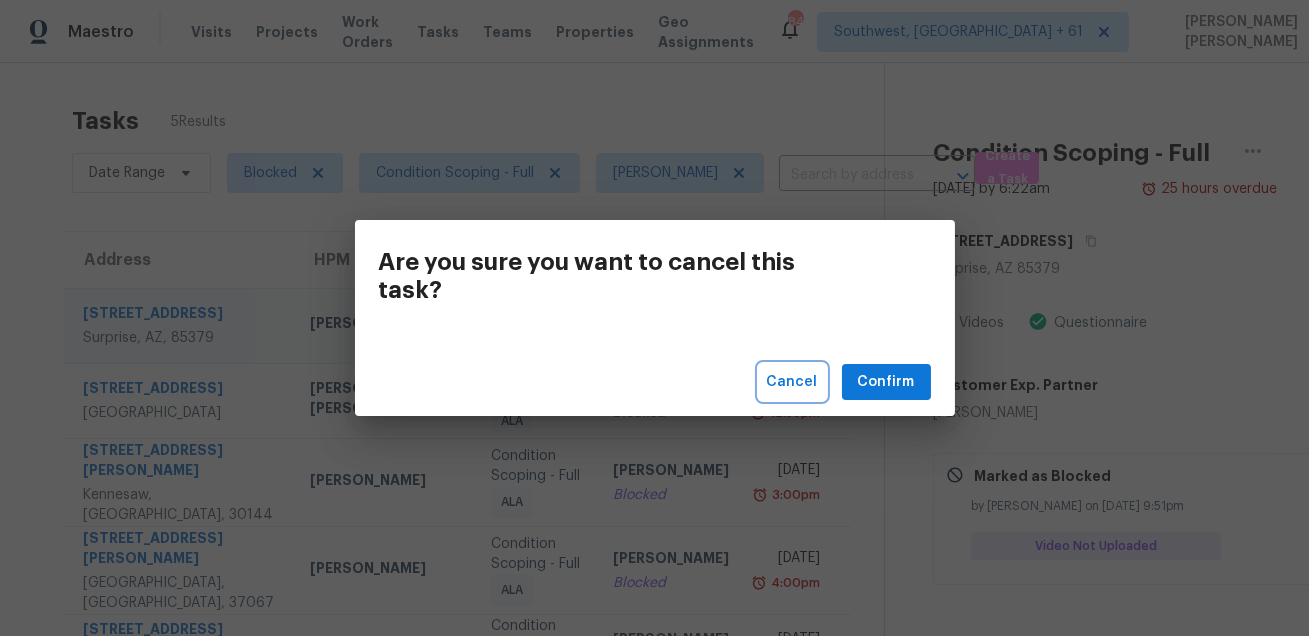 click on "Cancel" at bounding box center [792, 382] 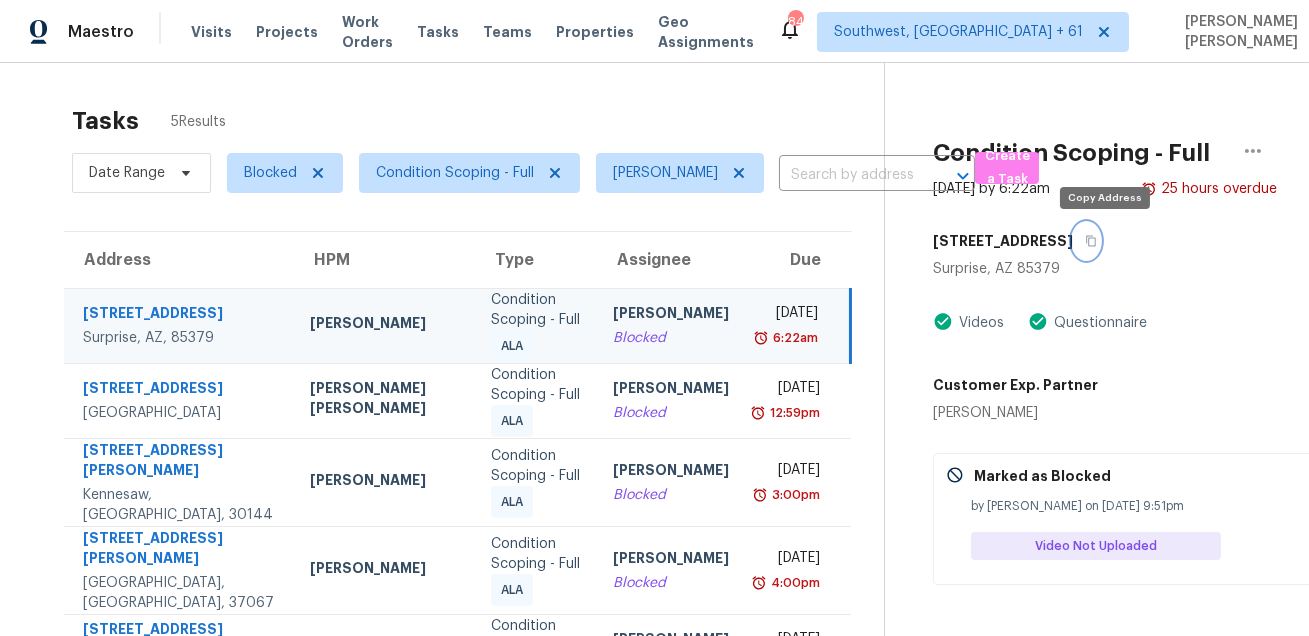 click 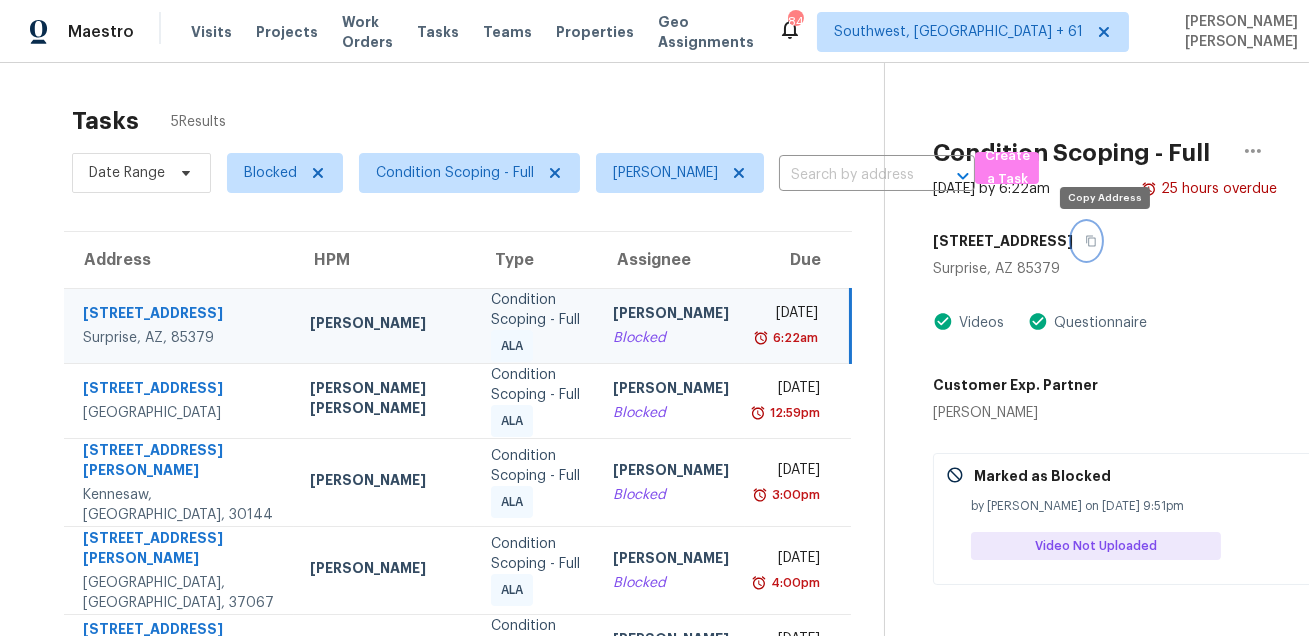 click 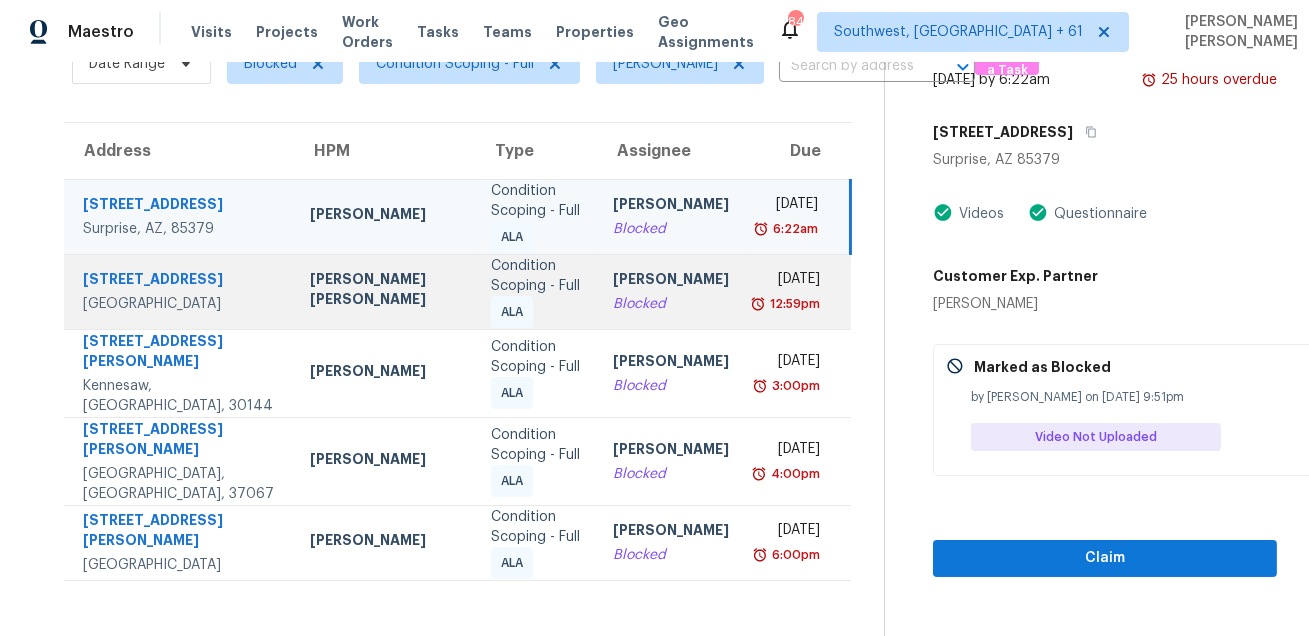 click on "Salma Ansari Blocked" at bounding box center (671, 291) 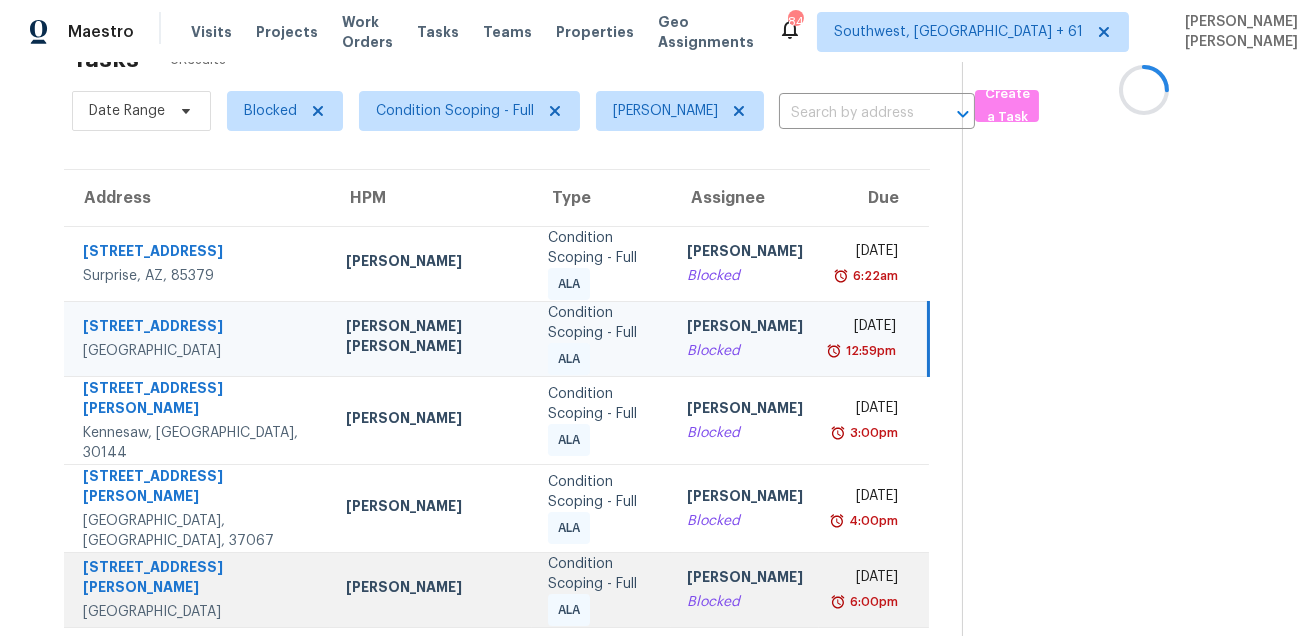 scroll, scrollTop: 109, scrollLeft: 0, axis: vertical 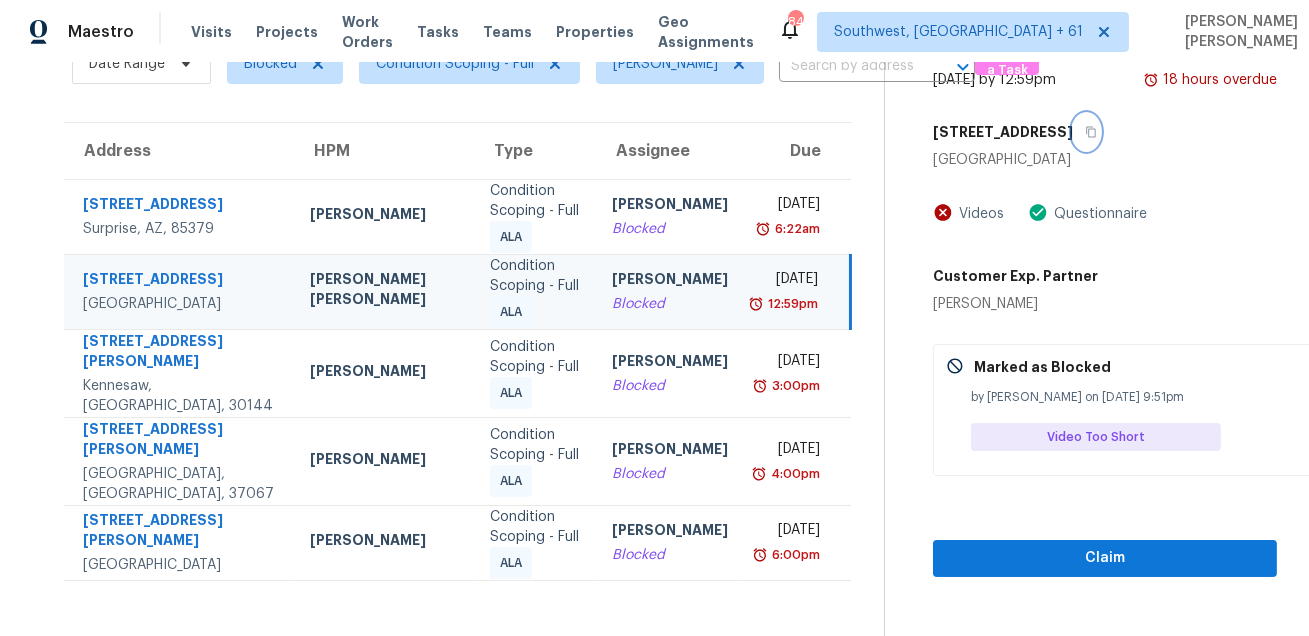 click 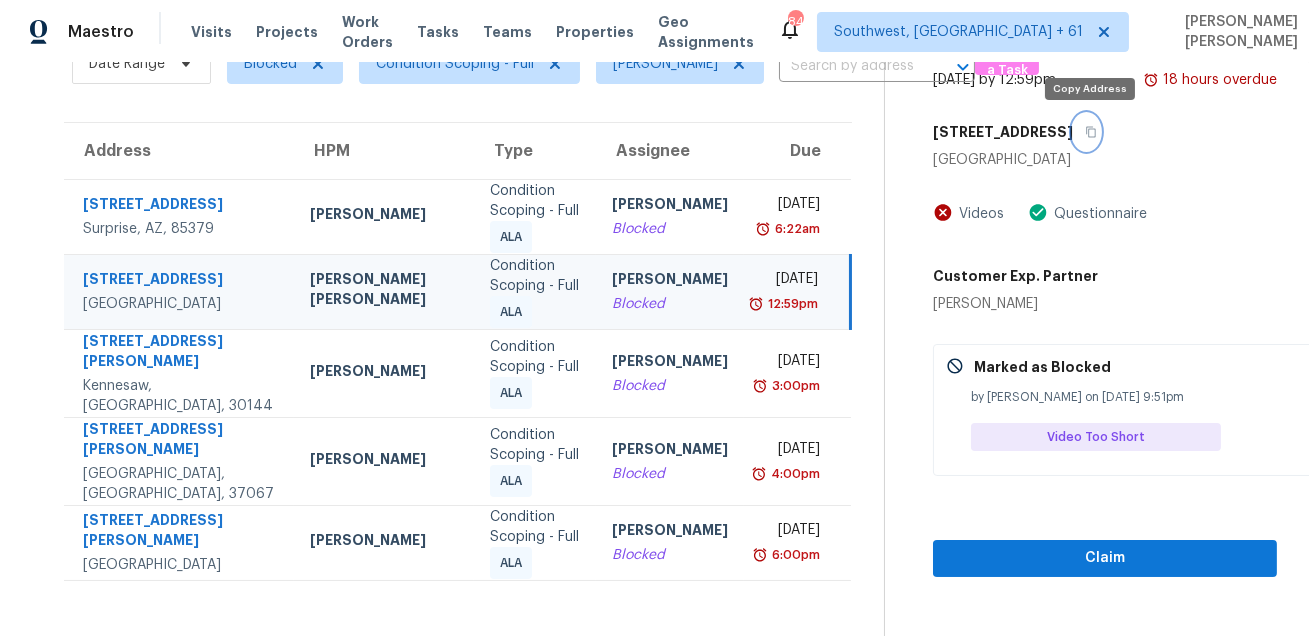 click 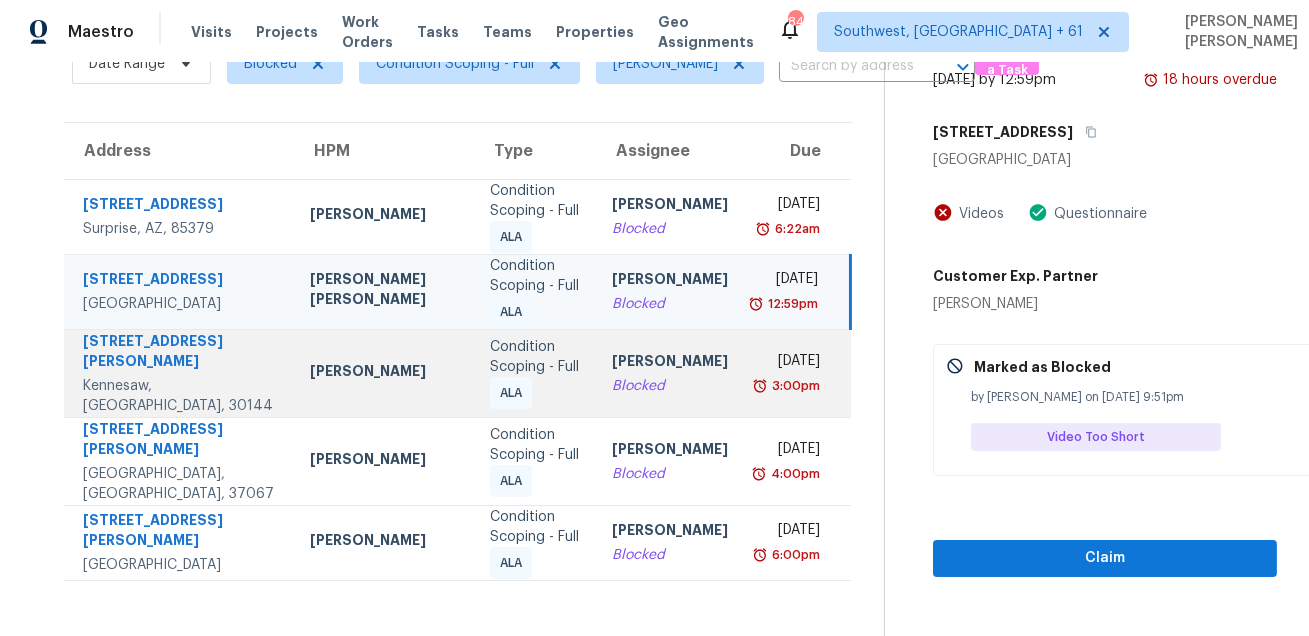 click on "Condition Scoping - Full" at bounding box center (535, 357) 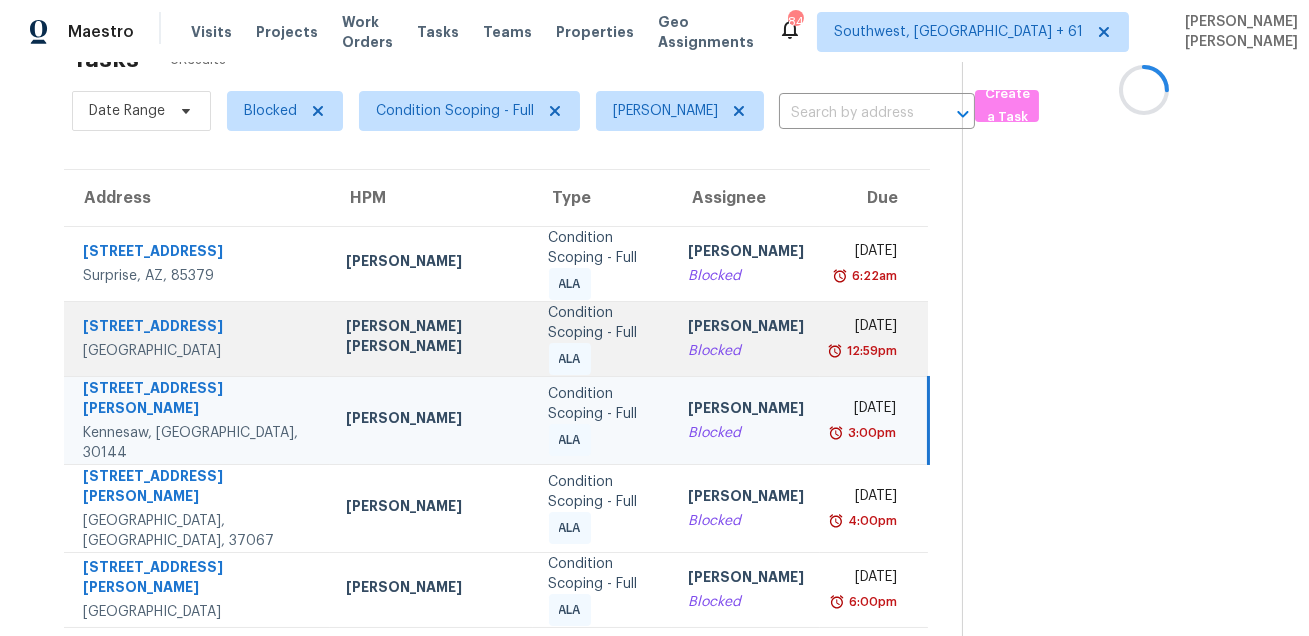 scroll, scrollTop: 109, scrollLeft: 0, axis: vertical 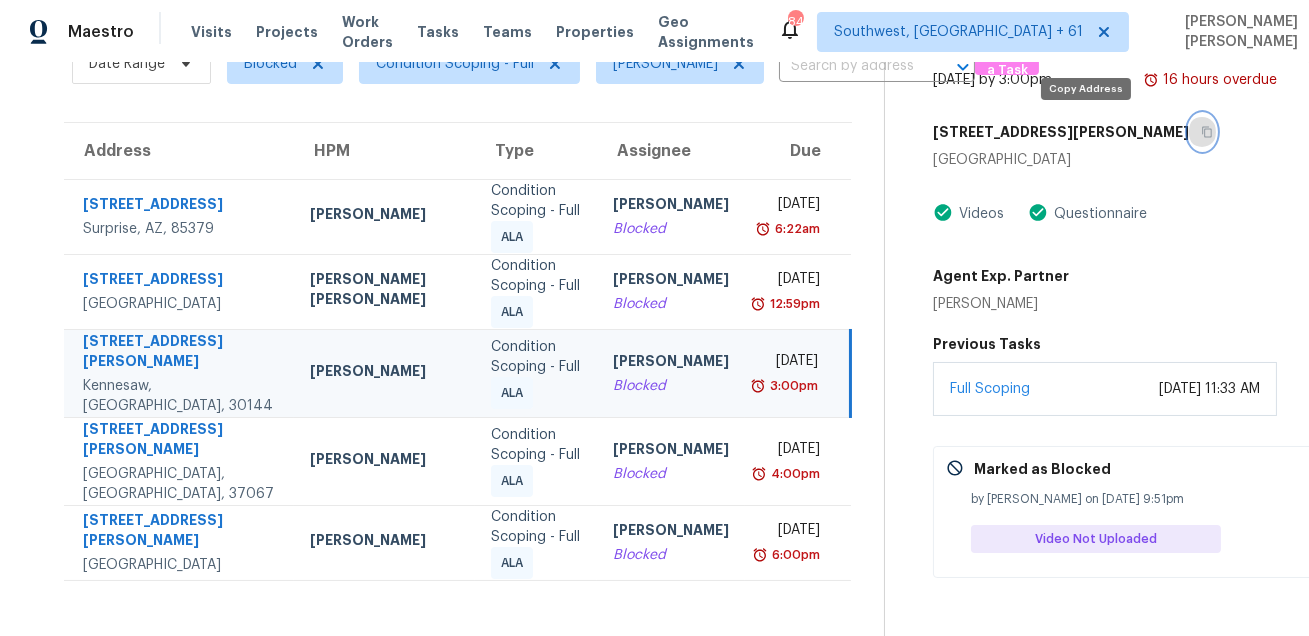 click at bounding box center [1202, 132] 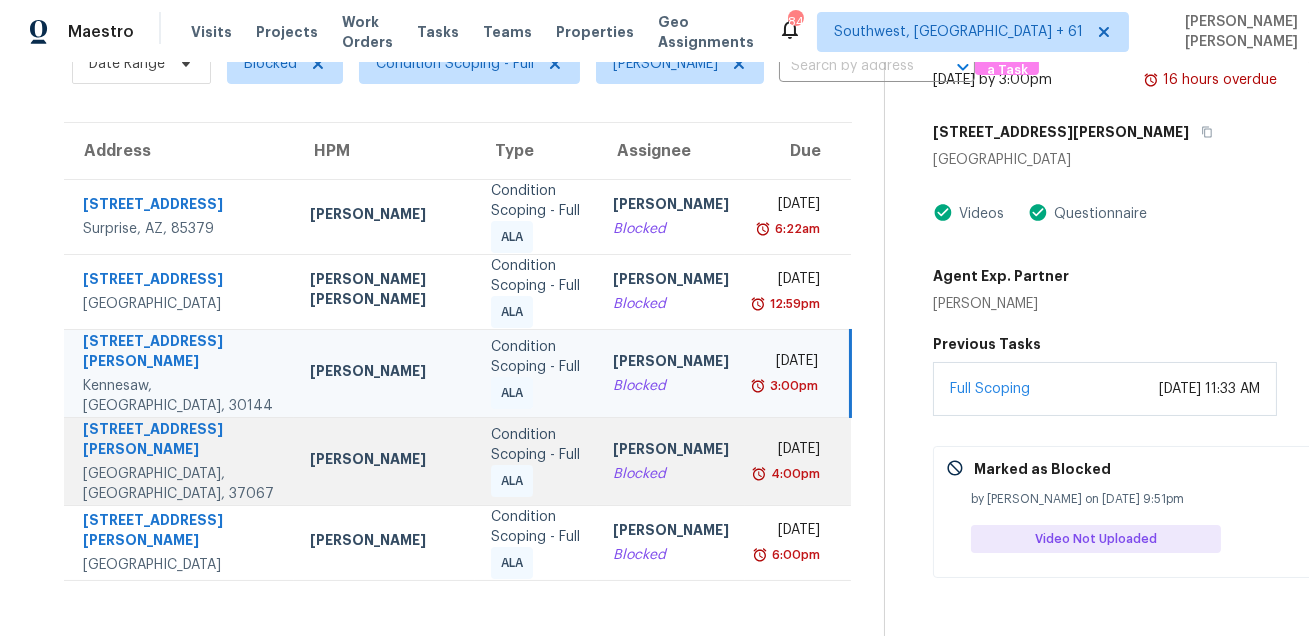 click on "Condition Scoping - Full" at bounding box center (536, 445) 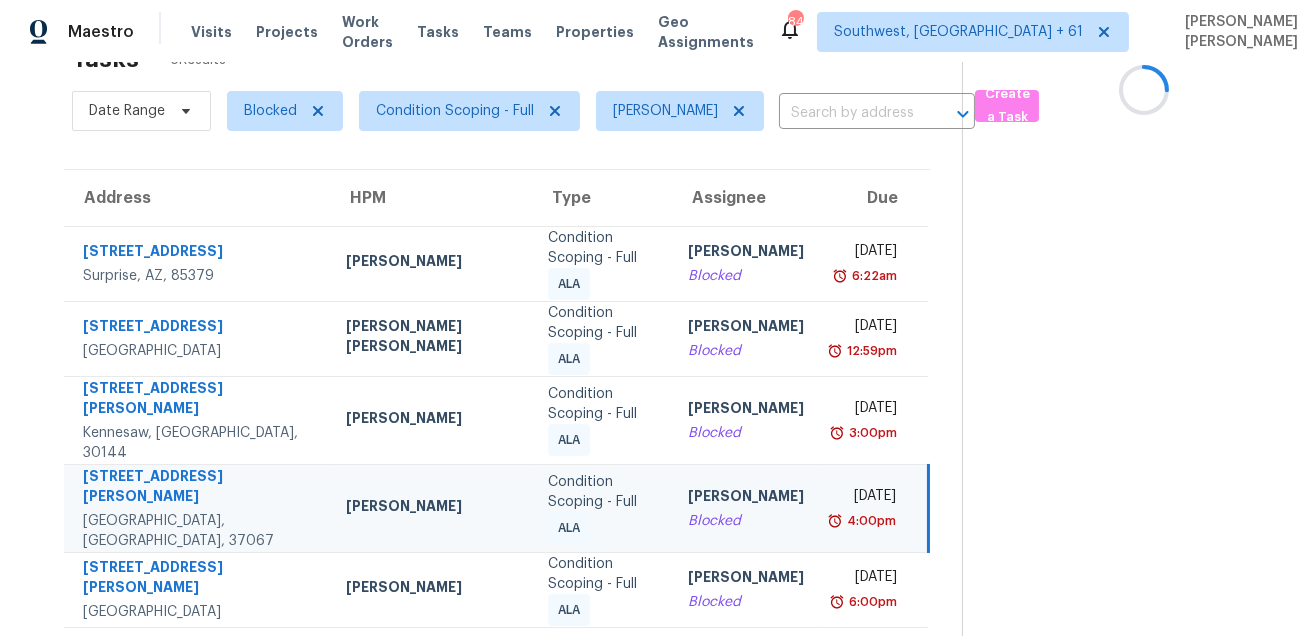 scroll, scrollTop: 109, scrollLeft: 0, axis: vertical 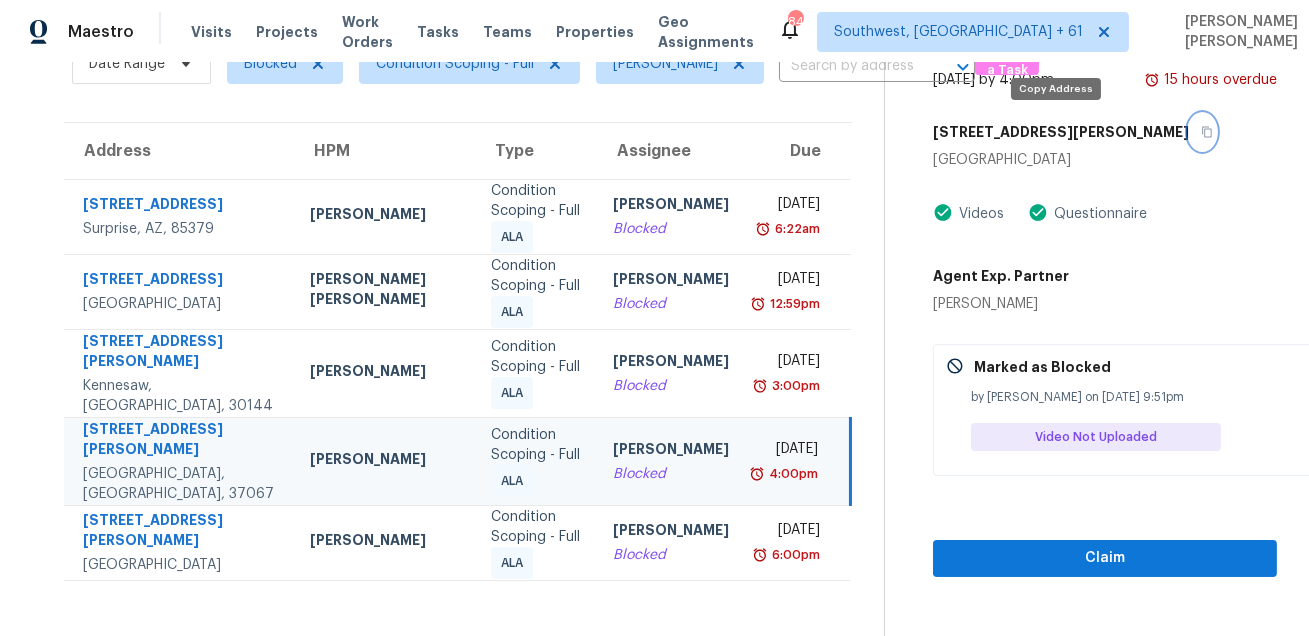 click at bounding box center (1202, 132) 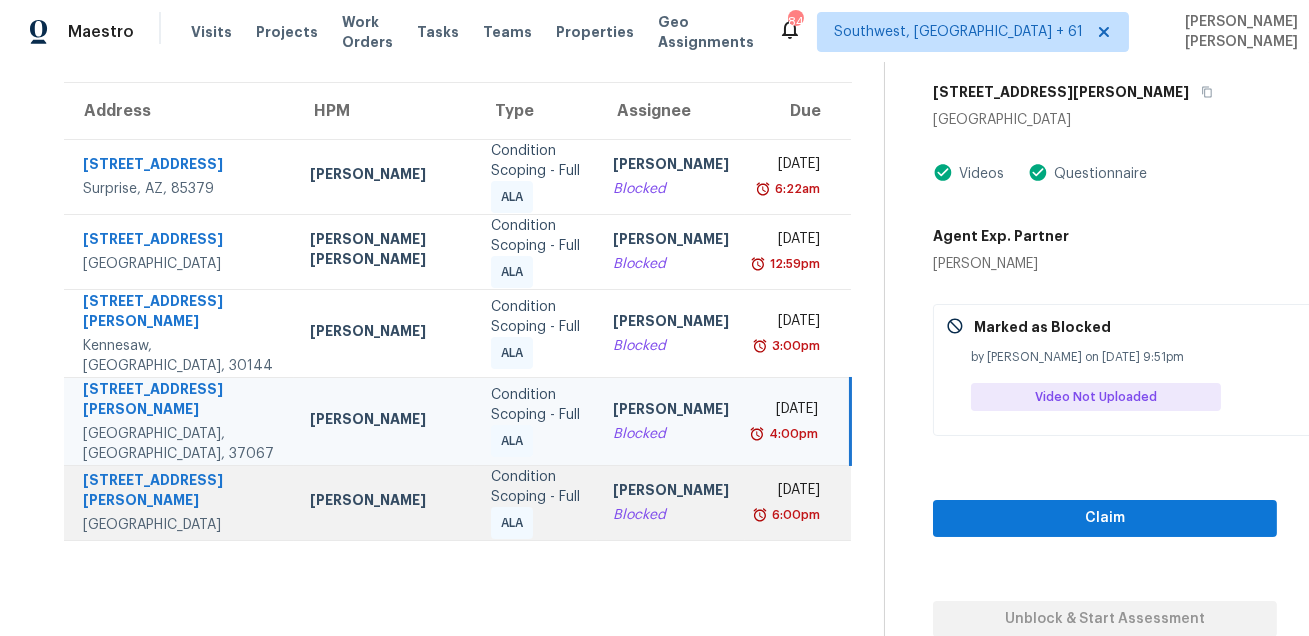 click on "Condition Scoping - Full ALA" at bounding box center (536, 503) 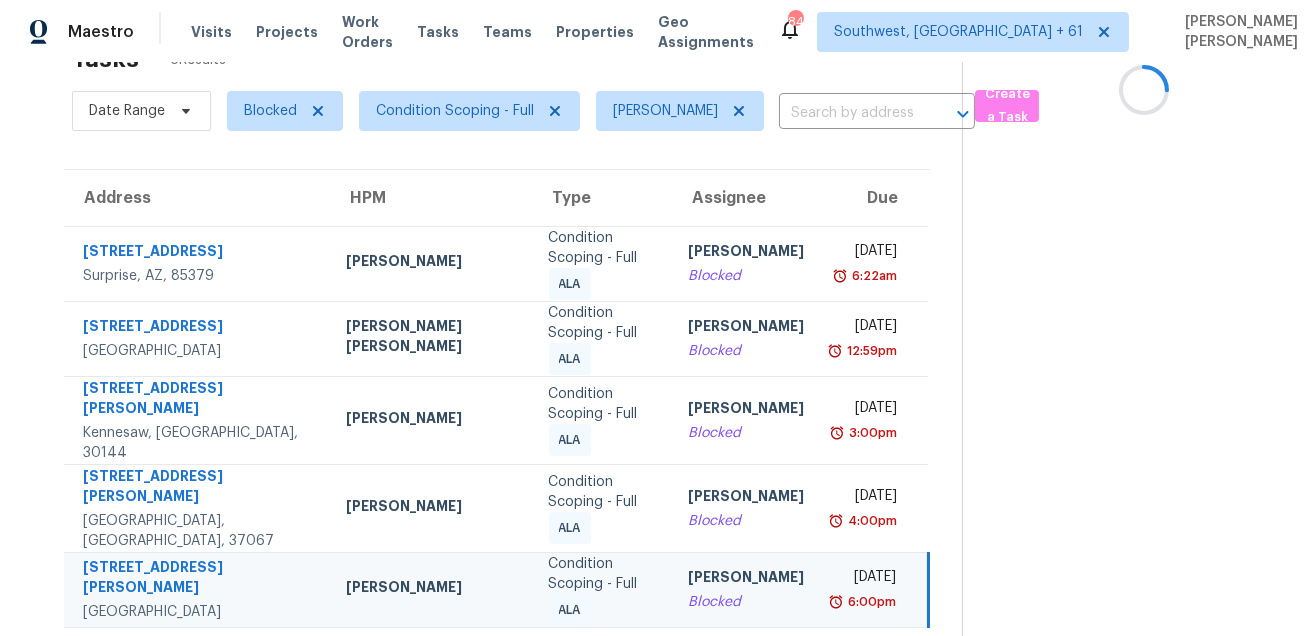 scroll, scrollTop: 149, scrollLeft: 0, axis: vertical 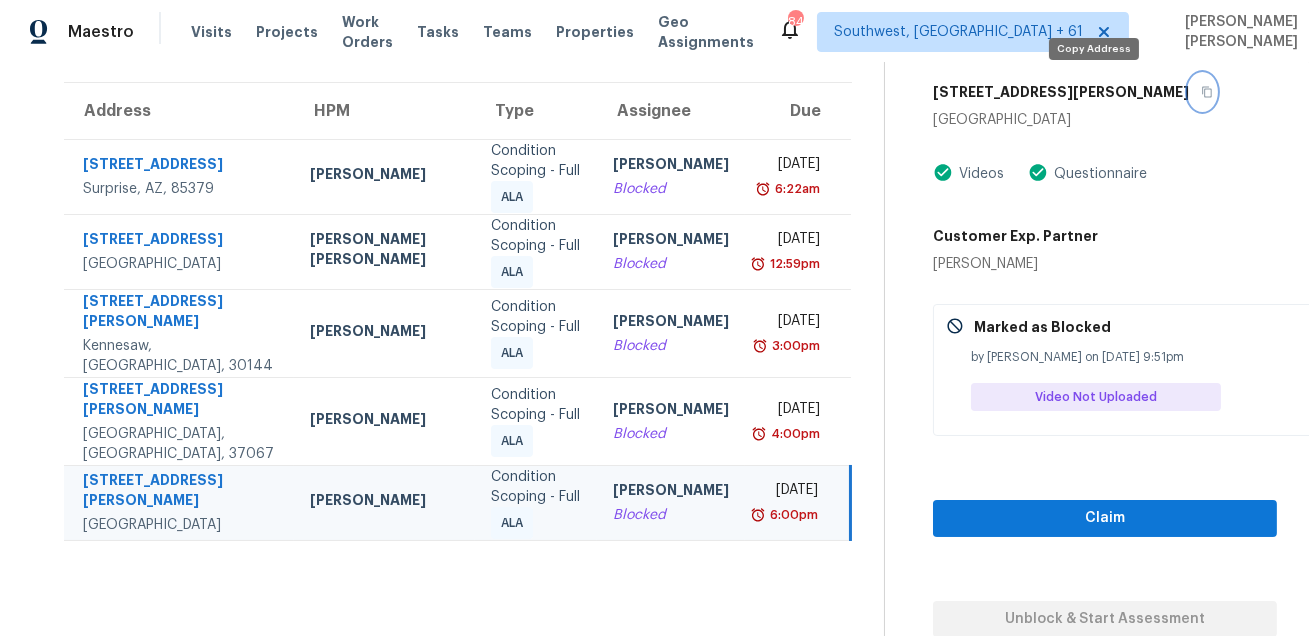 click 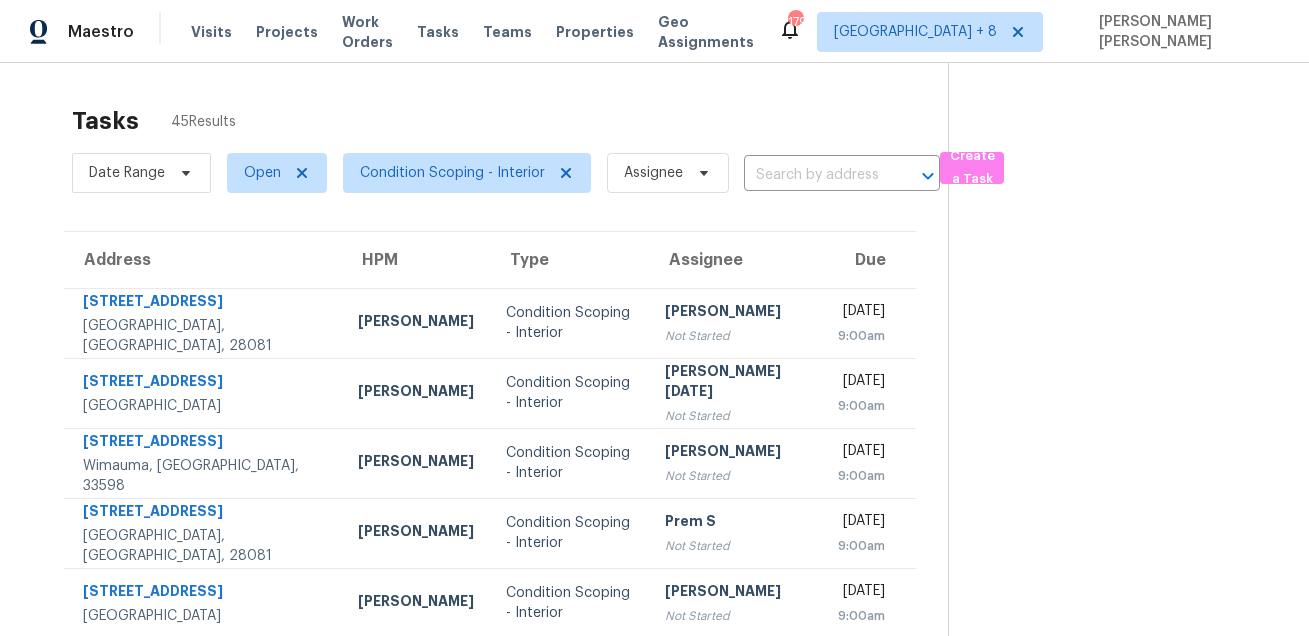 scroll, scrollTop: 0, scrollLeft: 0, axis: both 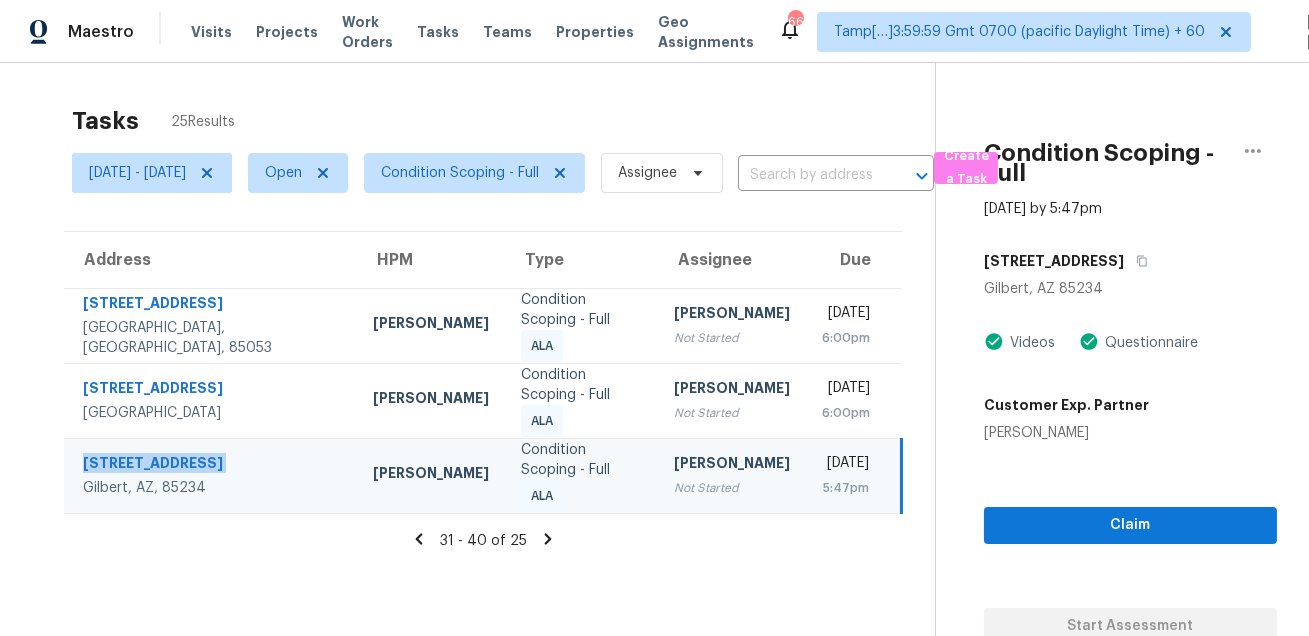 click on "Condition Scoping - Full" at bounding box center [1130, 163] 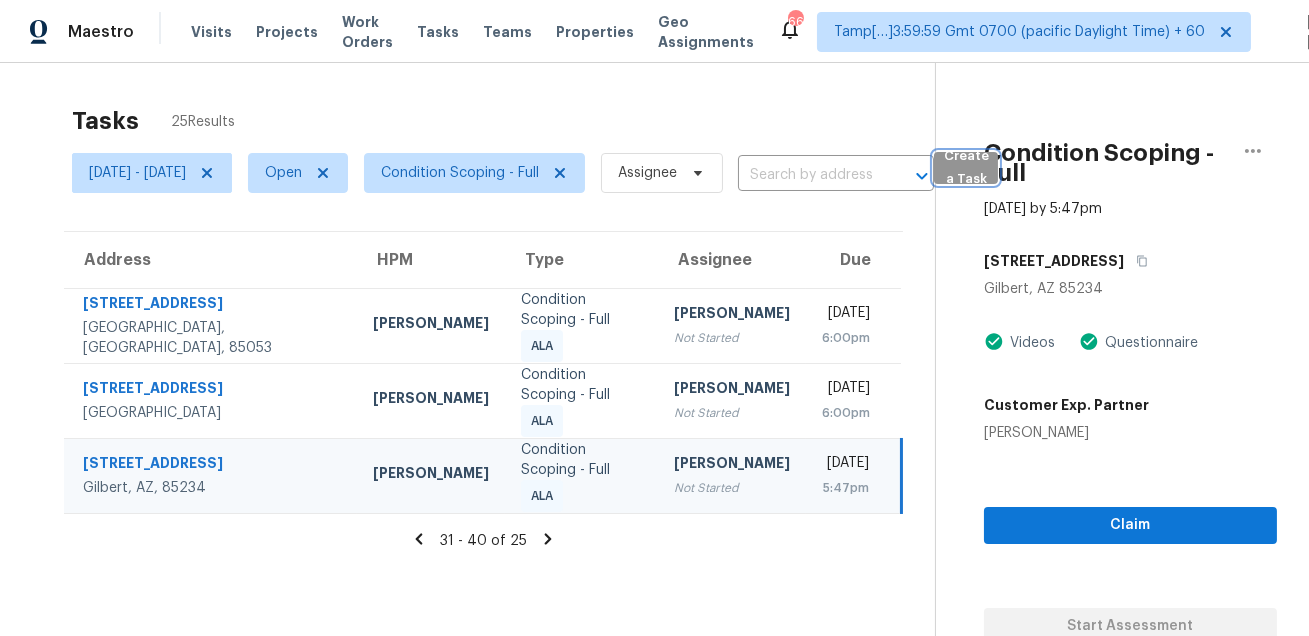 click on "Create a Task" at bounding box center [966, 168] 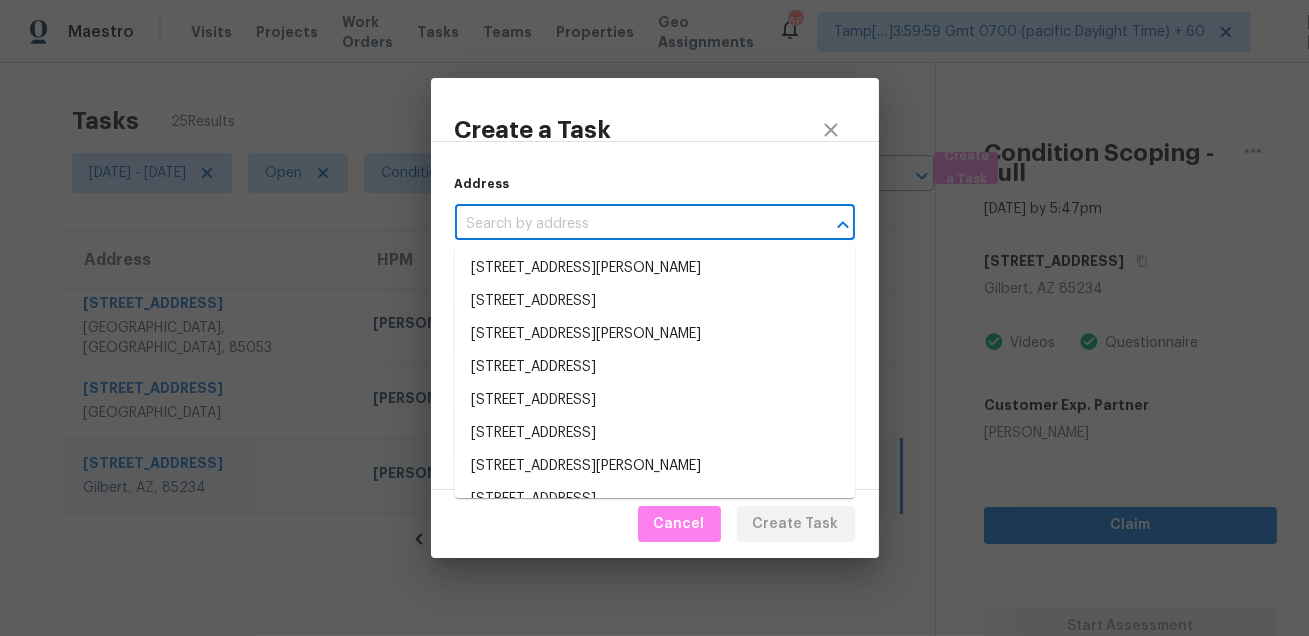 click at bounding box center [627, 224] 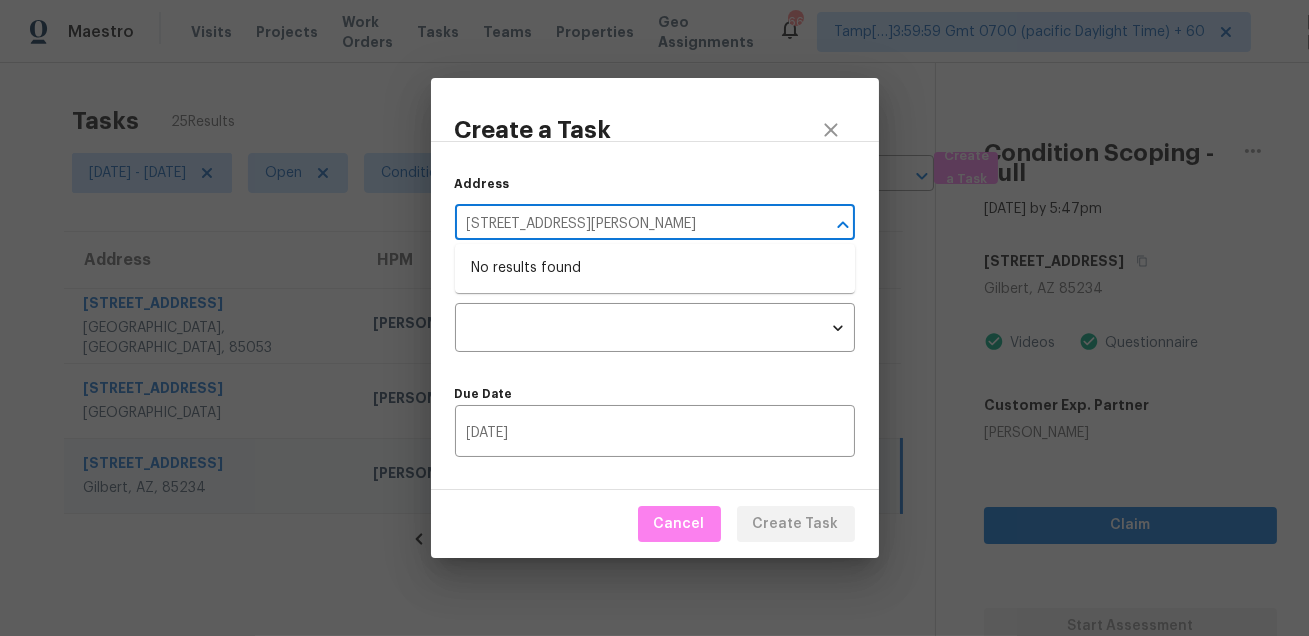 type on "7 Brian Pl, Waxahachie, TX 75165" 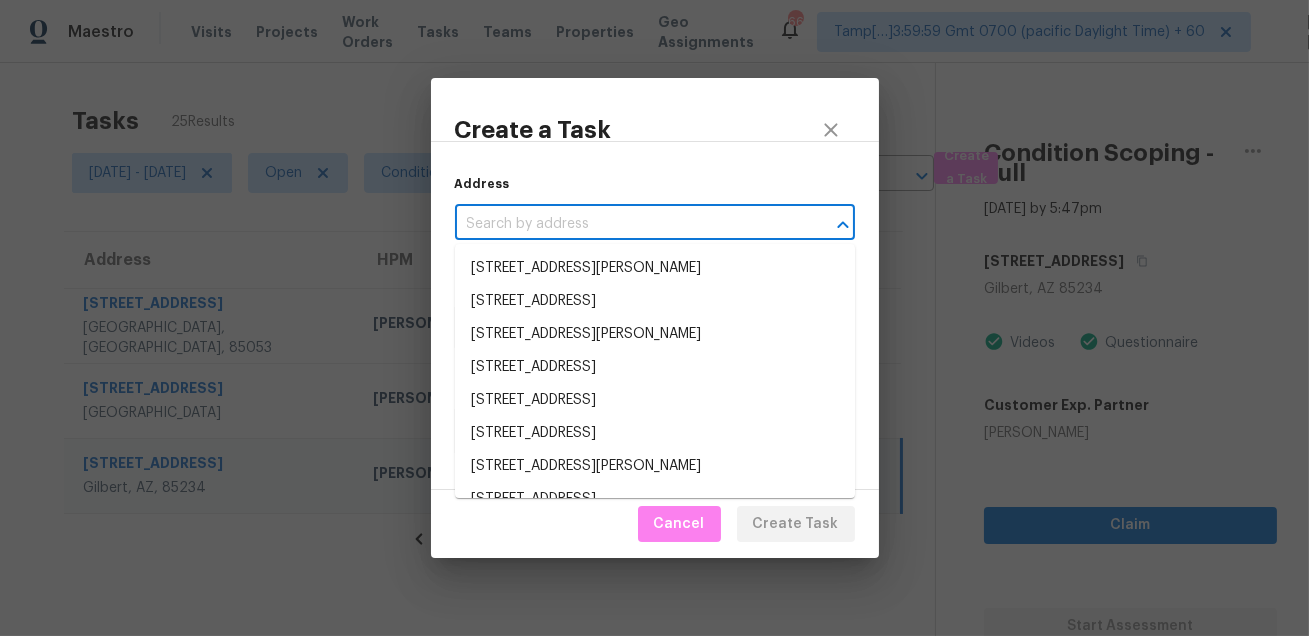 click on "Address ​" at bounding box center (655, 207) 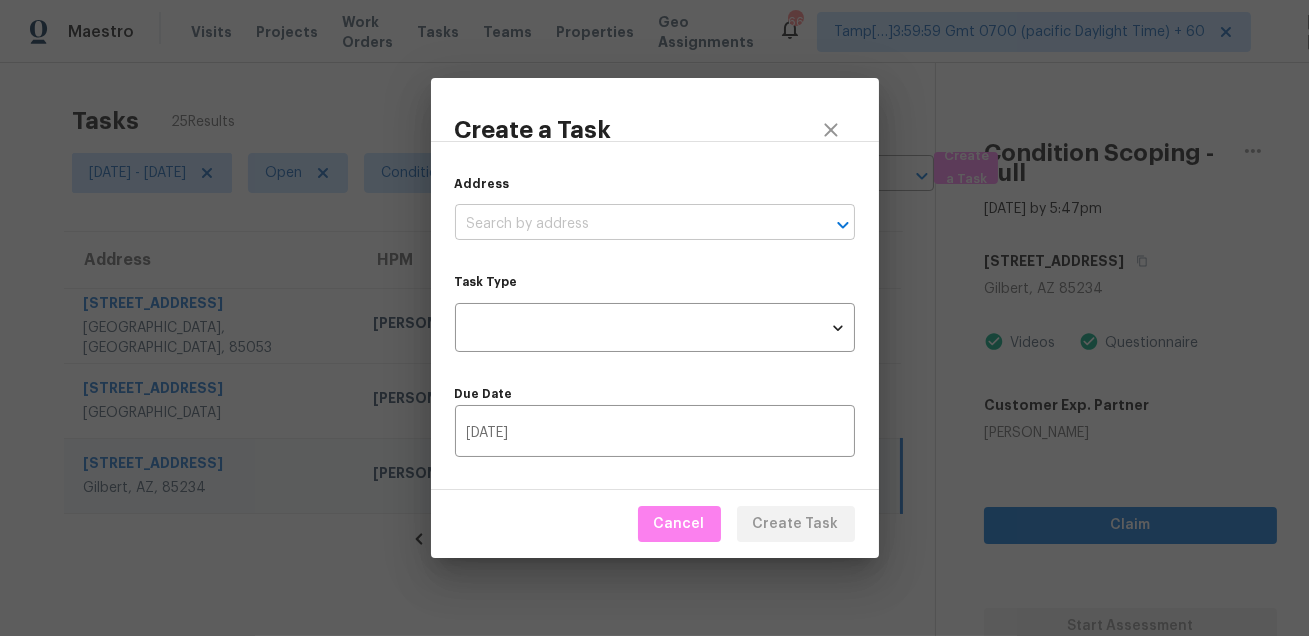 click at bounding box center (627, 224) 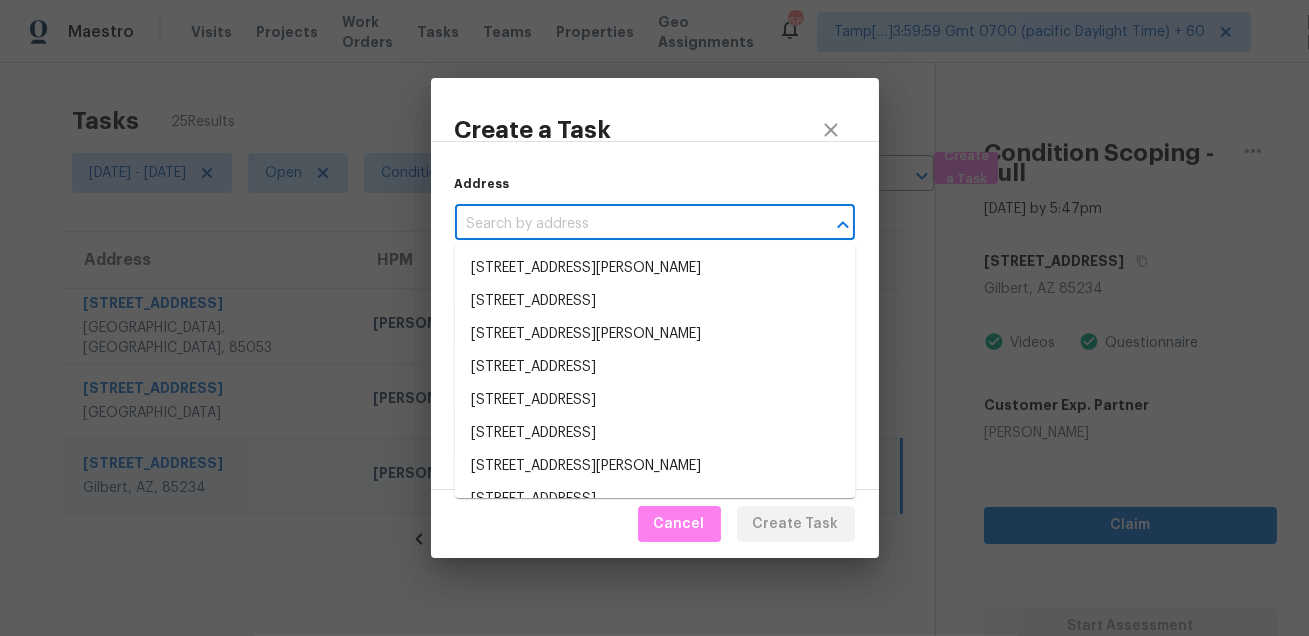 paste on "7 Brian Pl, Waxahachie, TX 75165" 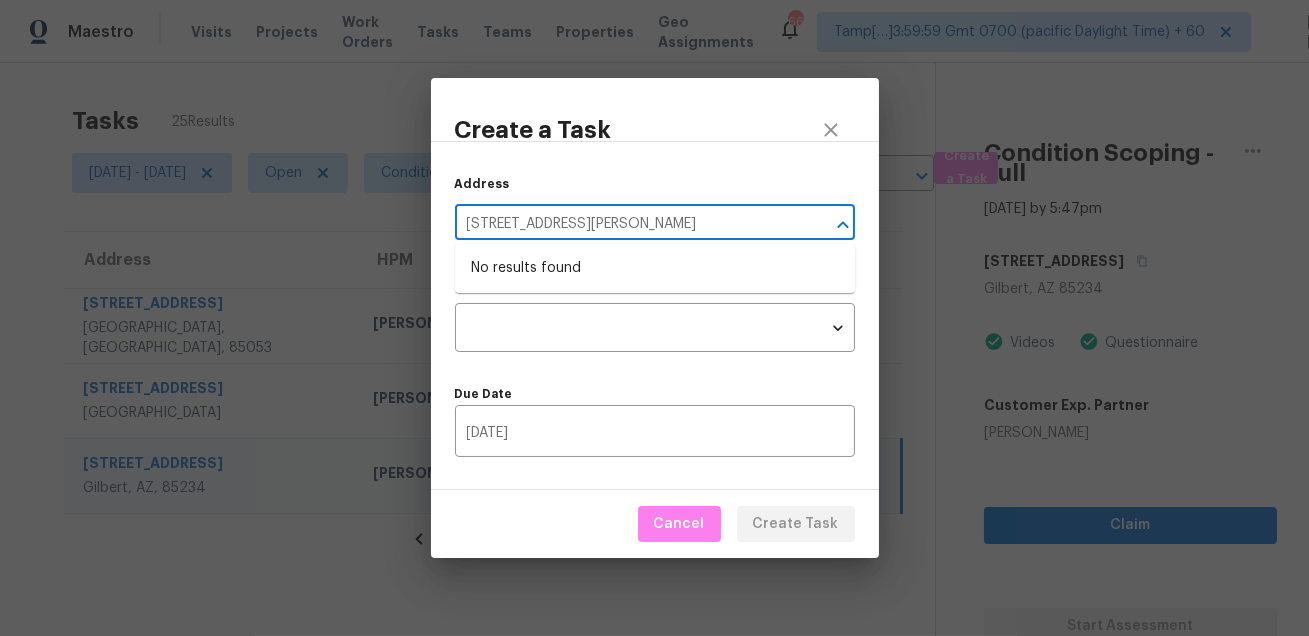 click on "7 Brian Pl, Waxahachie, TX 75165" at bounding box center (627, 224) 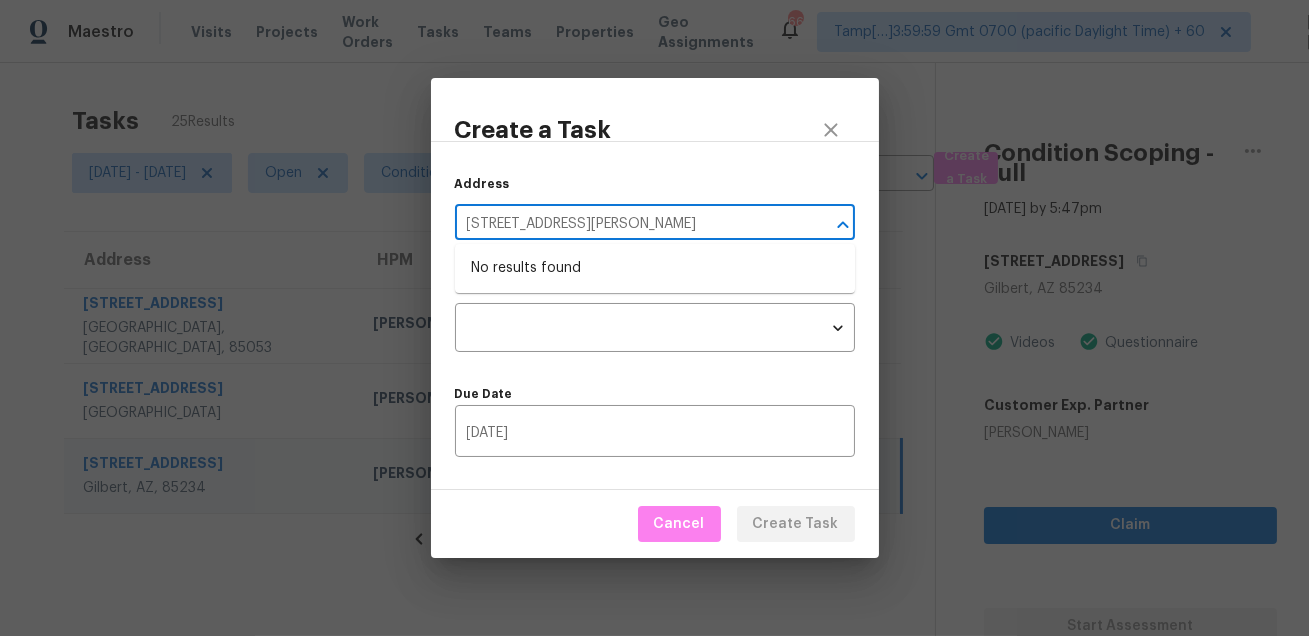 type on "7 Brian Pl, Waxahachie, TX 75165" 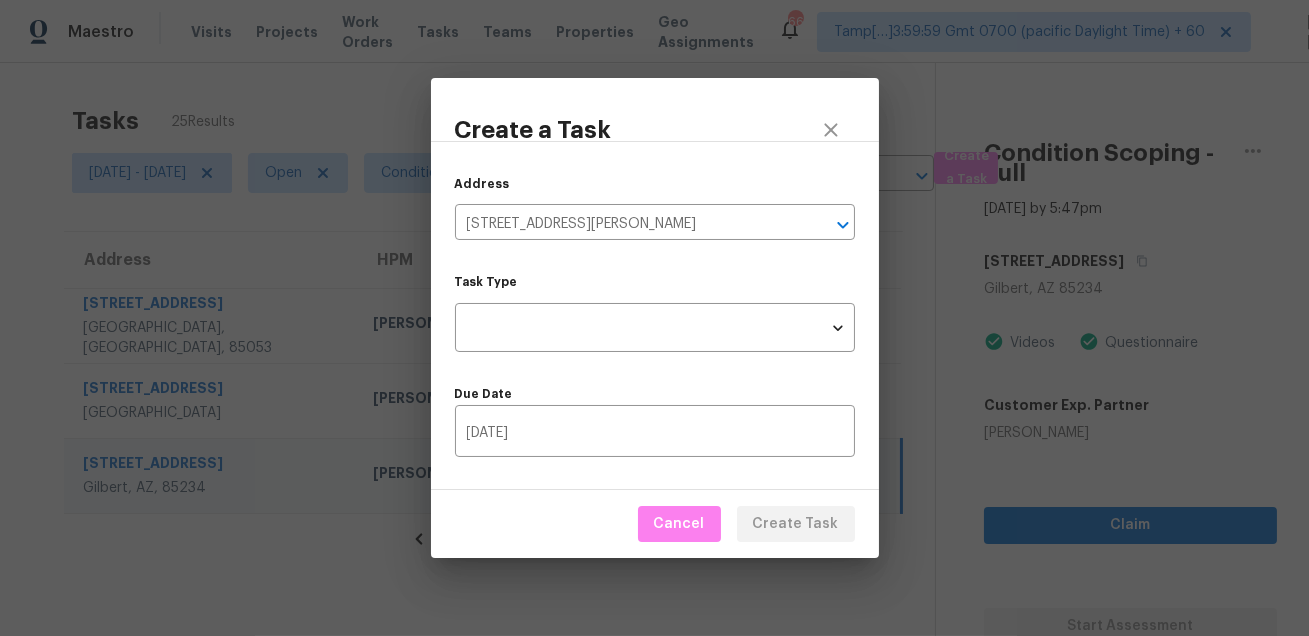 type 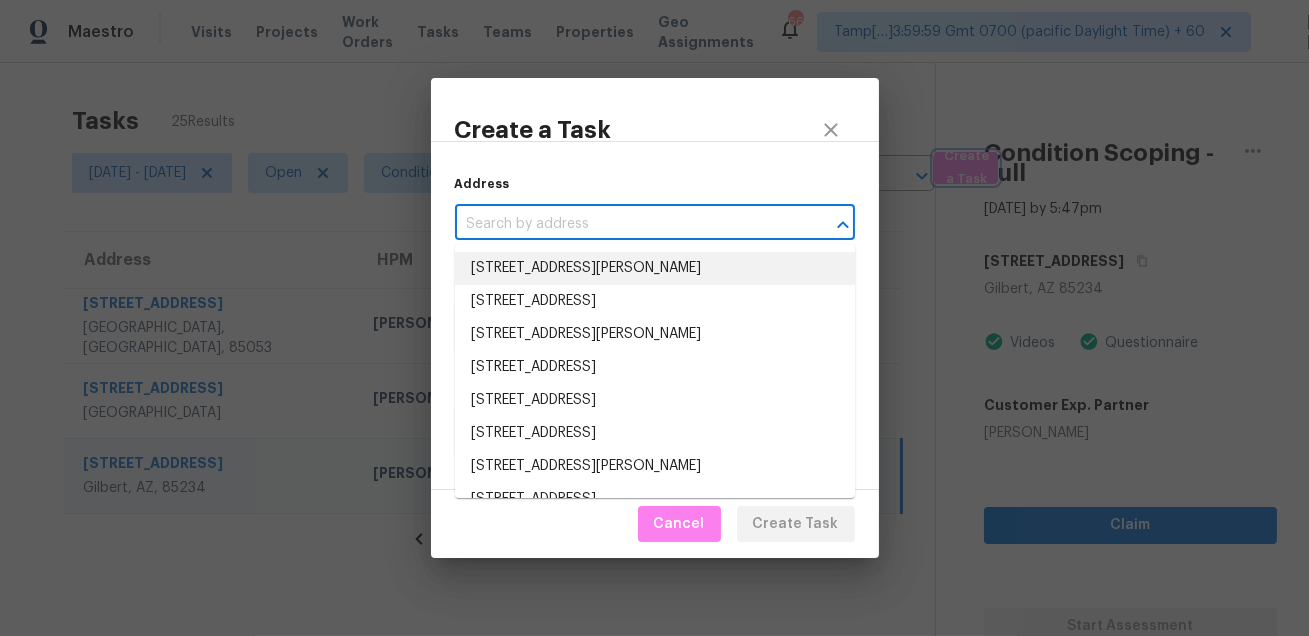 click on "Create a Task Address ​ Task Type ​ Task Type Due Date 07/10/2025 ​ Cancel Create Task" at bounding box center [654, 318] 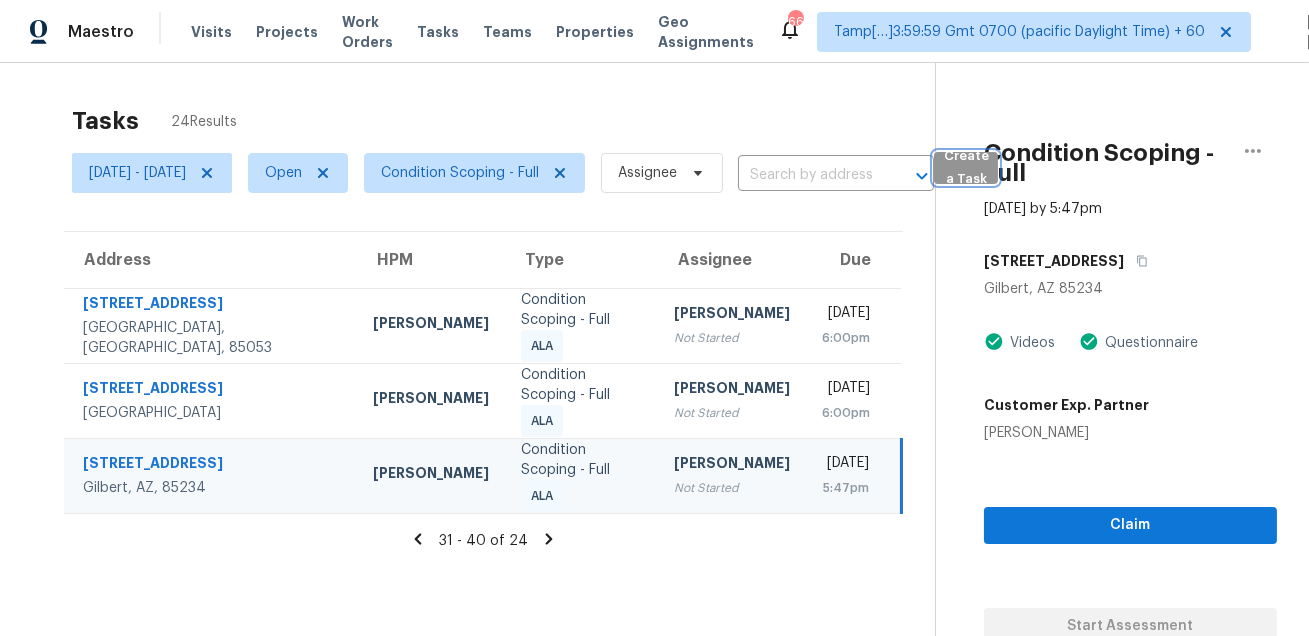 click on "Create a Task" at bounding box center [966, 168] 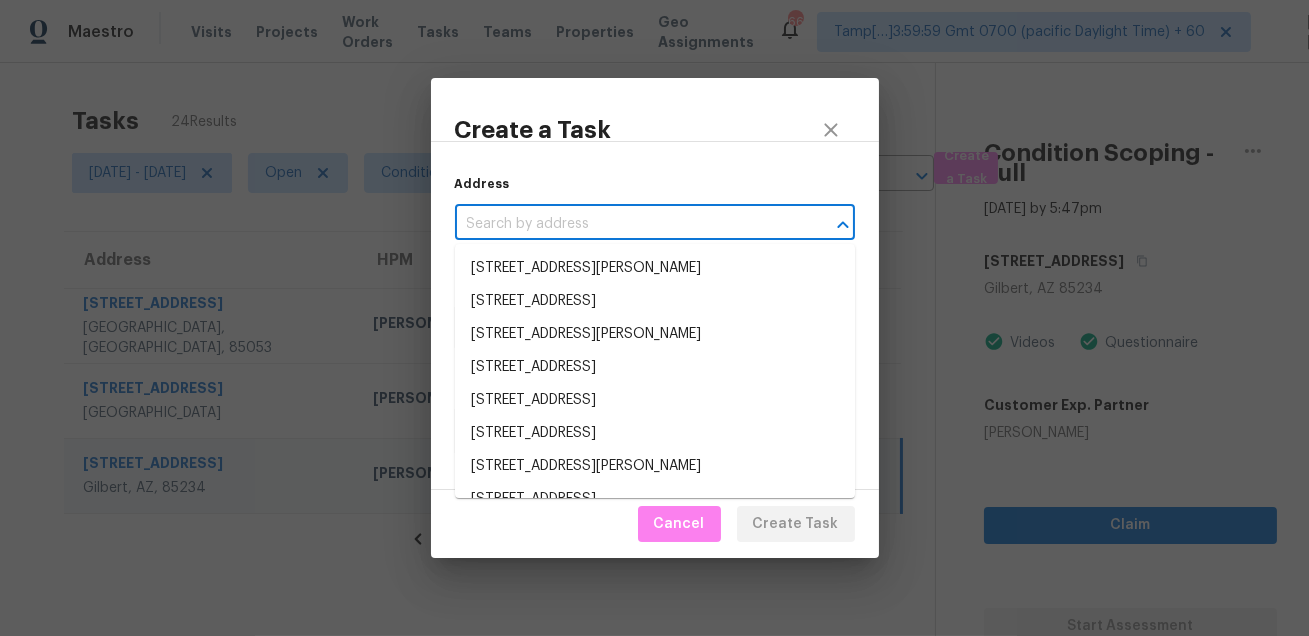 click at bounding box center [627, 224] 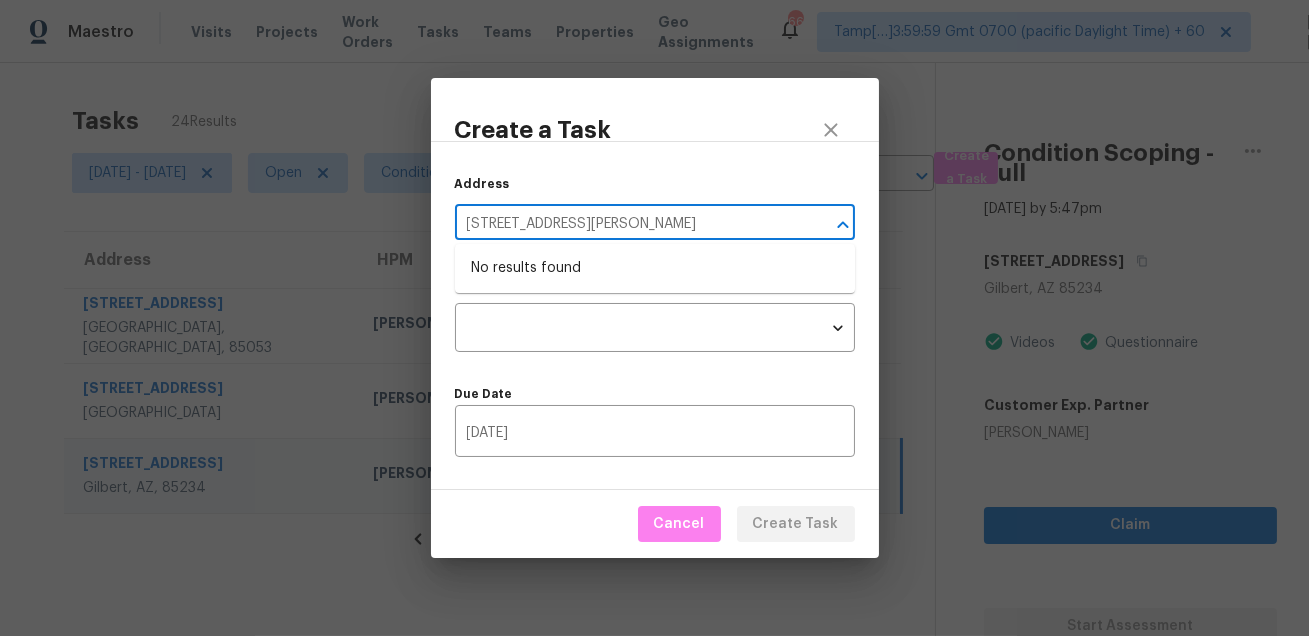 type on "7 Brian Pl, Waxahachie, TX 75165" 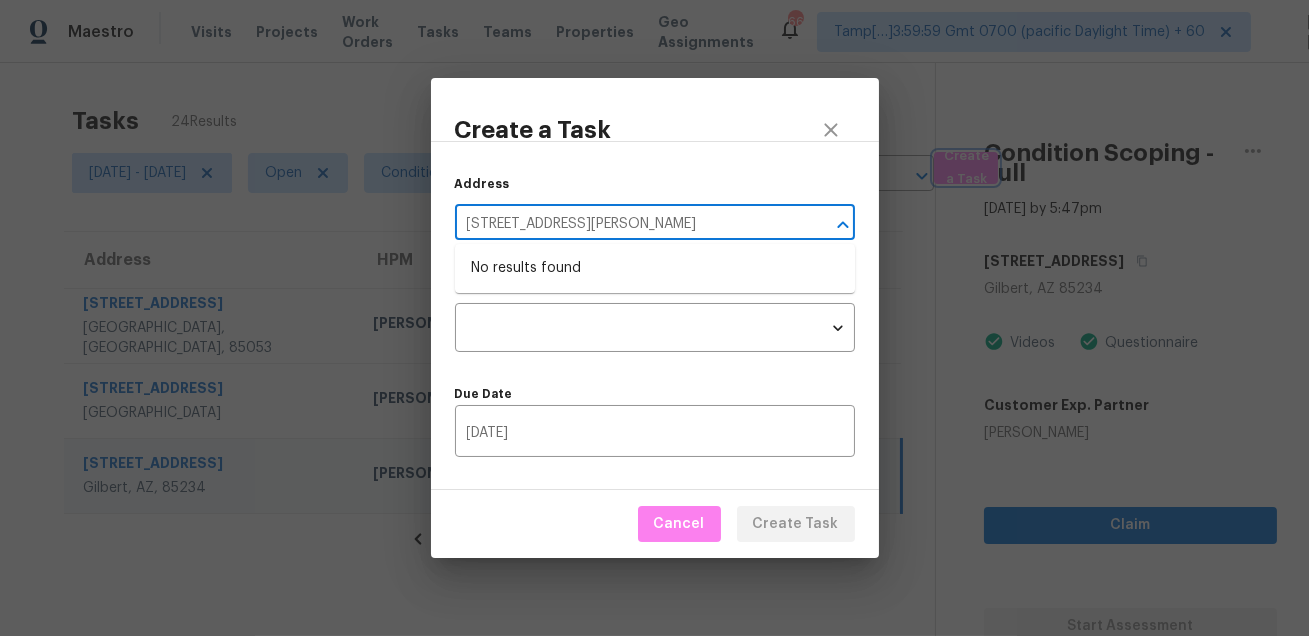 click on "Create a Task Address 7 Brian Pl, Waxahachie, TX 75165 ​ Task Type ​ Task Type Due Date 07/10/2025 ​ Cancel Create Task" at bounding box center [654, 318] 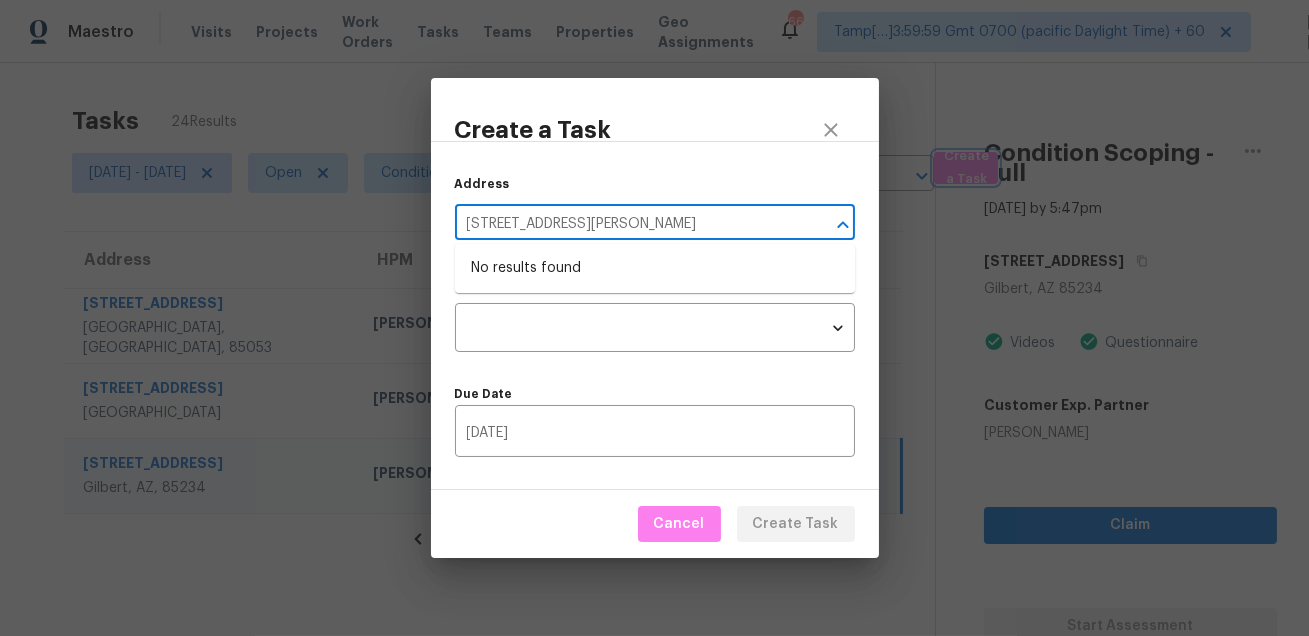 type 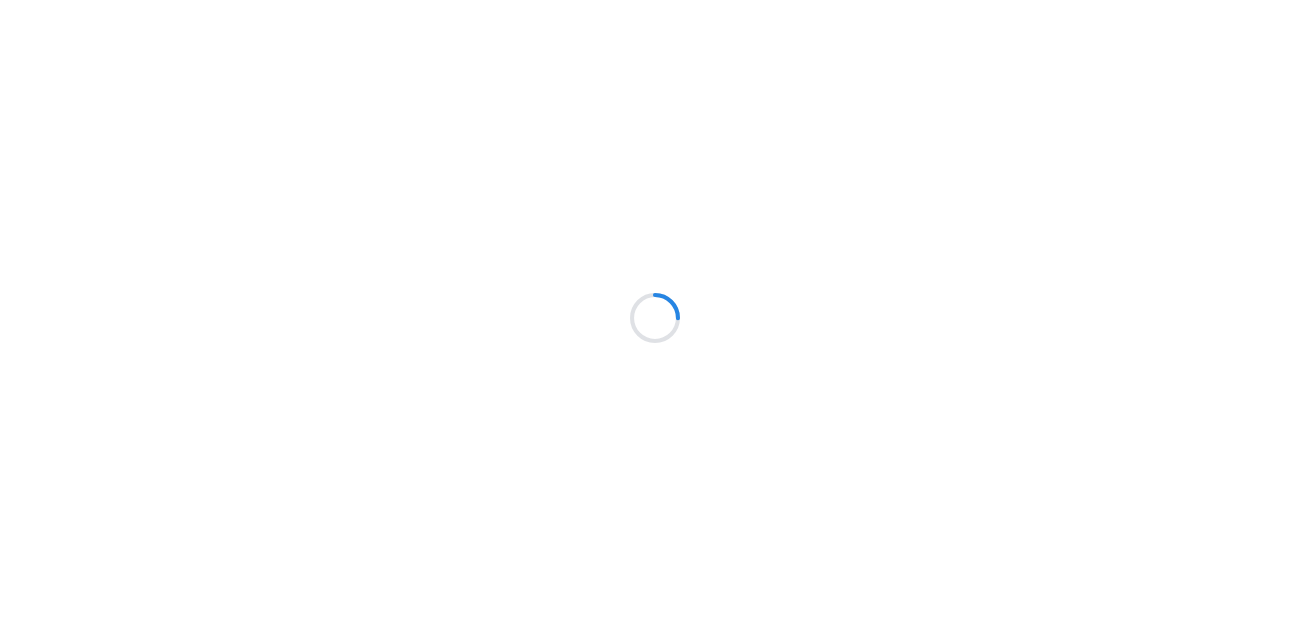 scroll, scrollTop: 0, scrollLeft: 0, axis: both 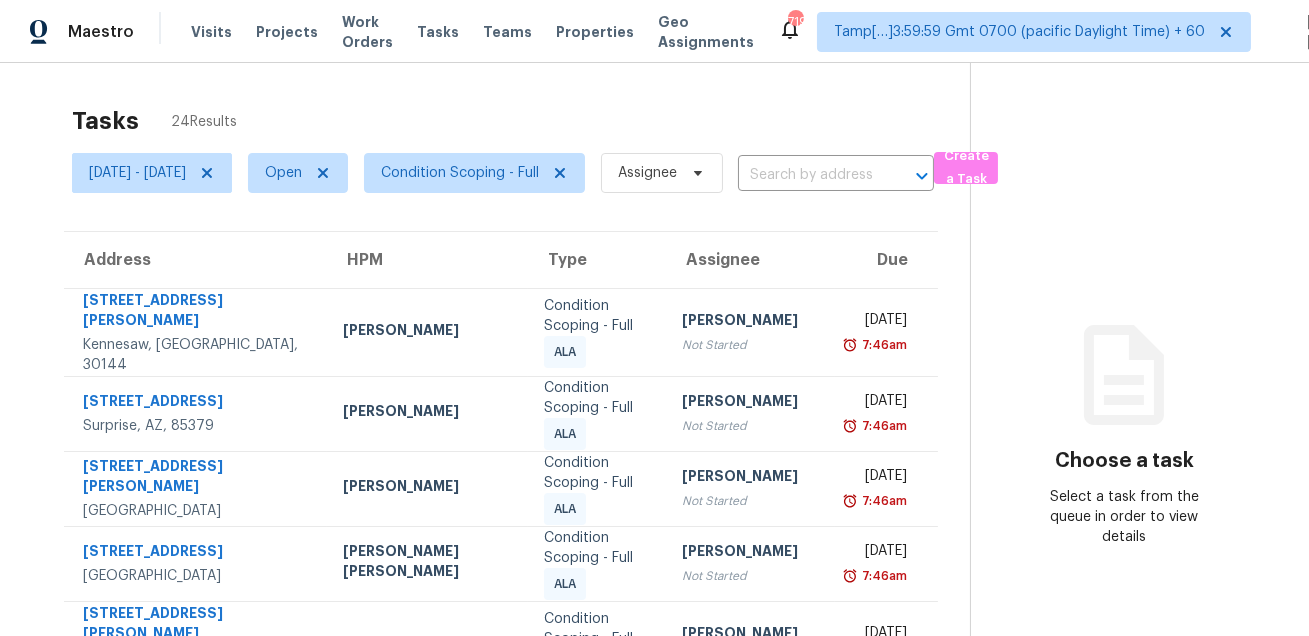 click on "Tasks 24  Results" at bounding box center [521, 121] 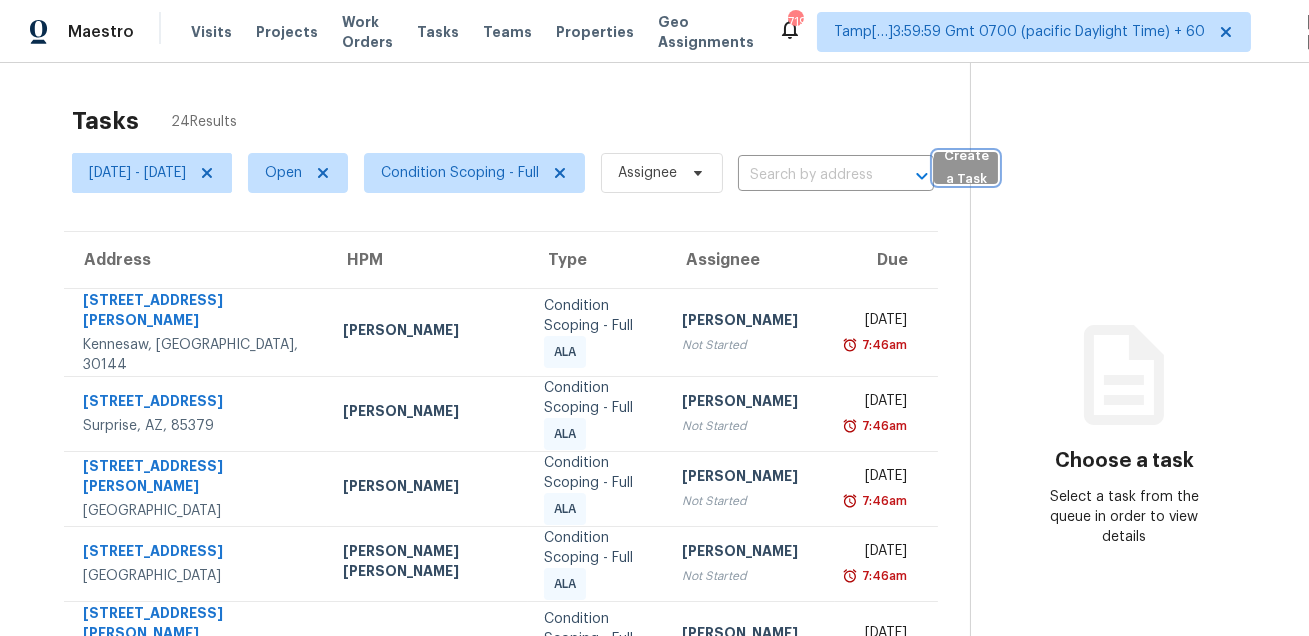 click on "Create a Task" at bounding box center (966, 168) 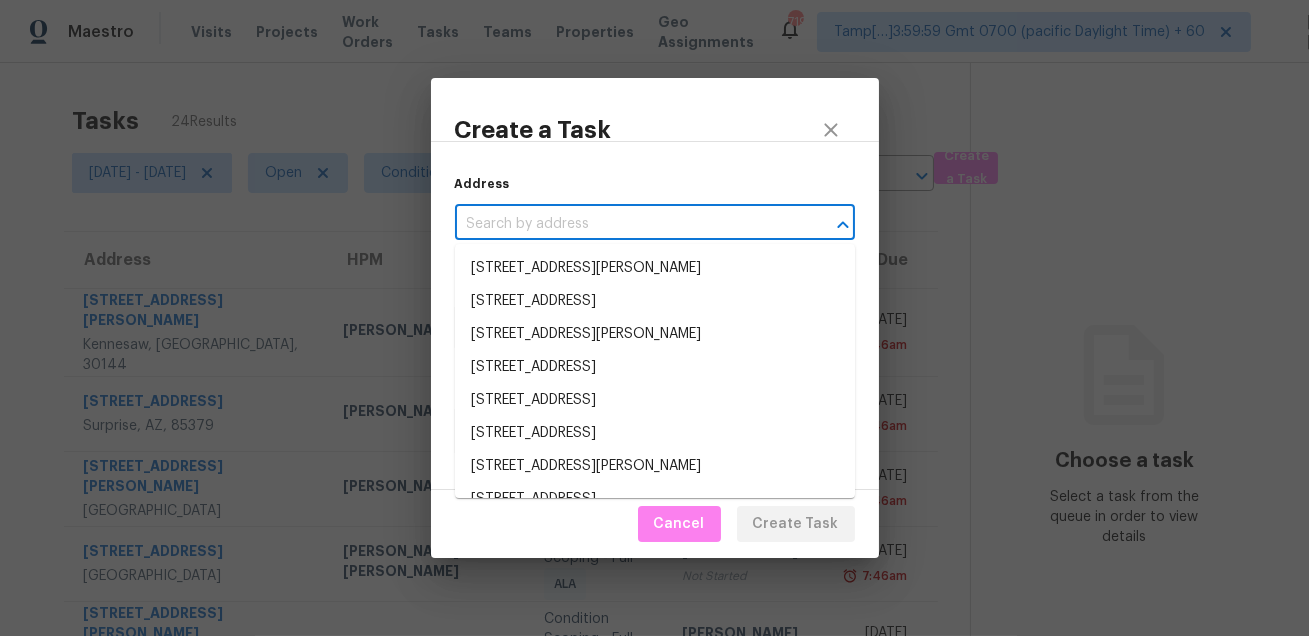 click at bounding box center [627, 224] 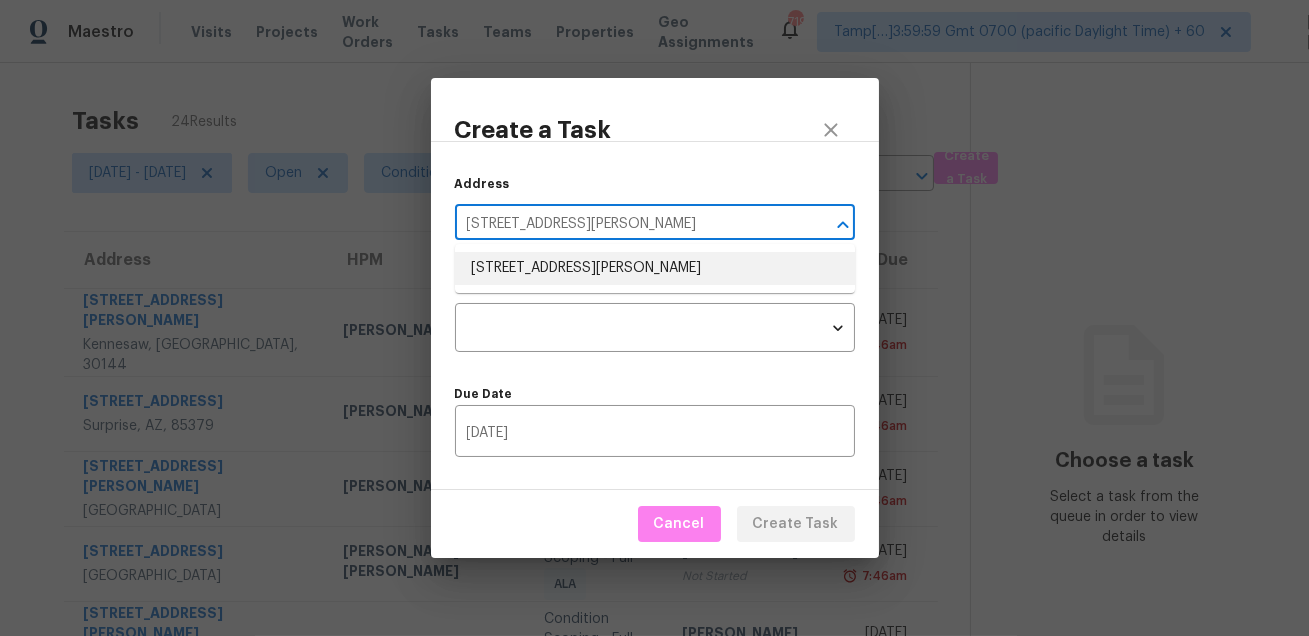 click on "7 Brian Pl, Waxahachie, TX 75165" at bounding box center (655, 268) 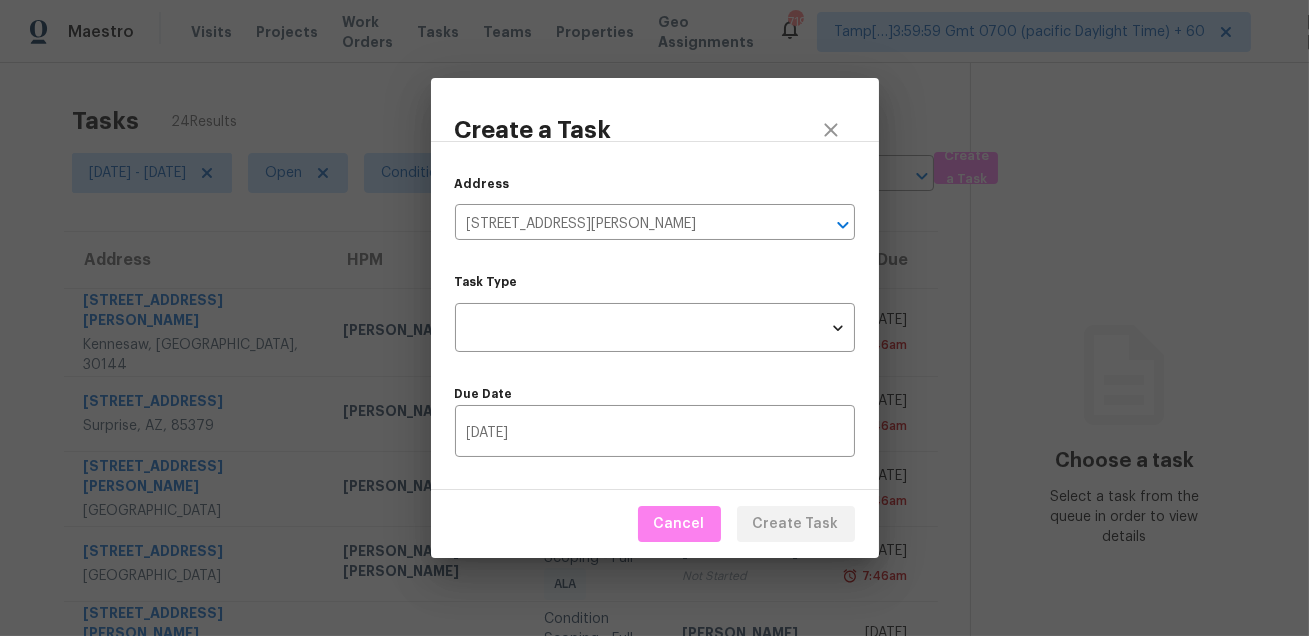 click on "Address 7 Brian Pl, Waxahachie, TX 75165 ​ Task Type ​ Task Type Due Date 07/10/2025 ​" at bounding box center (655, 315) 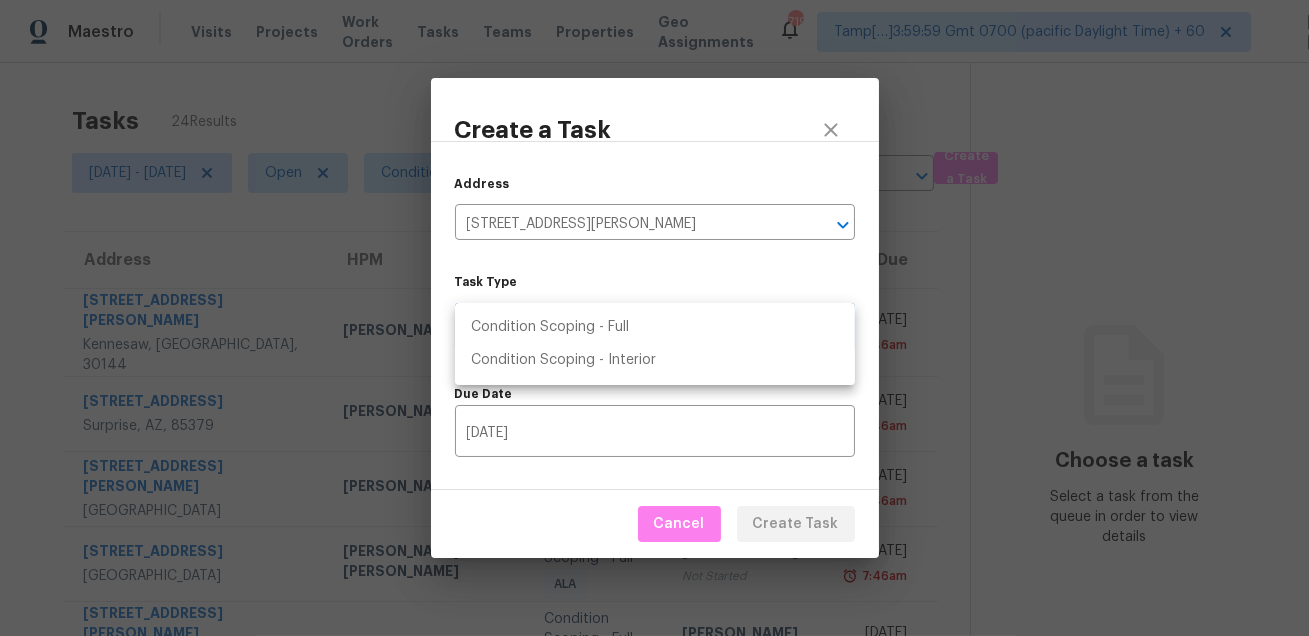 click on "Maestro Visits Projects Work Orders Tasks Teams Properties Geo Assignments 719 Tamp[…]3:59:59 Gmt 0700 (pacific Daylight Time) + 60 Mohammed Moshin Ali Tasks 24  Results Thu, Jul 10 - Thu, Jul 10 Open Condition Scoping - Full Assignee ​ Create a Task Address HPM Type Assignee Due 356 McCook Cir NW   Kennesaw, GA, 30144 Sean Bailey Condition Scoping - Full ALA Salma Ansari Not Started Thu, Jul 10th 2025 7:46am 16014 W Port Royale Ln   Surprise, AZ, 85379 Eric Scott Condition Scoping - Full ALA Salma Ansari Not Started Thu, Jul 10th 2025 7:46am 4405 W Heyerdahl Dr   New River, AZ, 85087 Eric Scott Condition Scoping - Full ALA Salma Ansari Not Started Thu, Jul 10th 2025 7:46am 2424 Cold Stream Ln   Green Cove Springs, FL, 32043 David Puente Yanes Condition Scoping - Full ALA Salma Ansari Not Started Thu, Jul 10th 2025 7:46am 100 Churchill Pl   Franklin, TN, 37067 Lauren Bittler Condition Scoping - Full ALA Salma Ansari Not Started Thu, Jul 10th 2025 7:46am 517 Meadowgreen Dr   Franklin, TN, 37069 ALA 2:19pm" at bounding box center (654, 318) 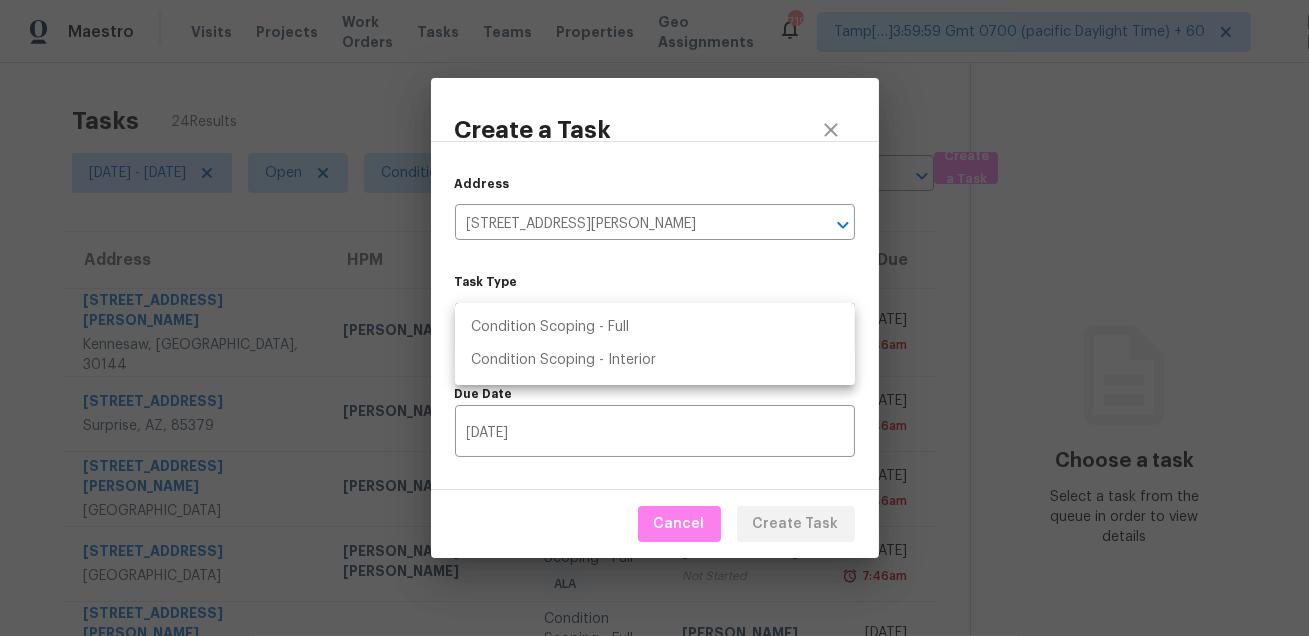 type on "virtual_full_assessment" 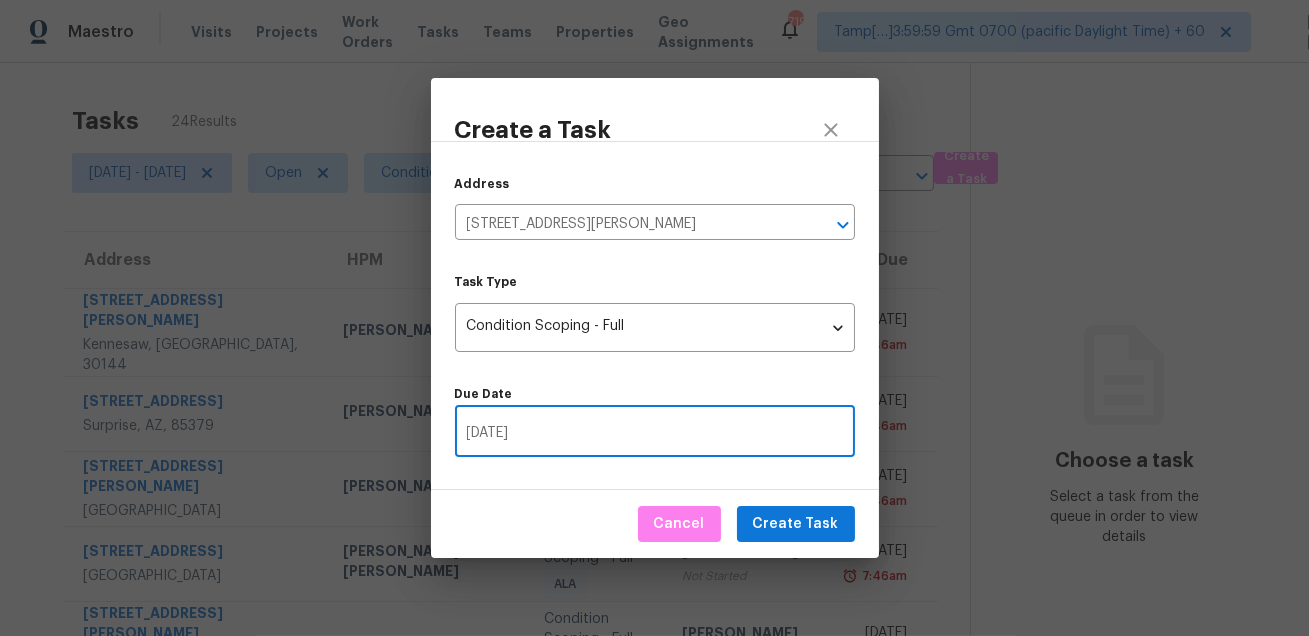 click on "07/10/2025" at bounding box center (655, 433) 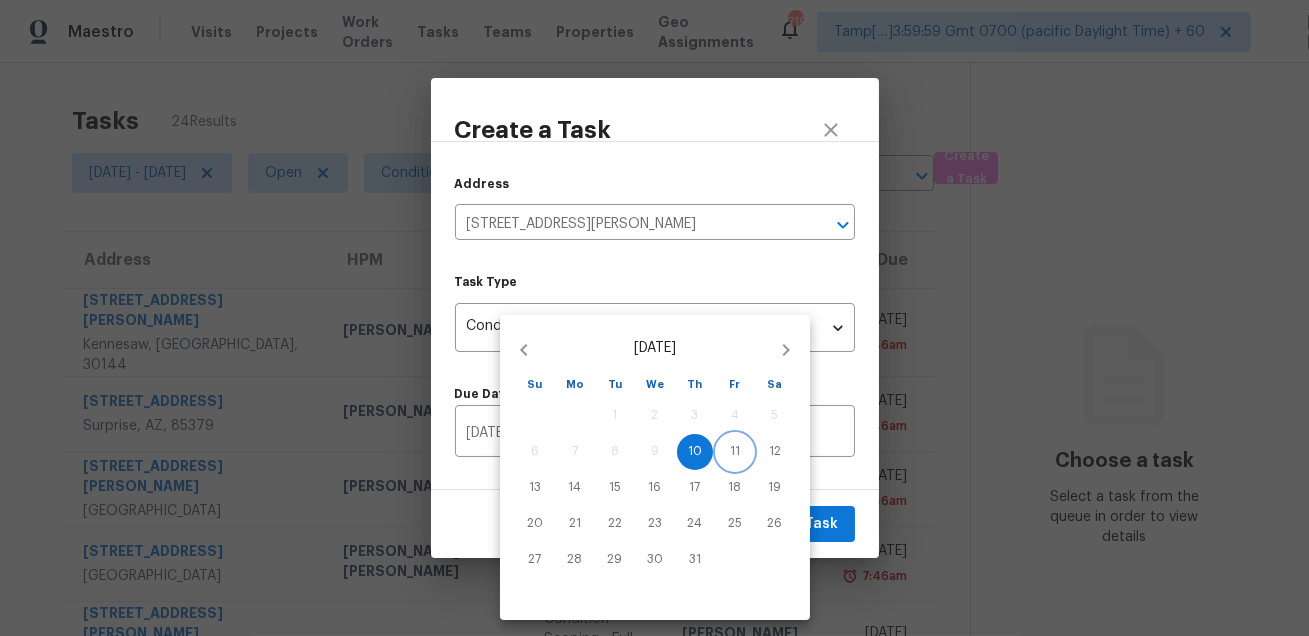 click on "11" at bounding box center (735, 451) 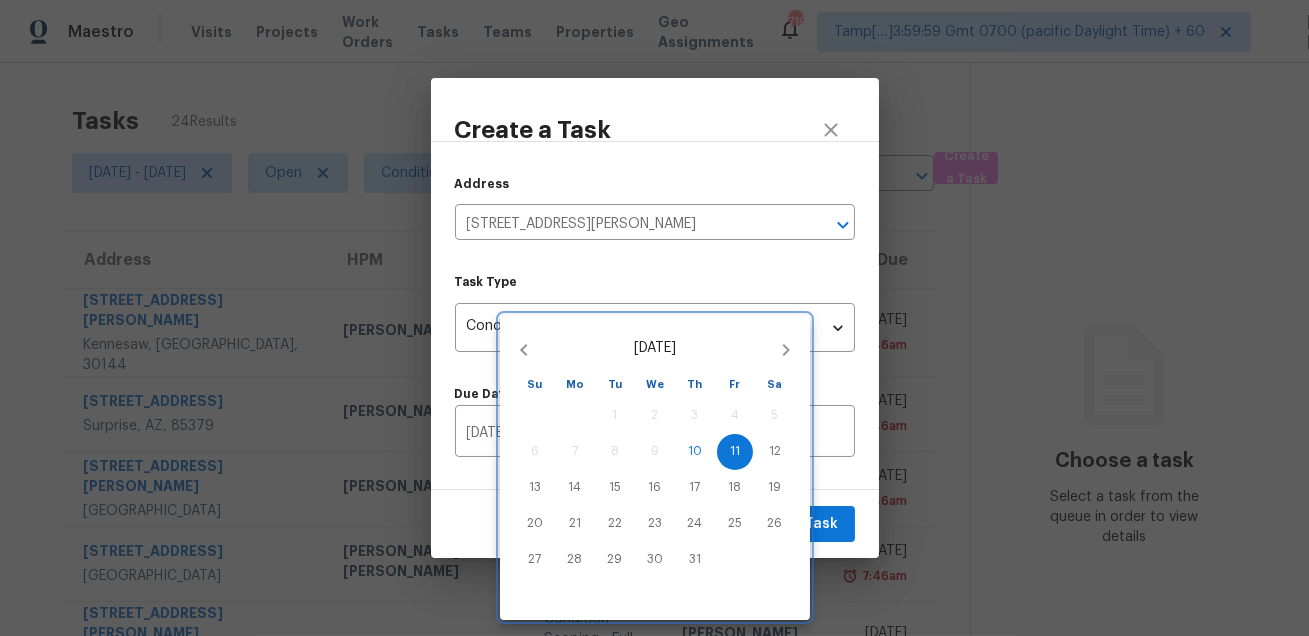 click on "13 14 15 16 17 18 19" at bounding box center [655, 488] 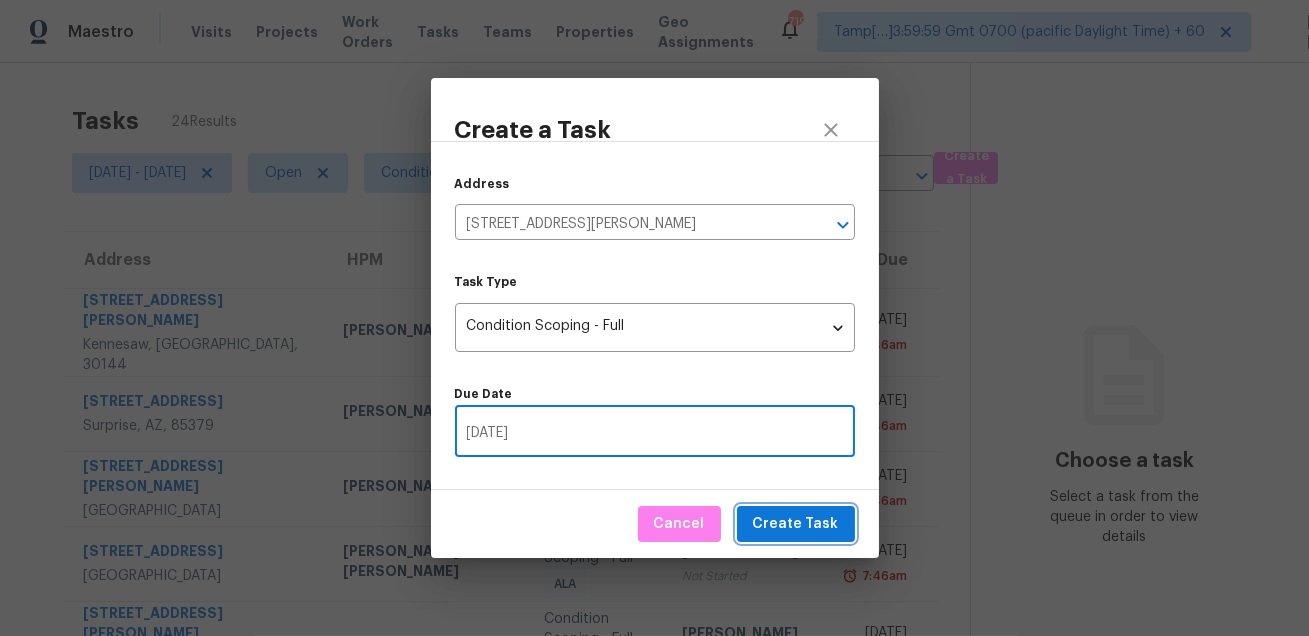 click on "Create Task" at bounding box center [796, 524] 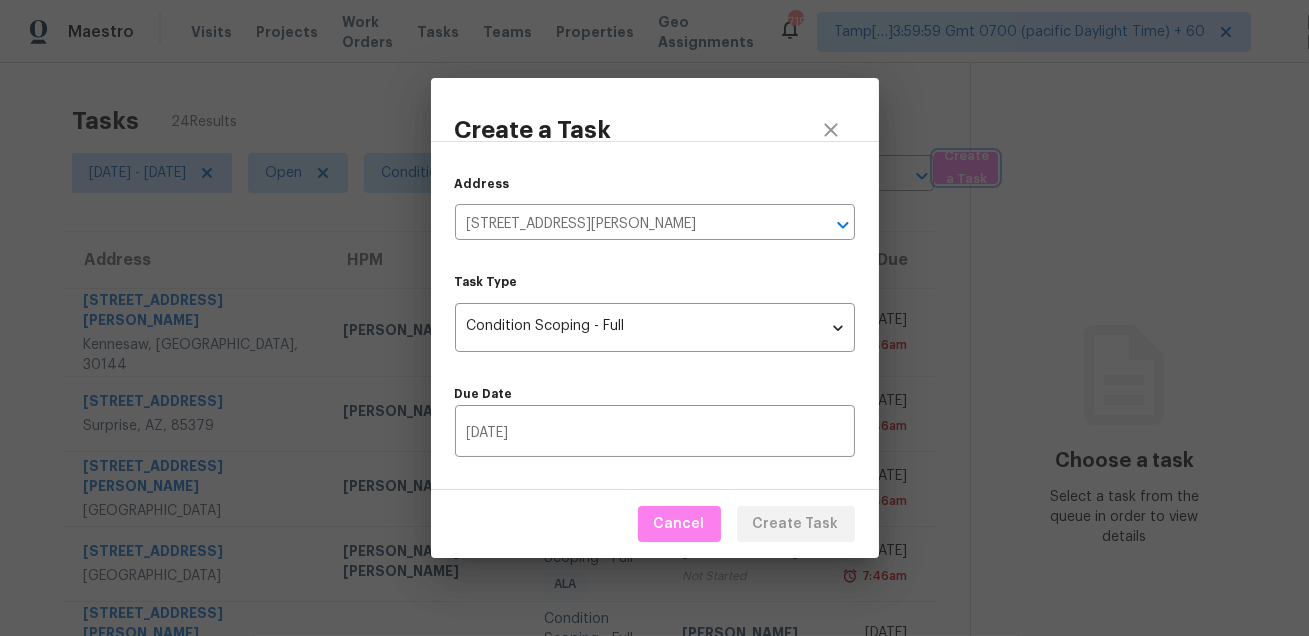 type 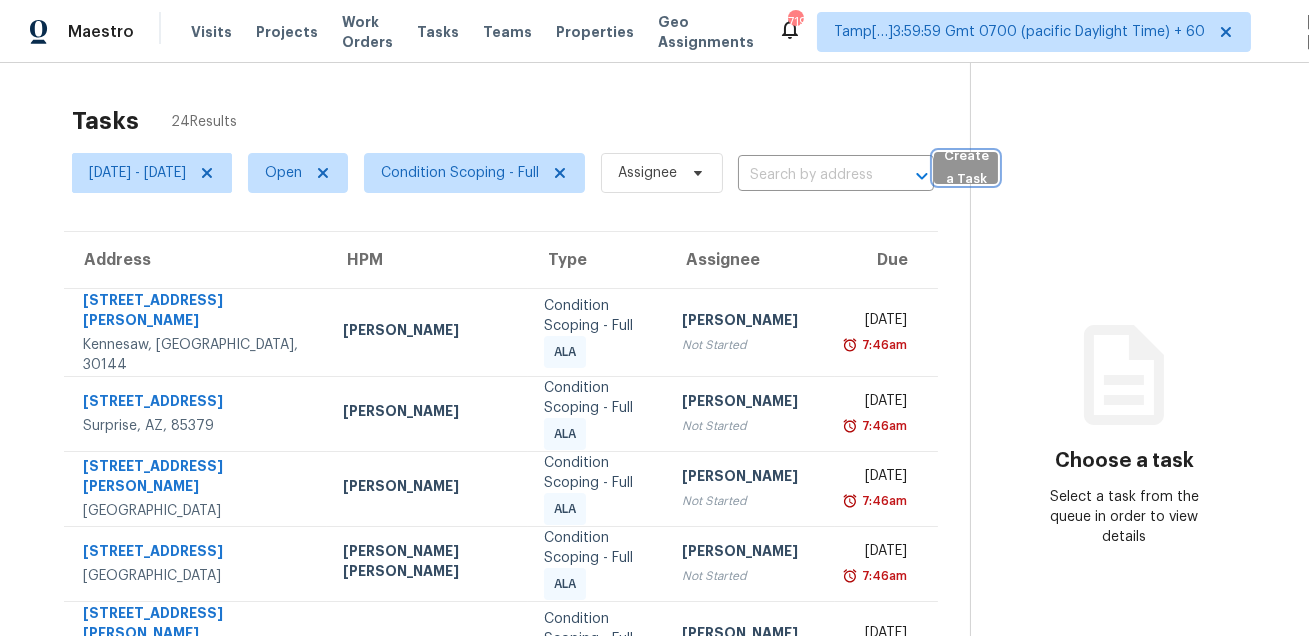 click on "Create a Task" at bounding box center [966, 168] 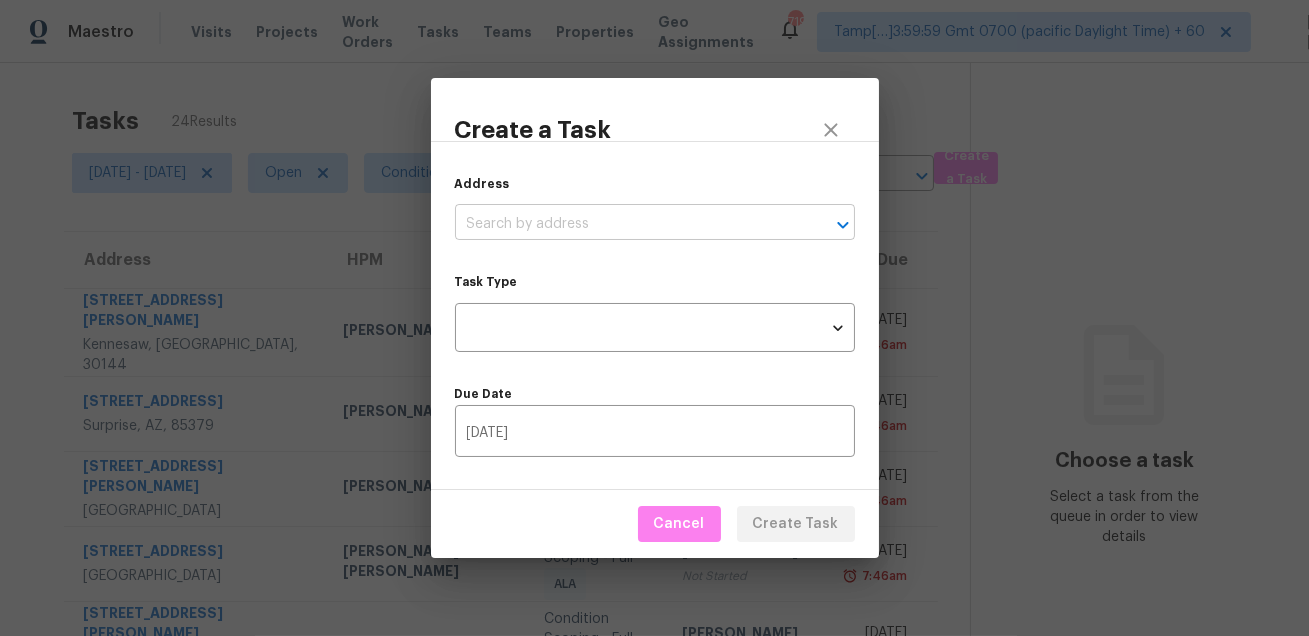 click at bounding box center [627, 224] 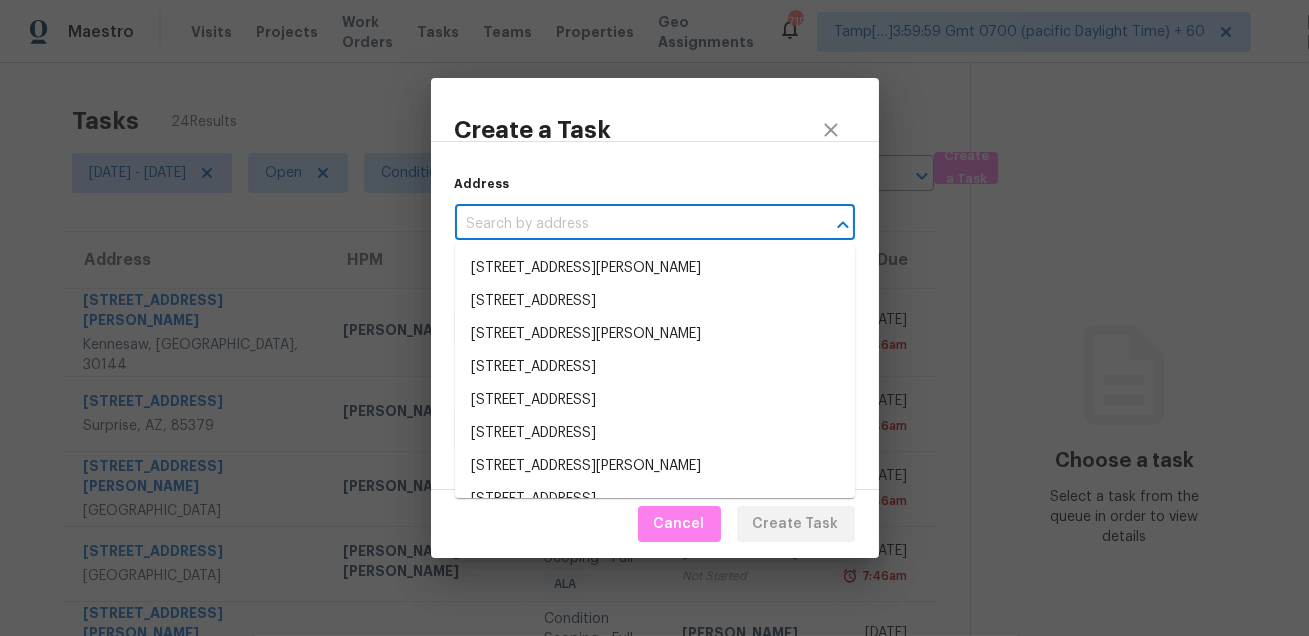 paste on "4147 W Crocus Dr, Phoenix, AZ 85053" 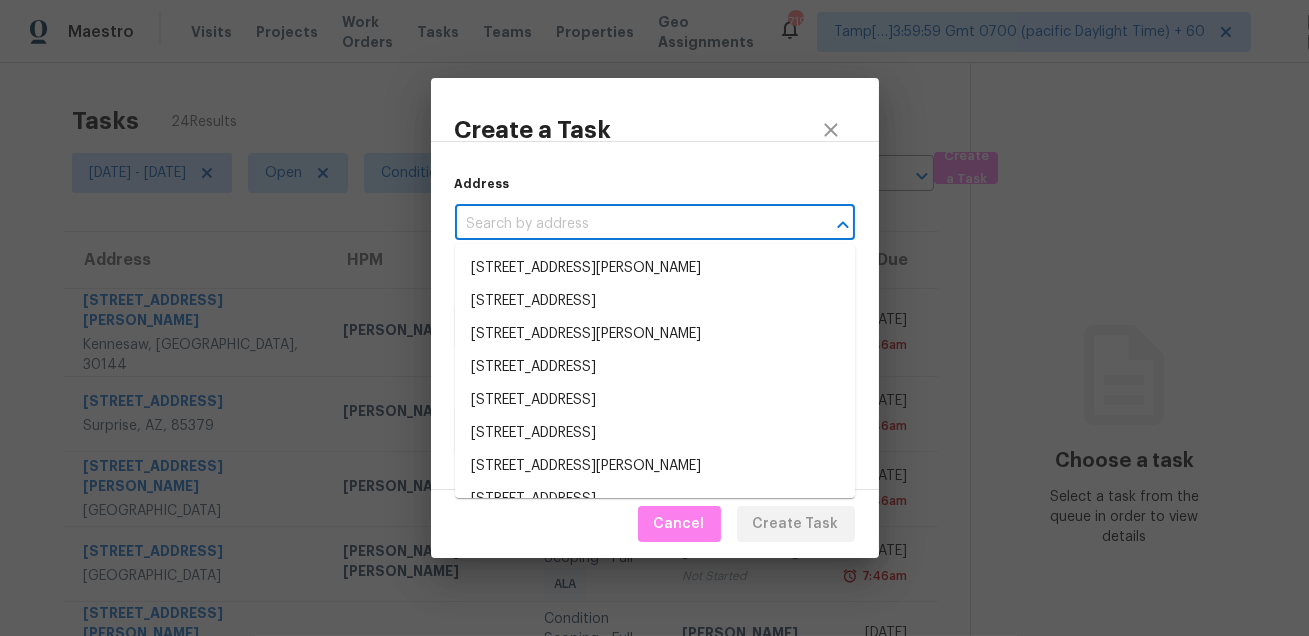 type on "4147 W Crocus Dr, Phoenix, AZ 85053" 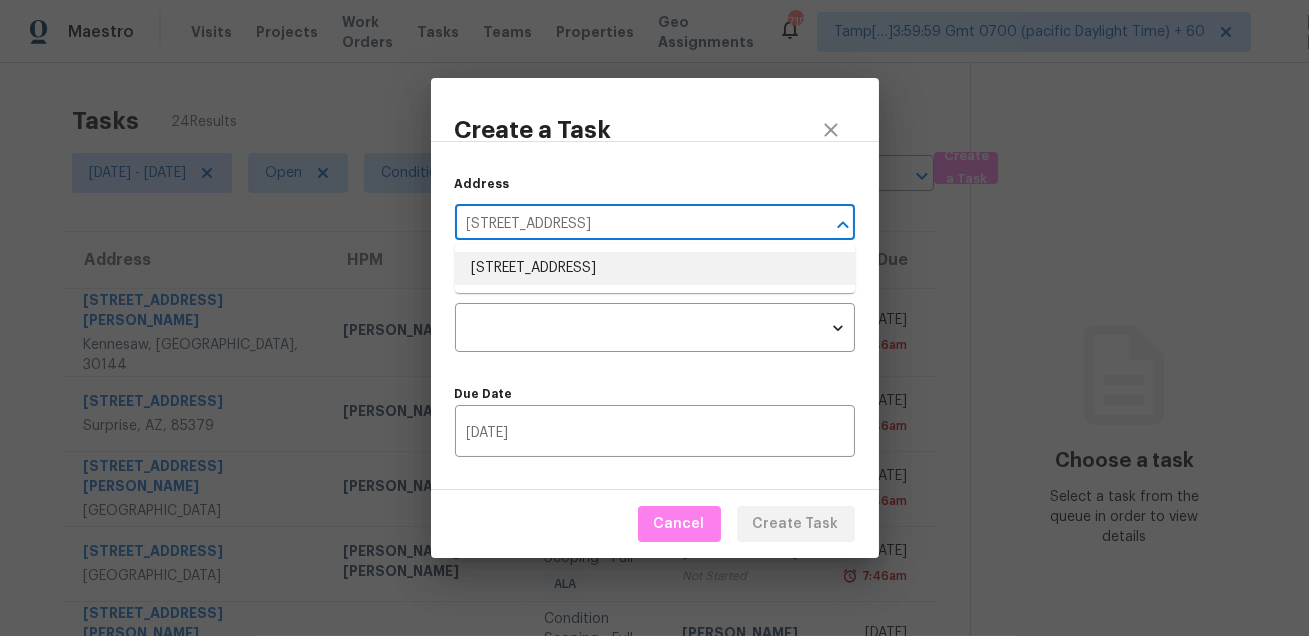 click on "4147 W Crocus Dr, Phoenix, AZ 85053" at bounding box center (655, 268) 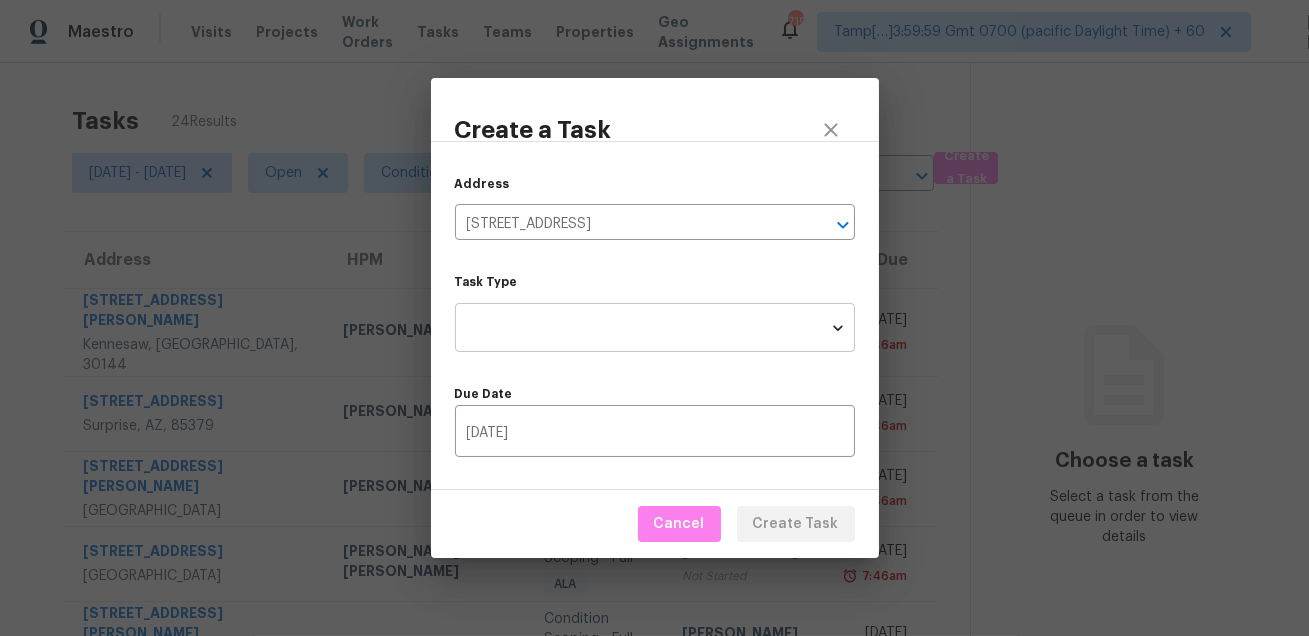 click on "Maestro Visits Projects Work Orders Tasks Teams Properties Geo Assignments 719 Tamp[…]3:59:59 Gmt 0700 (pacific Daylight Time) + 60 Mohammed Moshin Ali Tasks 24  Results Thu, Jul 10 - Thu, Jul 10 Open Condition Scoping - Full Assignee ​ Create a Task Address HPM Type Assignee Due 356 McCook Cir NW   Kennesaw, GA, 30144 Sean Bailey Condition Scoping - Full ALA Salma Ansari Not Started Thu, Jul 10th 2025 7:46am 16014 W Port Royale Ln   Surprise, AZ, 85379 Eric Scott Condition Scoping - Full ALA Salma Ansari Not Started Thu, Jul 10th 2025 7:46am 4405 W Heyerdahl Dr   New River, AZ, 85087 Eric Scott Condition Scoping - Full ALA Salma Ansari Not Started Thu, Jul 10th 2025 7:46am 2424 Cold Stream Ln   Green Cove Springs, FL, 32043 David Puente Yanes Condition Scoping - Full ALA Salma Ansari Not Started Thu, Jul 10th 2025 7:46am 100 Churchill Pl   Franklin, TN, 37067 Lauren Bittler Condition Scoping - Full ALA Salma Ansari Not Started Thu, Jul 10th 2025 7:46am 517 Meadowgreen Dr   Franklin, TN, 37069 ALA 2:19pm" at bounding box center [654, 318] 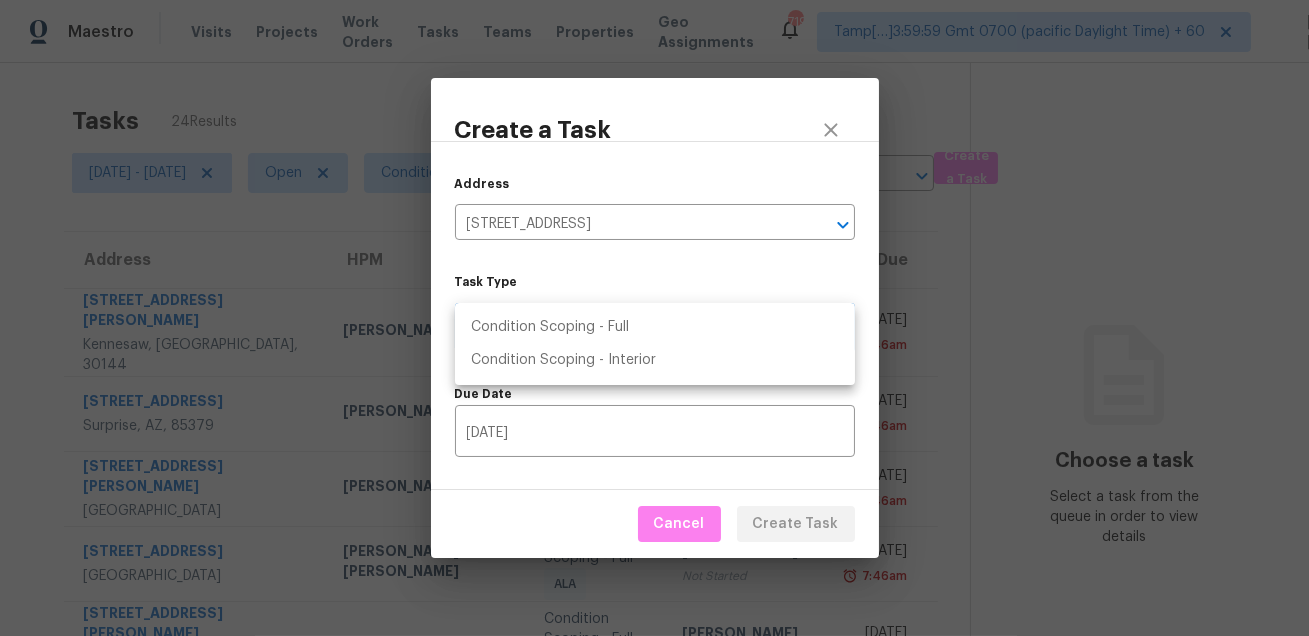 click on "Condition Scoping - Full" at bounding box center (655, 327) 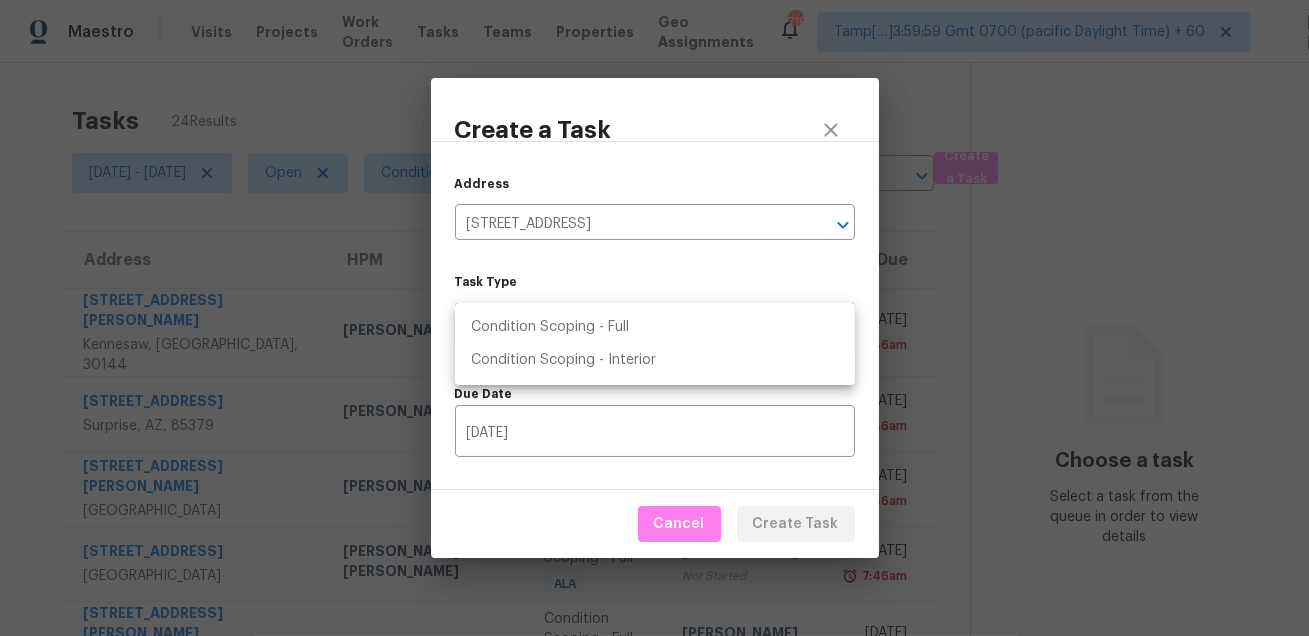 type on "virtual_full_assessment" 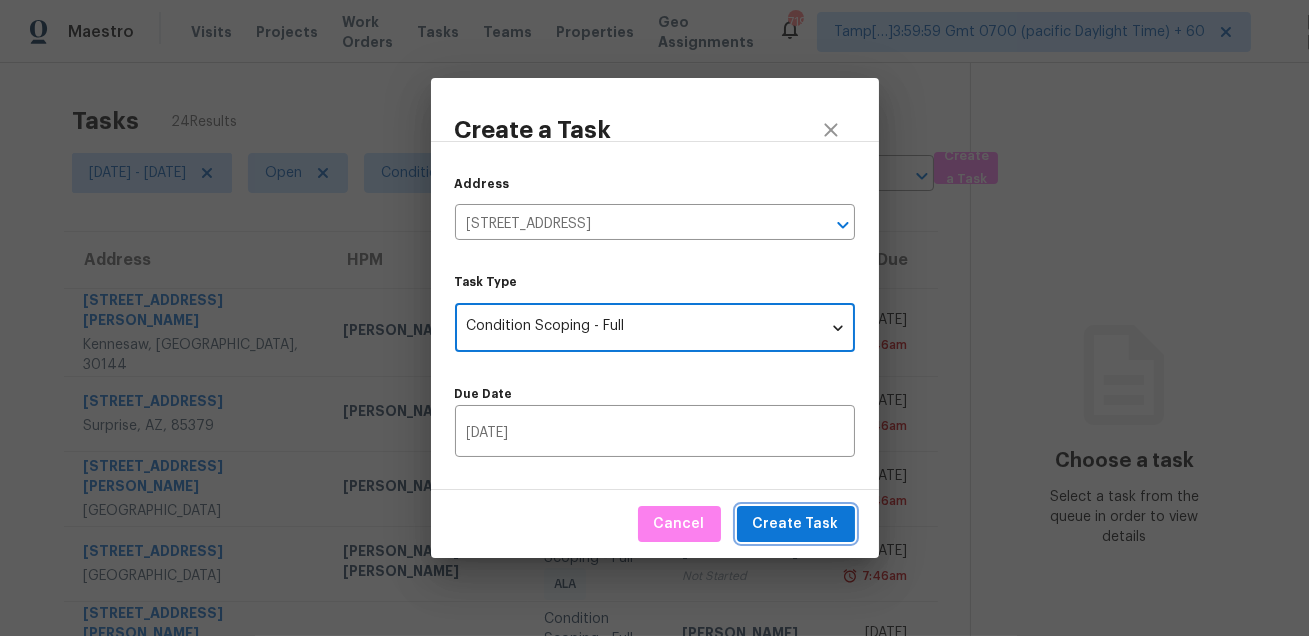 click on "Create Task" at bounding box center (796, 524) 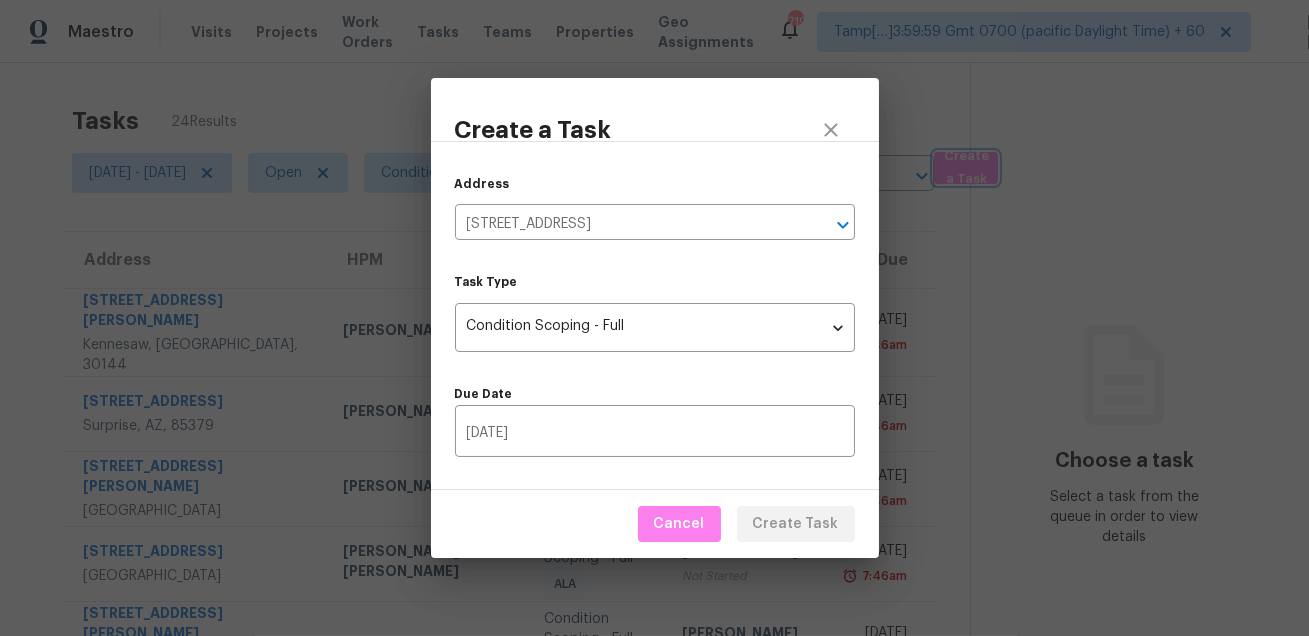 type 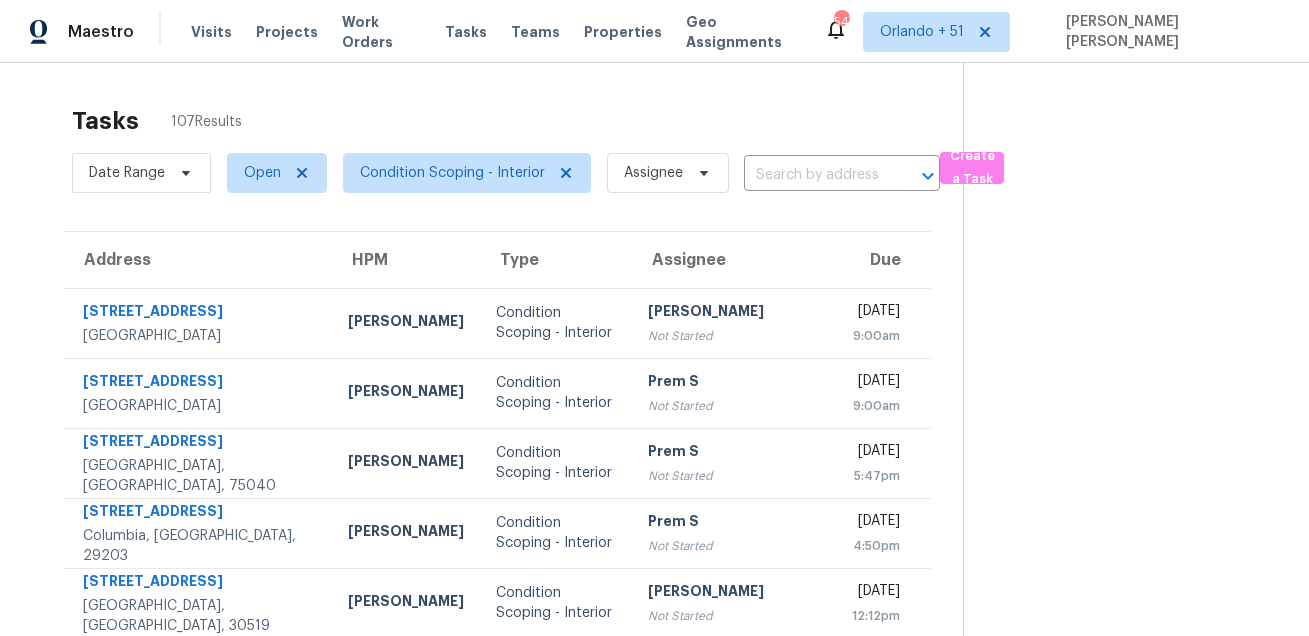 scroll, scrollTop: 0, scrollLeft: 0, axis: both 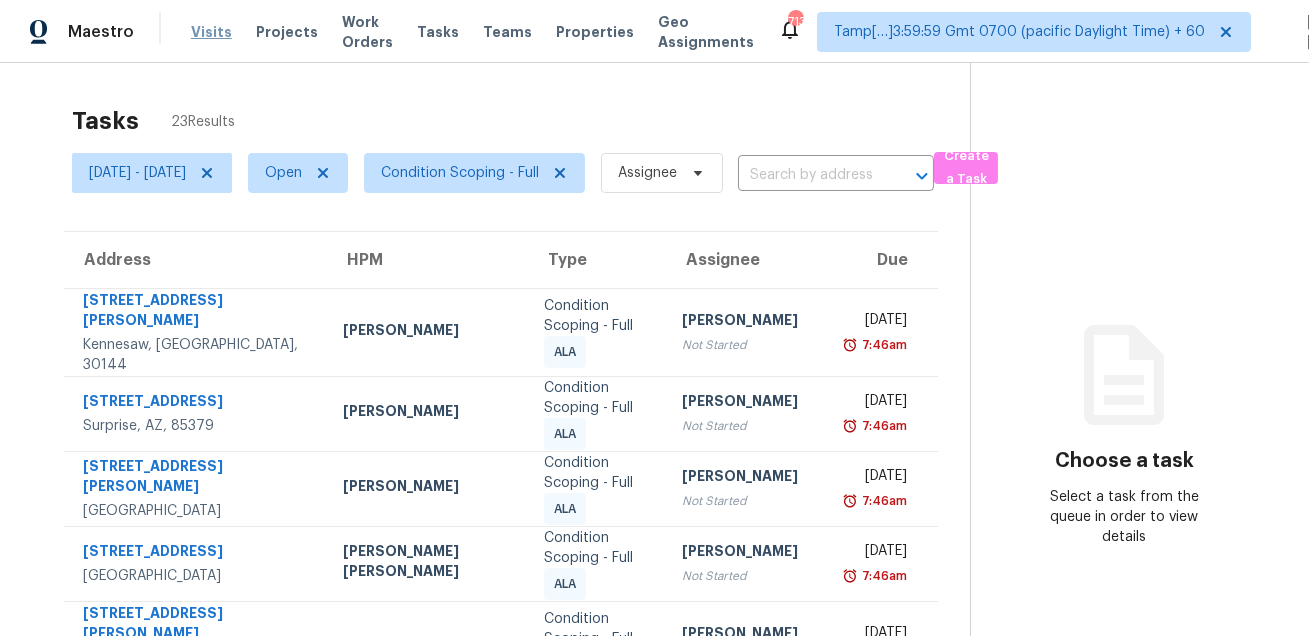 click on "Visits" at bounding box center [211, 32] 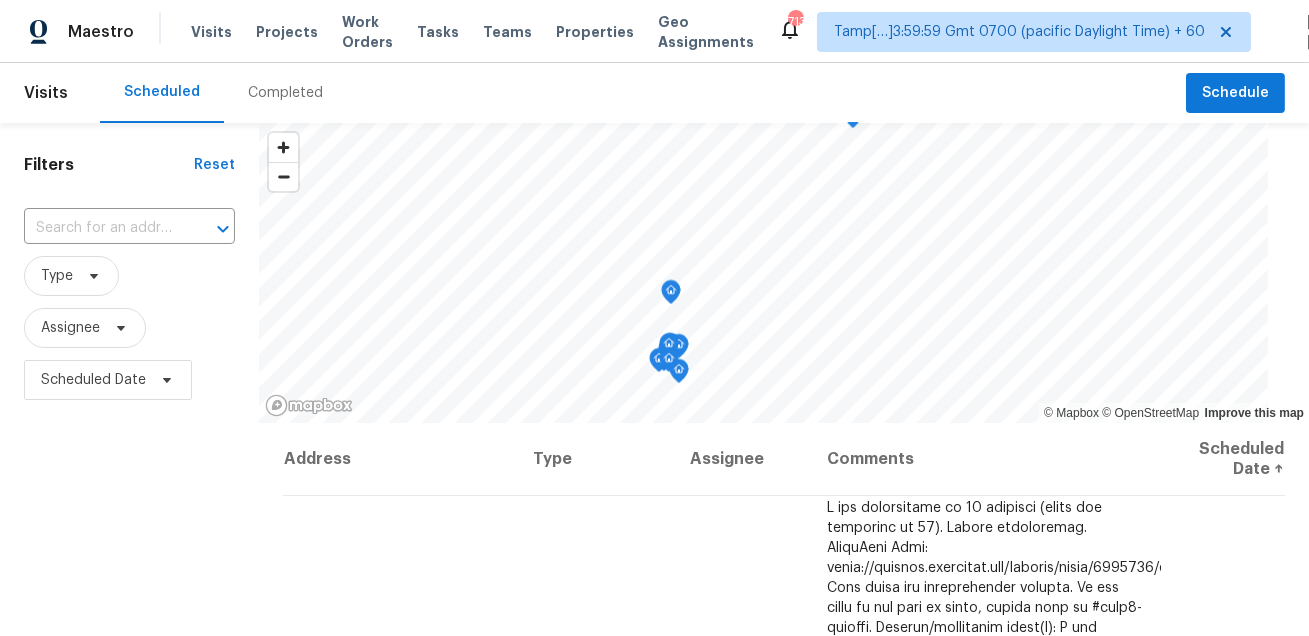 click on "Completed" at bounding box center (285, 93) 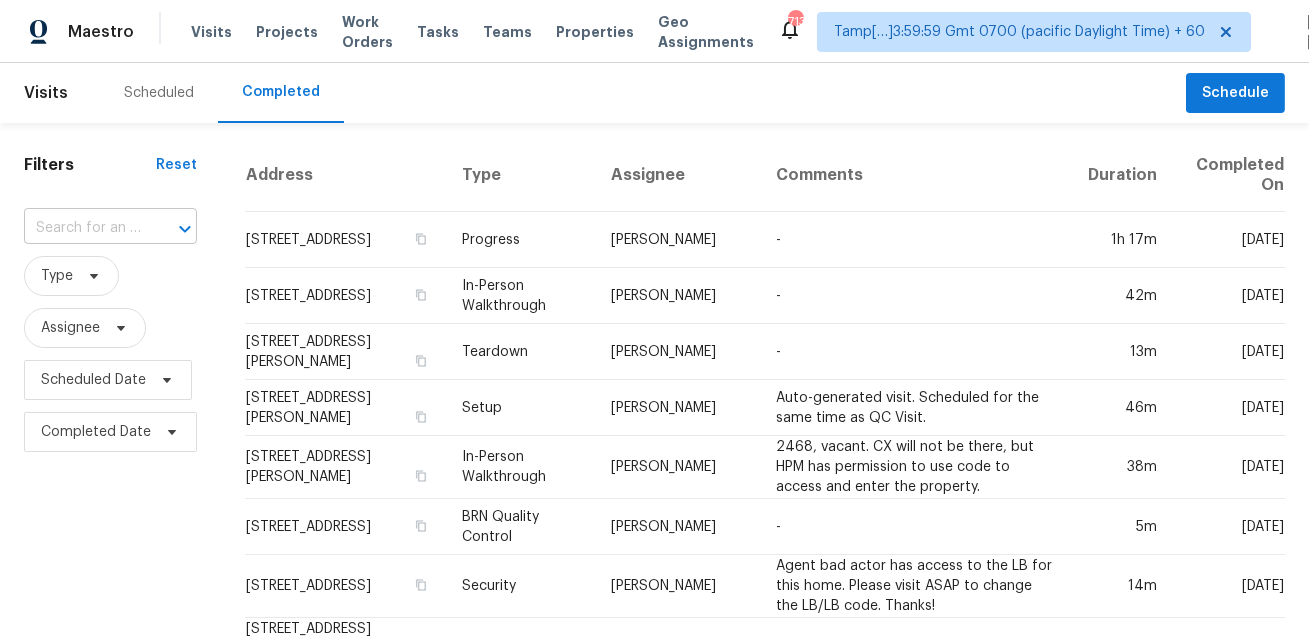 click at bounding box center [82, 228] 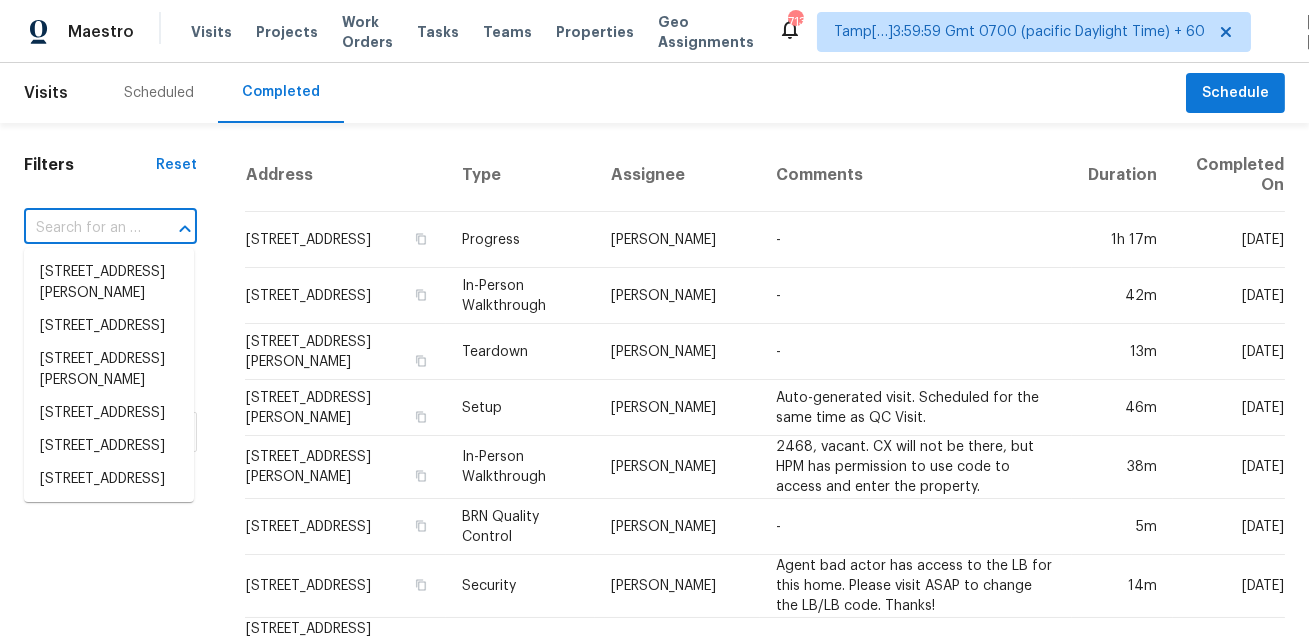 paste on "1912 Wild Orchard Ln Crandall, TX, 75114" 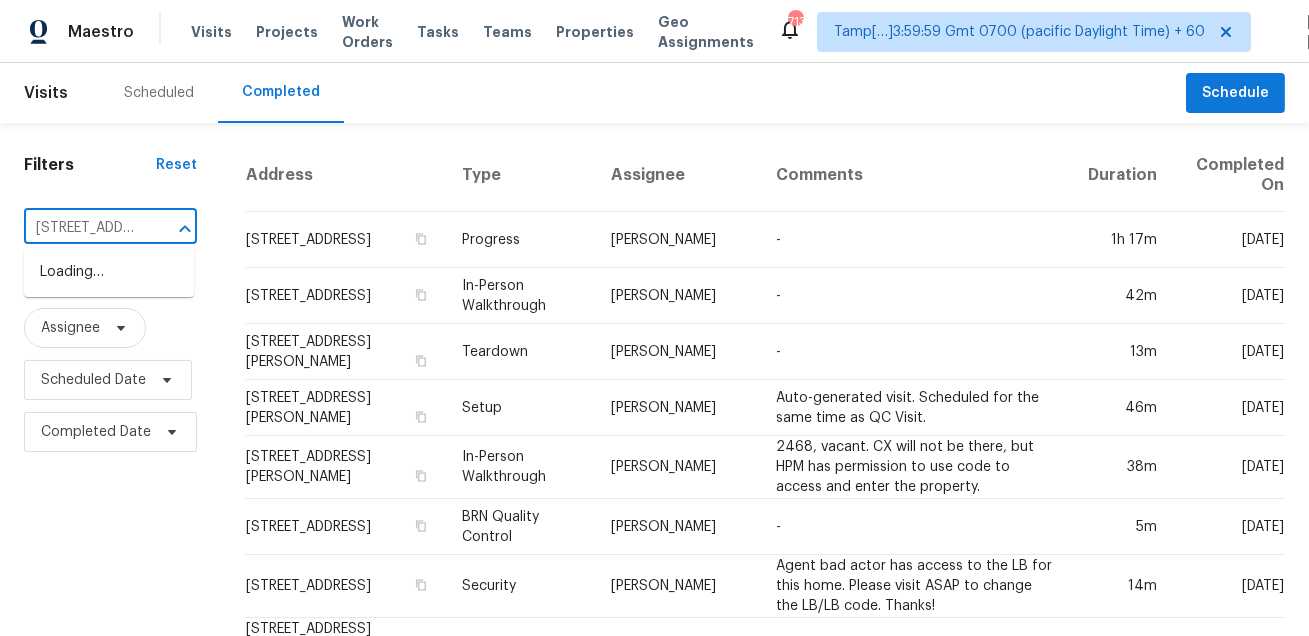 scroll, scrollTop: 0, scrollLeft: 160, axis: horizontal 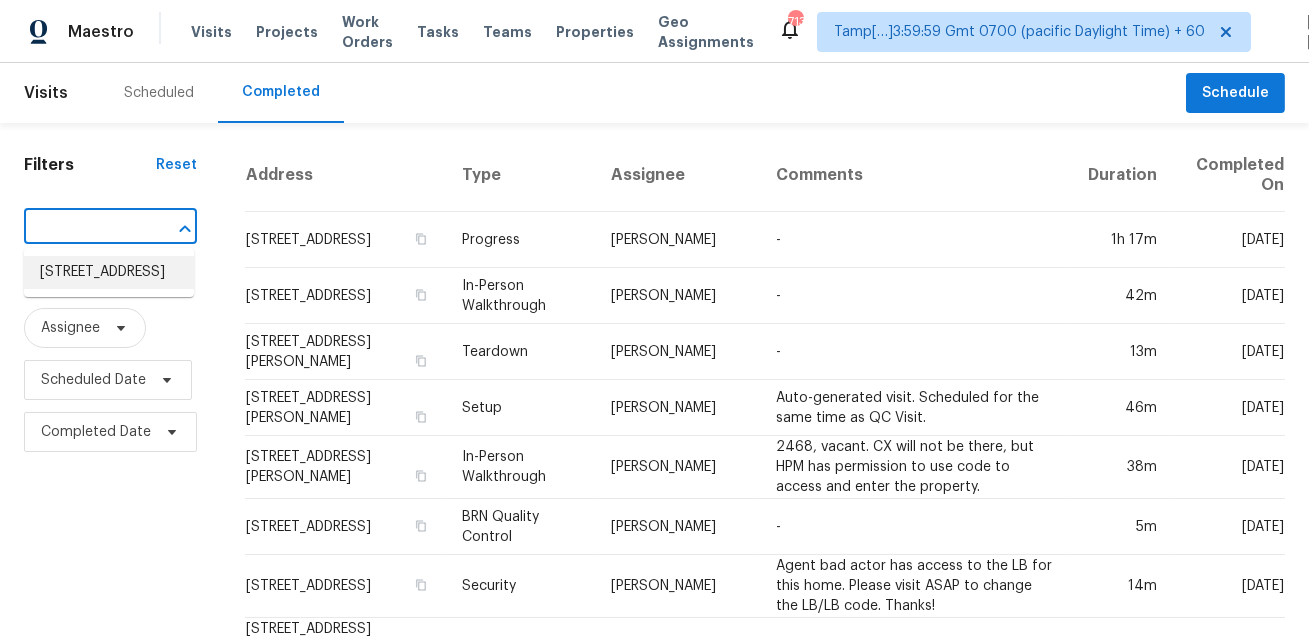 click on "1912 Wild Orchard Ln, Crandall, TX 75114" at bounding box center [109, 272] 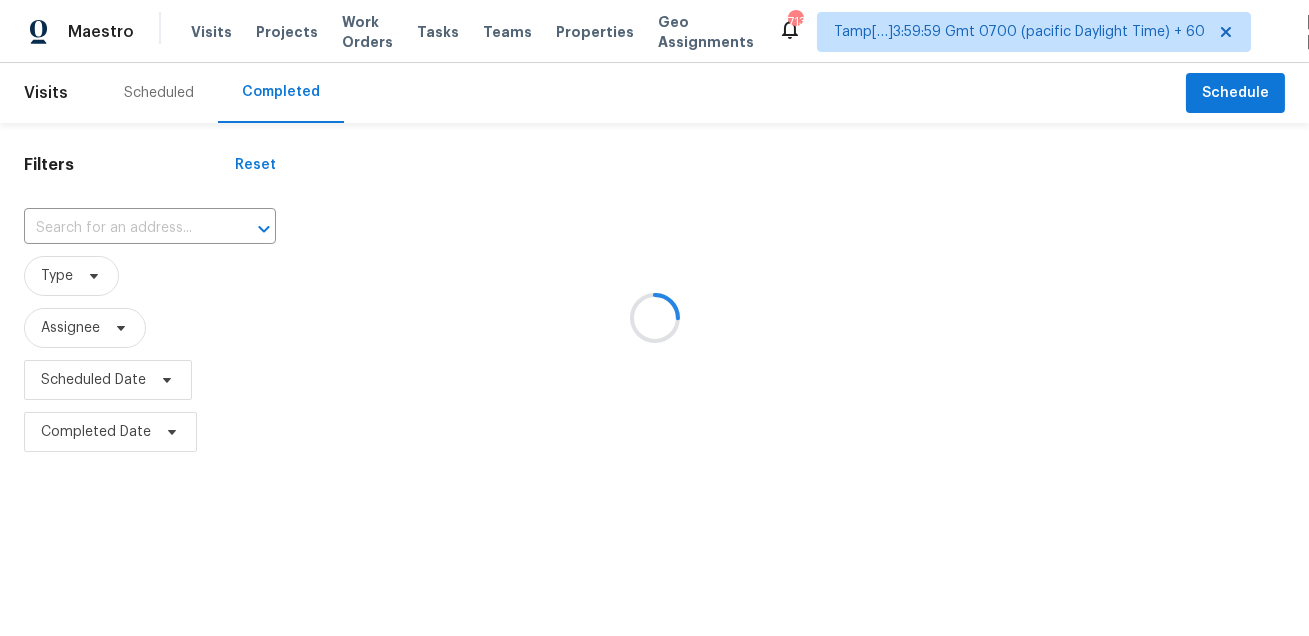 type on "1912 Wild Orchard Ln, Crandall, TX 75114" 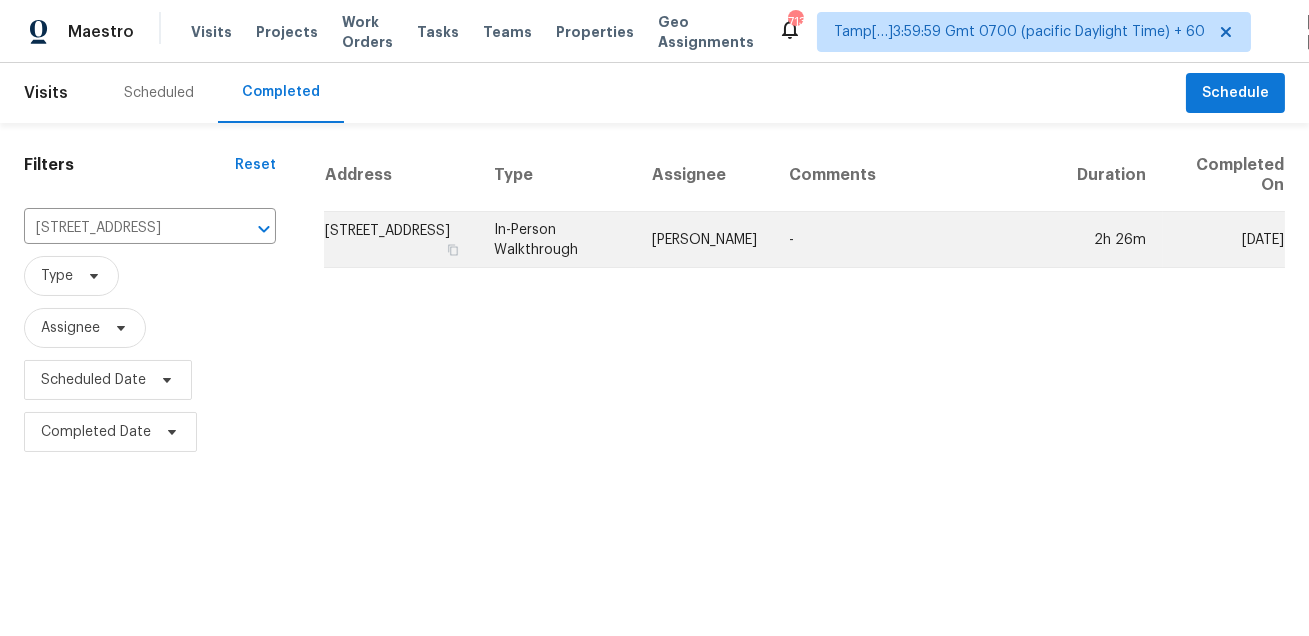 click on "Francisco Balcazar Serrato" at bounding box center [704, 240] 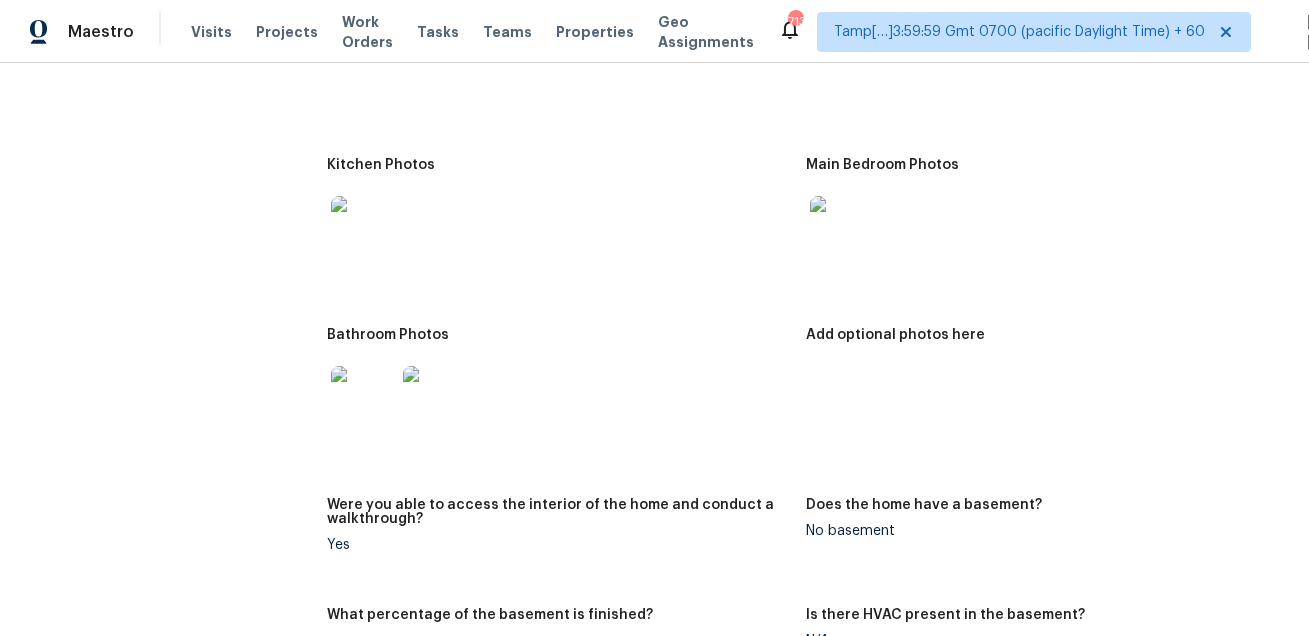 scroll, scrollTop: 2068, scrollLeft: 0, axis: vertical 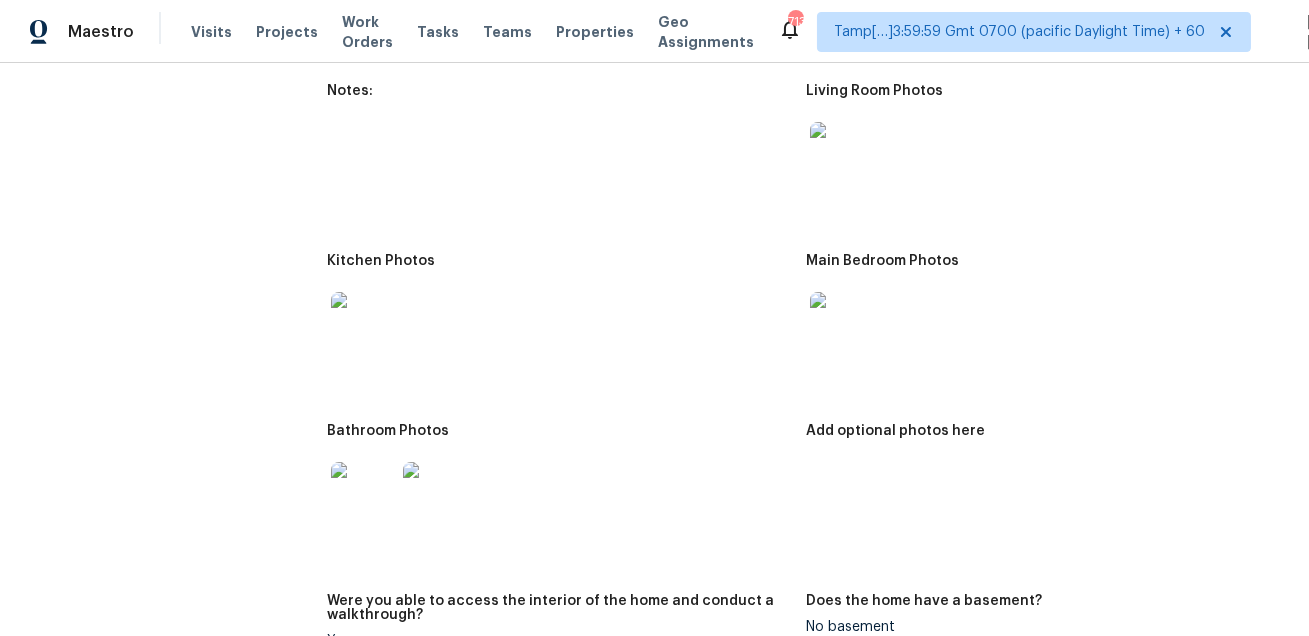 click at bounding box center (842, 154) 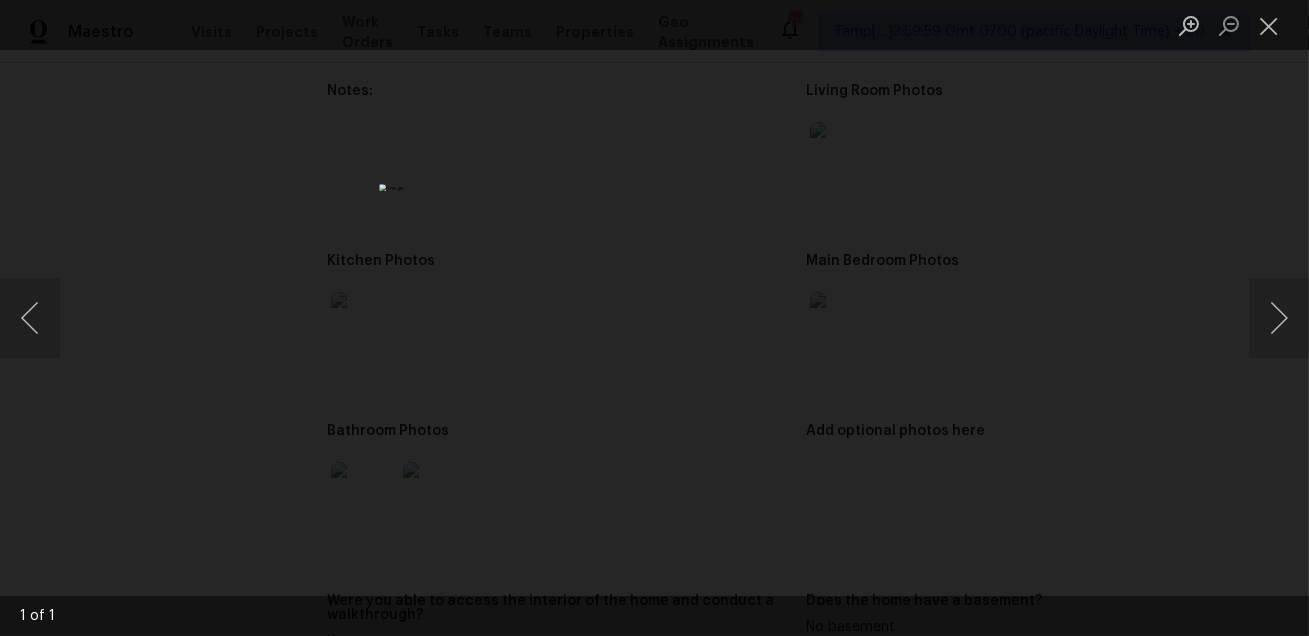 click at bounding box center (654, 318) 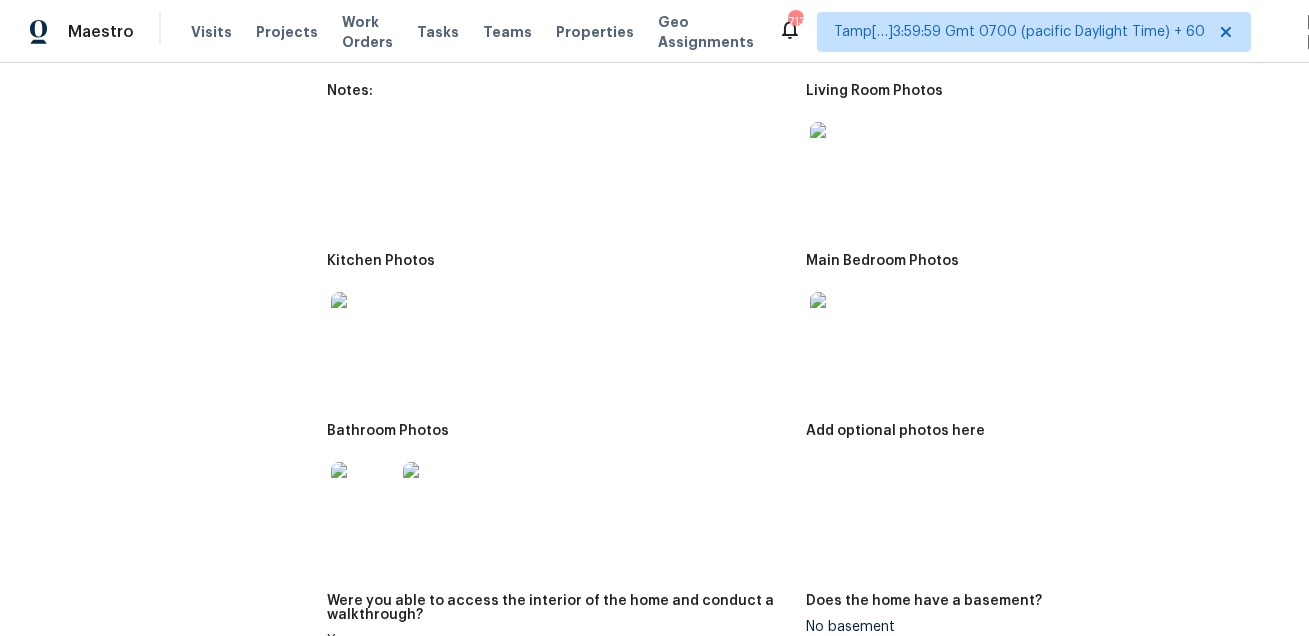 click at bounding box center [363, 324] 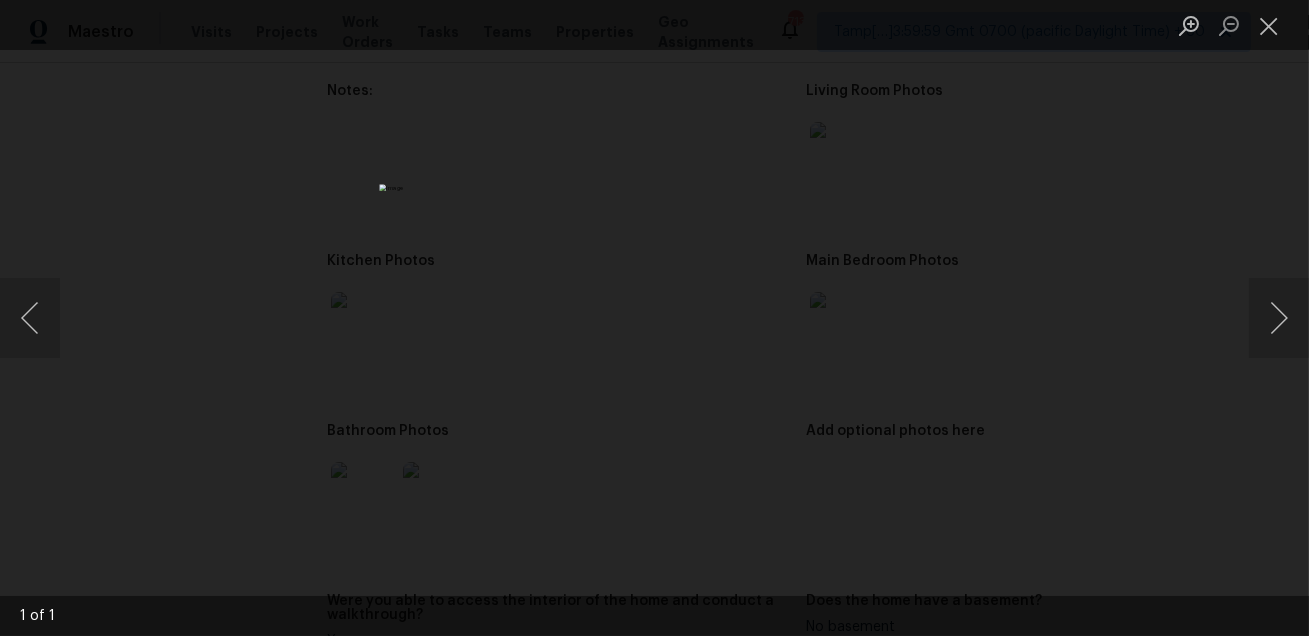 click at bounding box center (654, 318) 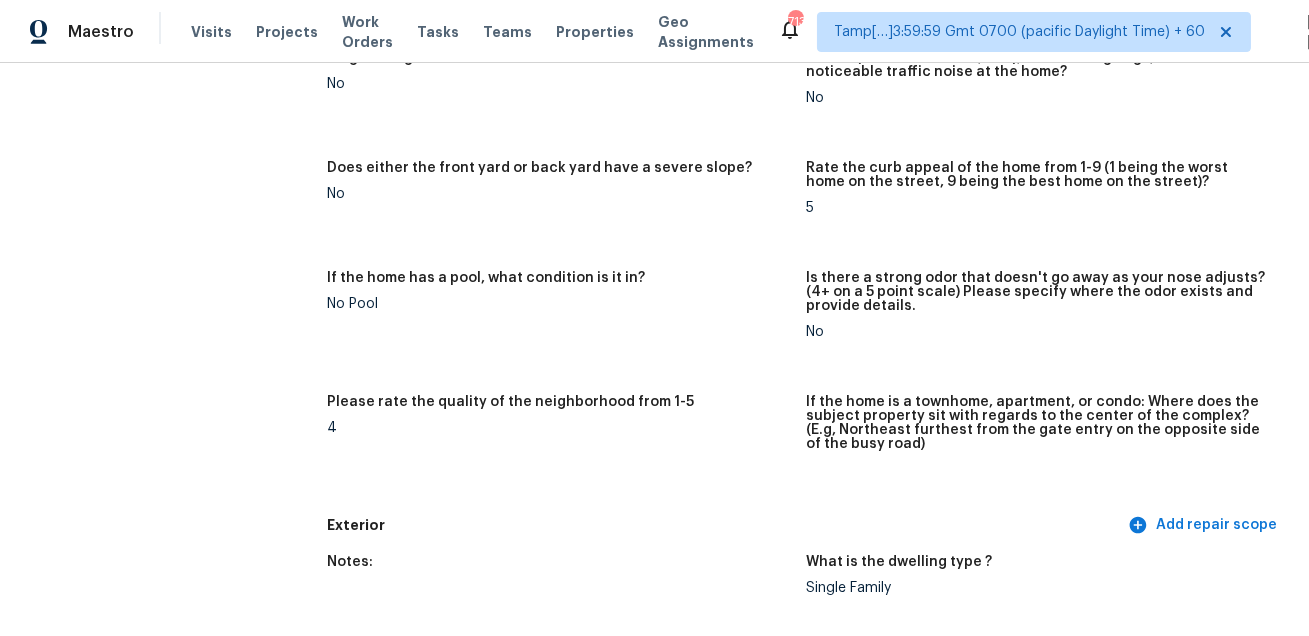 scroll, scrollTop: 0, scrollLeft: 0, axis: both 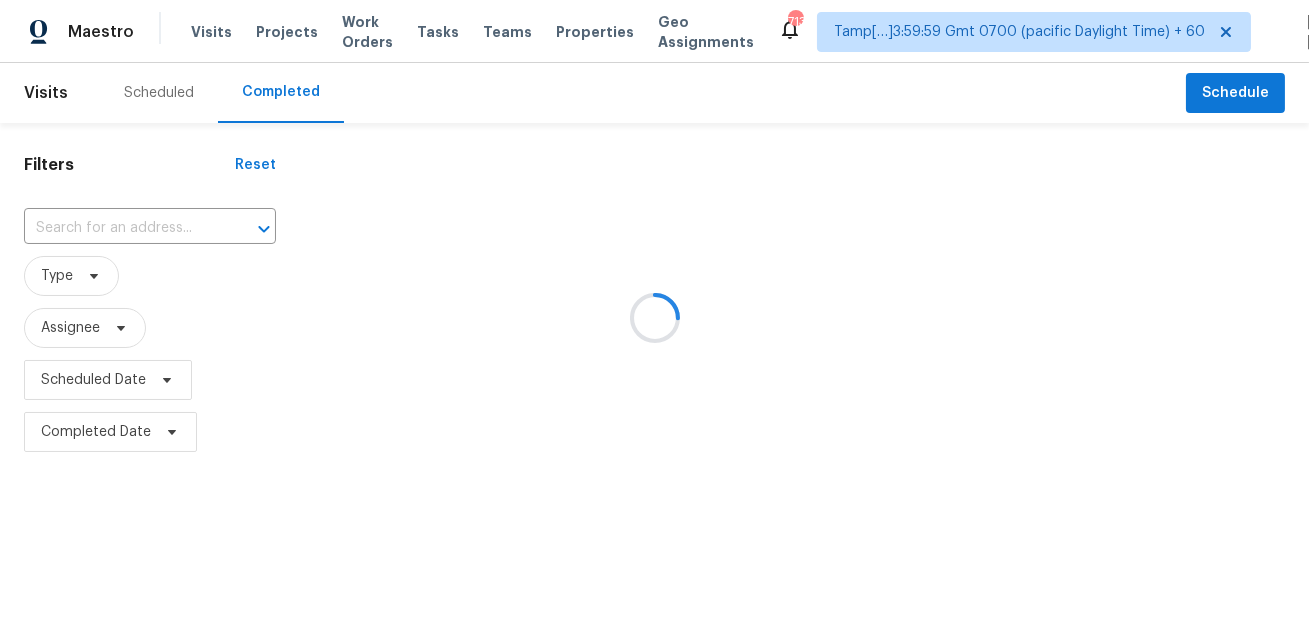 click at bounding box center [654, 318] 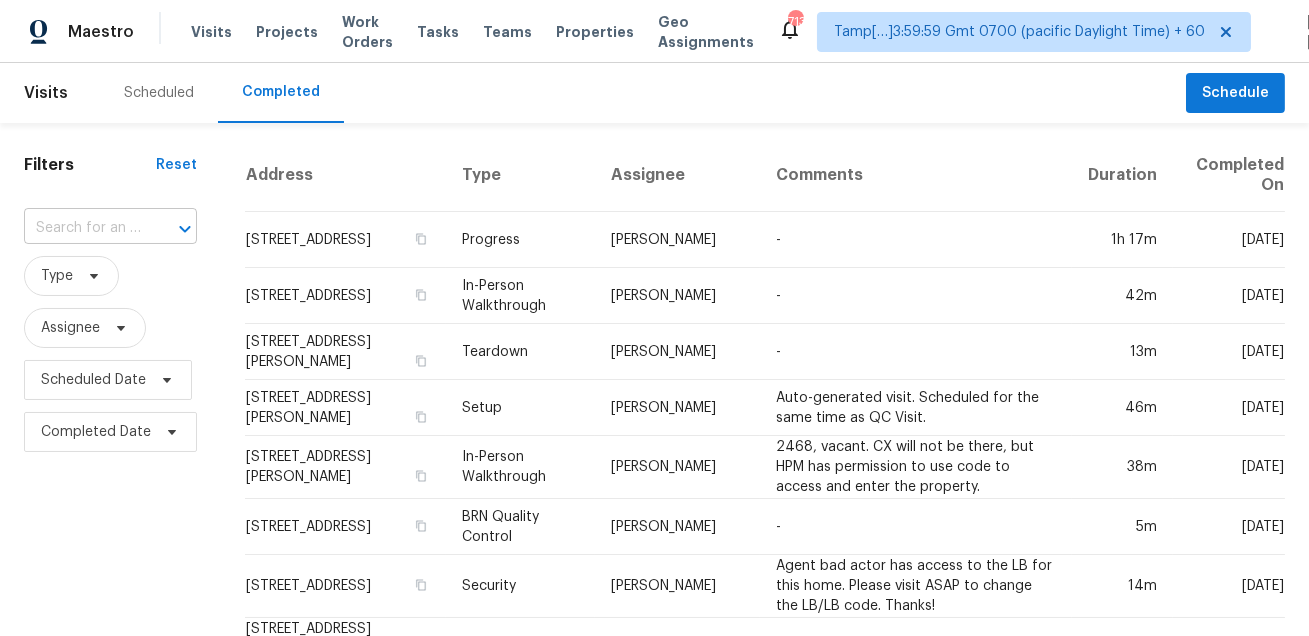 click at bounding box center [171, 229] 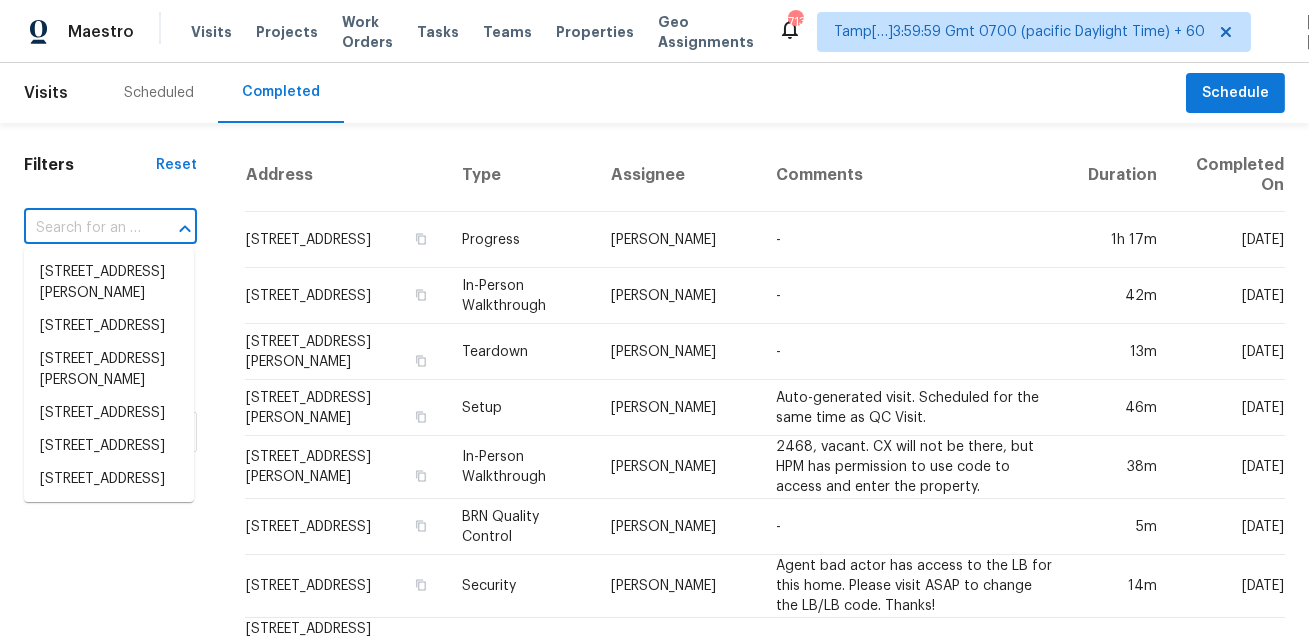 paste on "[STREET_ADDRESS]" 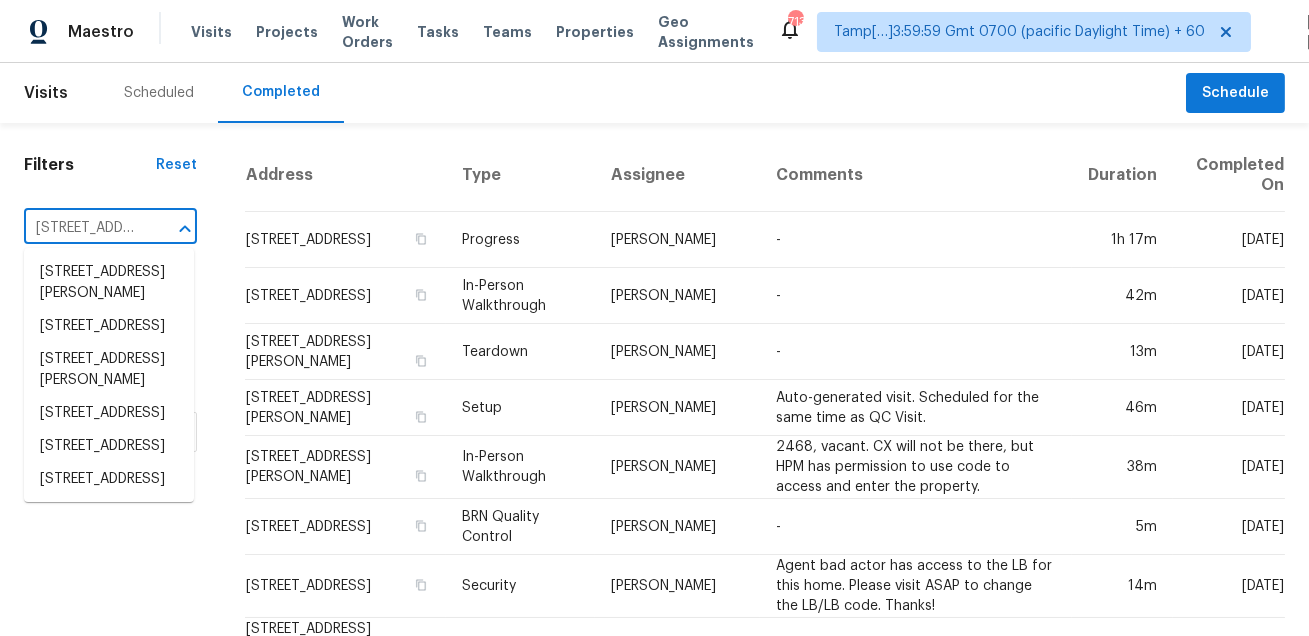 scroll, scrollTop: 0, scrollLeft: 144, axis: horizontal 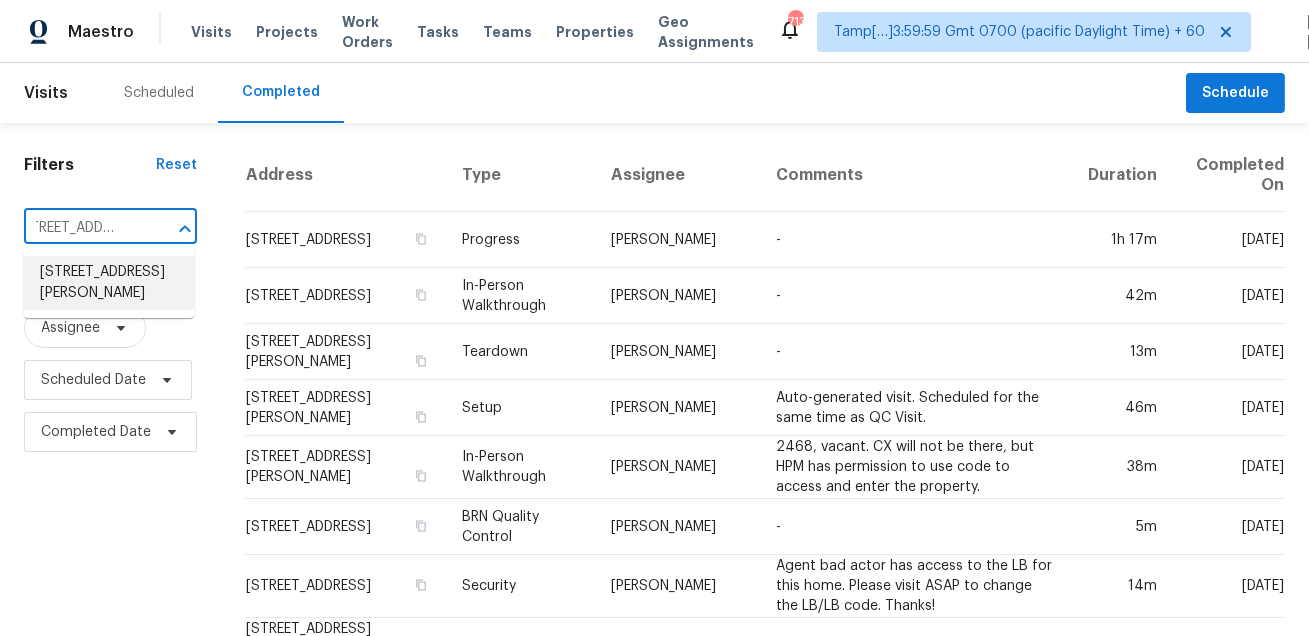 click on "9313 Edisto Way, Elk Grove, CA 95758" at bounding box center (109, 283) 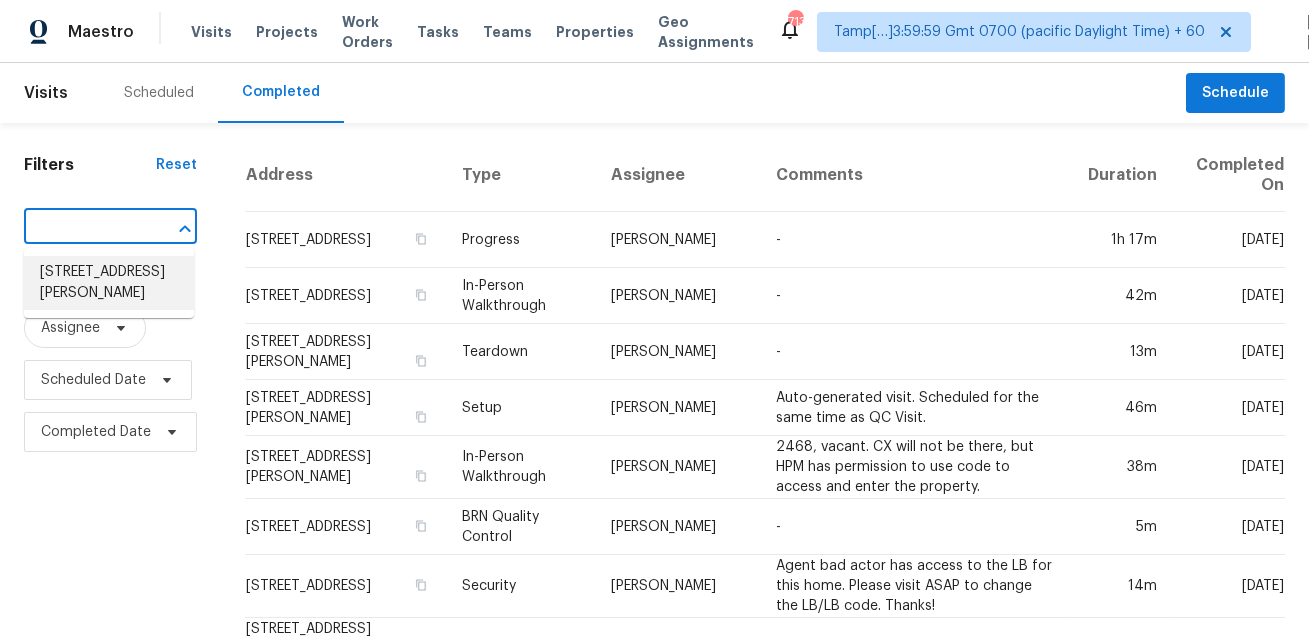 scroll, scrollTop: 0, scrollLeft: 0, axis: both 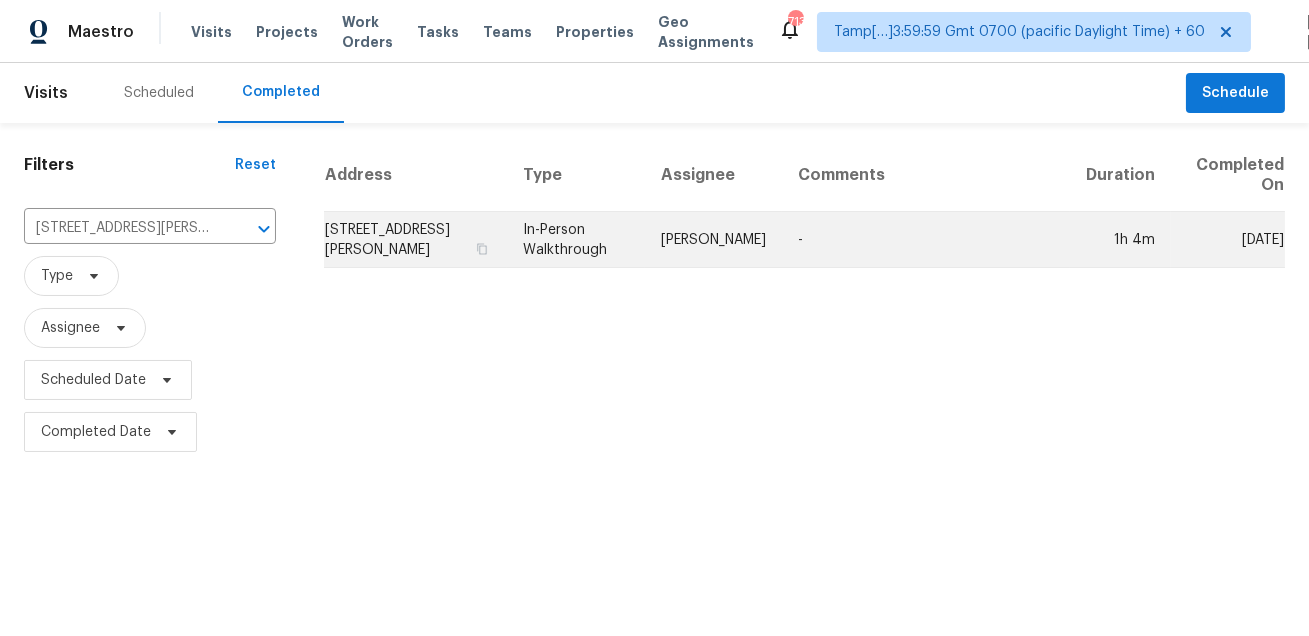 click on "Douglass Noblett" at bounding box center [713, 240] 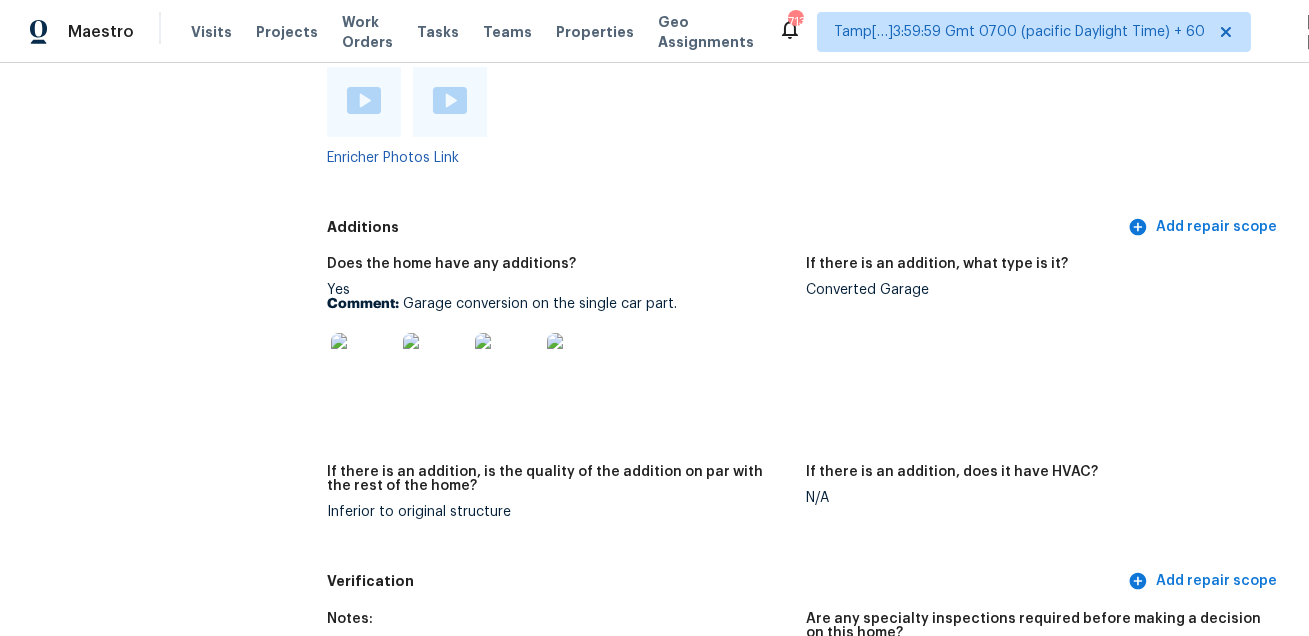 scroll, scrollTop: 4291, scrollLeft: 0, axis: vertical 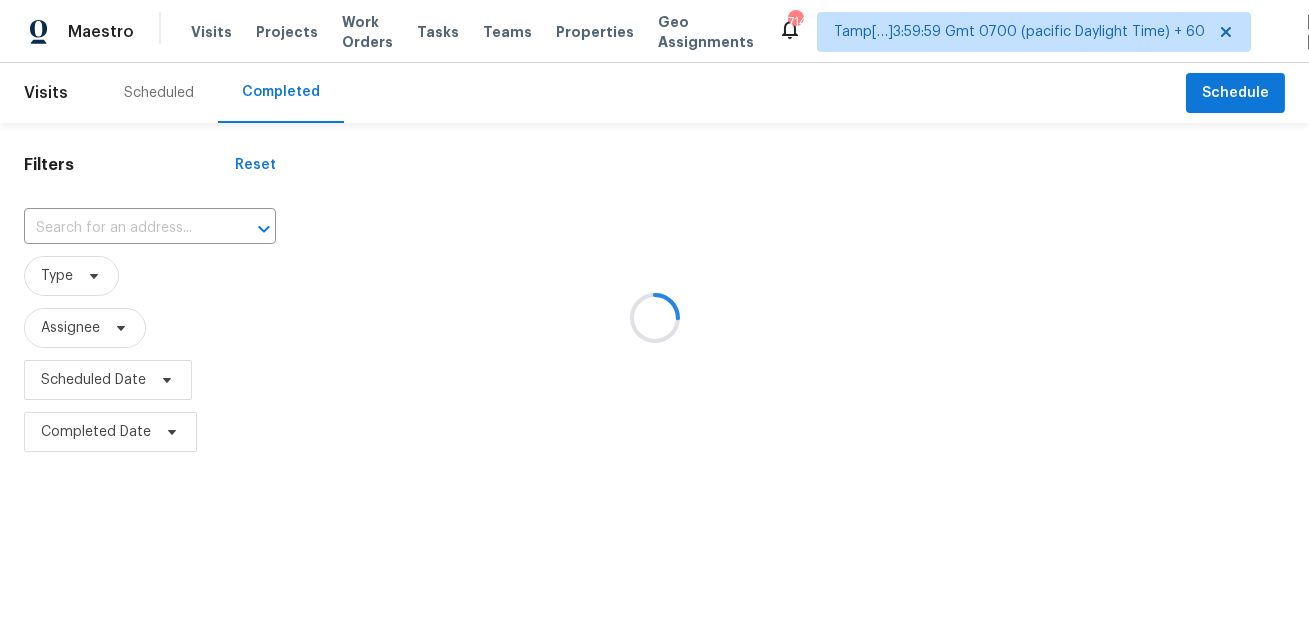 click at bounding box center [654, 318] 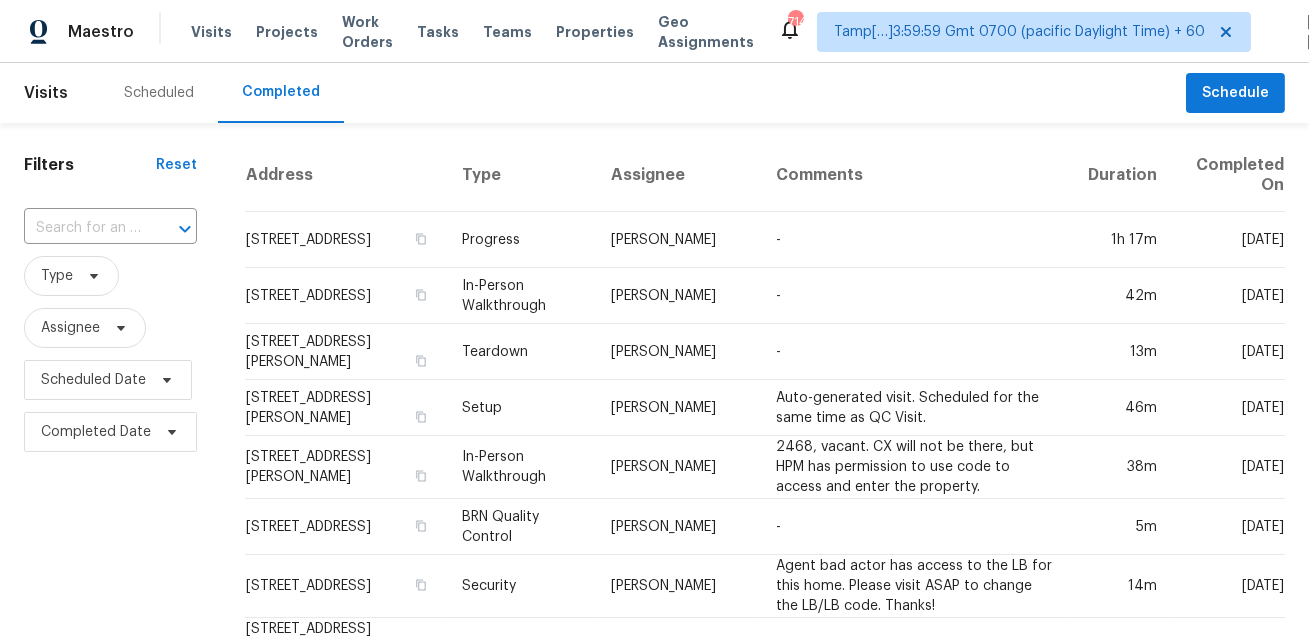 click on "​" at bounding box center [110, 228] 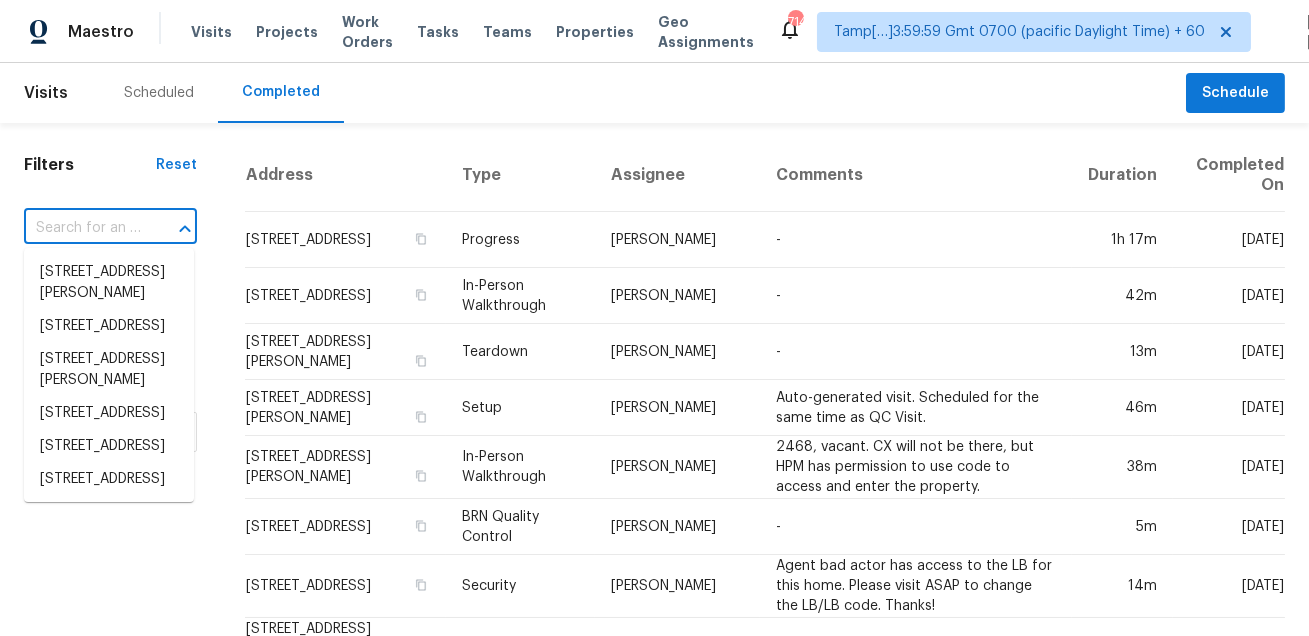 paste on "[STREET_ADDRESS]" 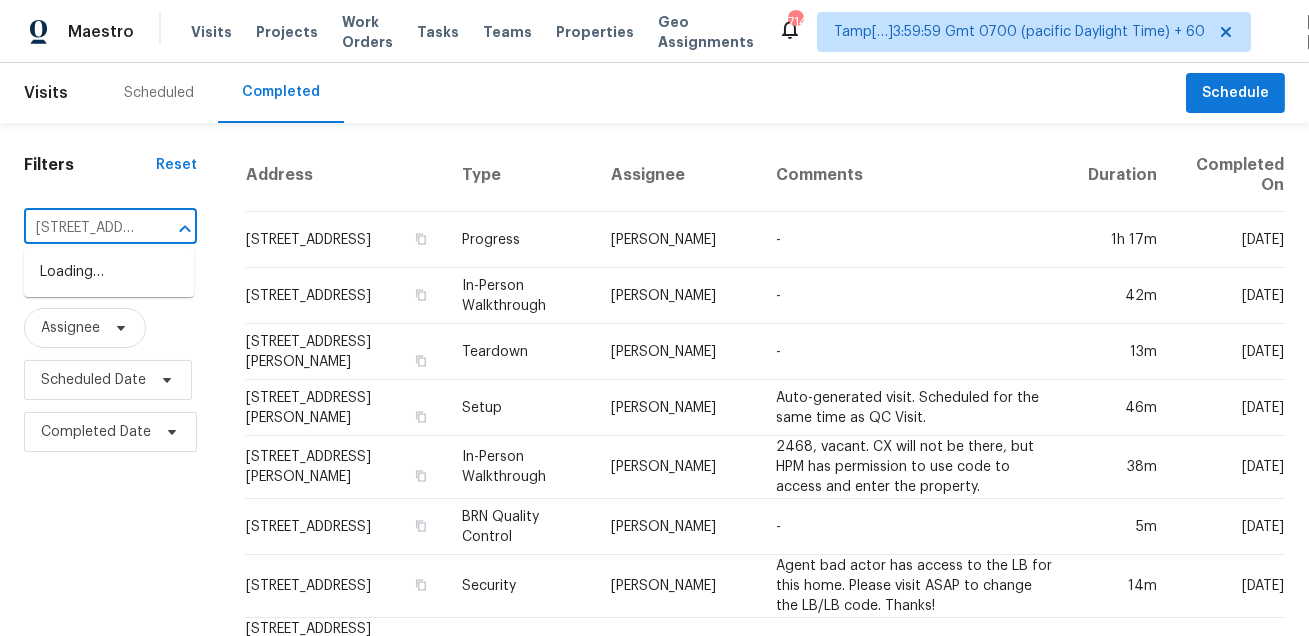 scroll, scrollTop: 0, scrollLeft: 191, axis: horizontal 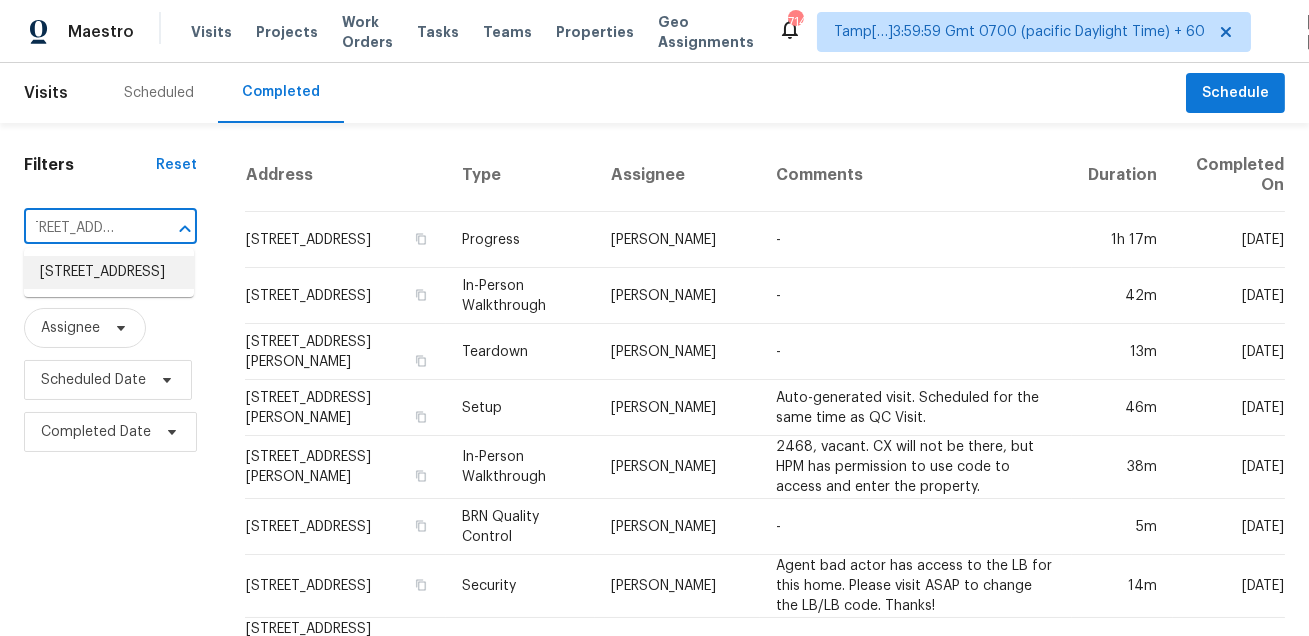 click on "[STREET_ADDRESS]" at bounding box center [109, 272] 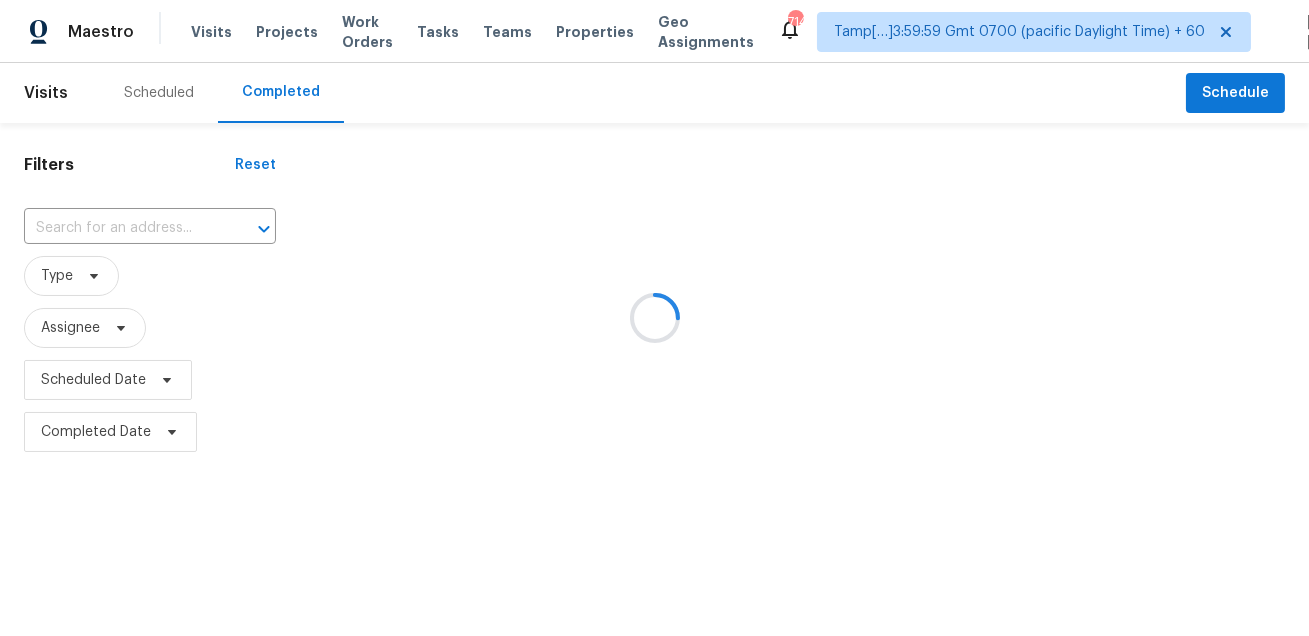 type on "[STREET_ADDRESS]" 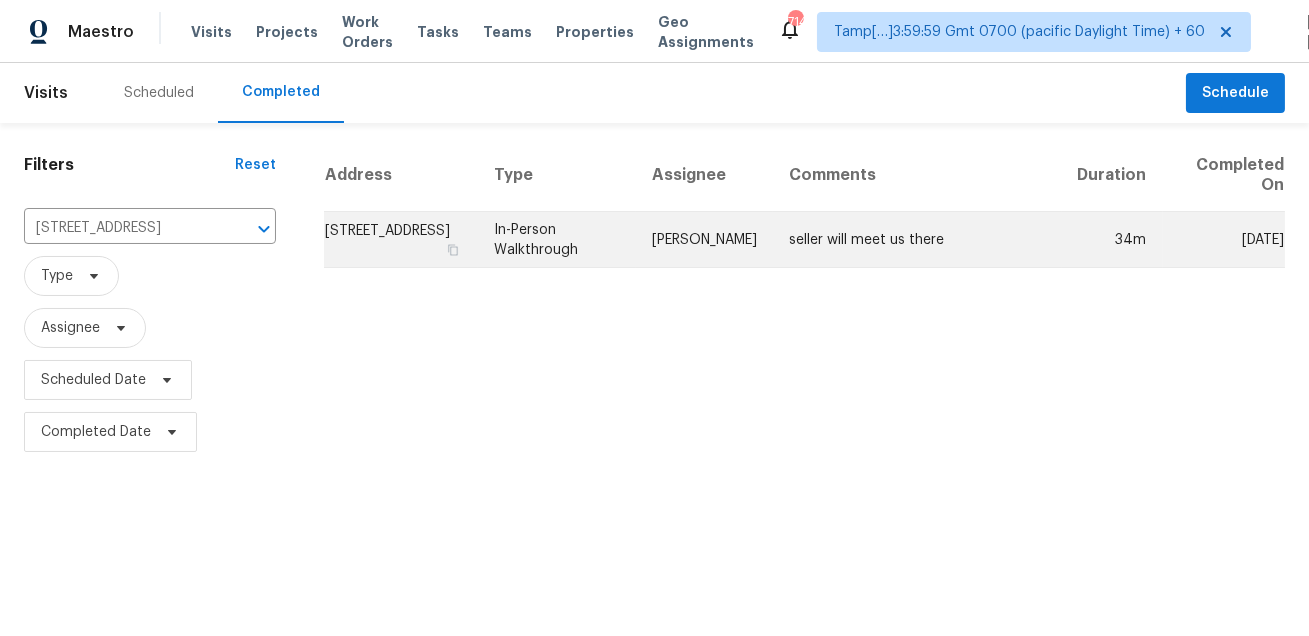 click on "[PERSON_NAME]" at bounding box center [704, 240] 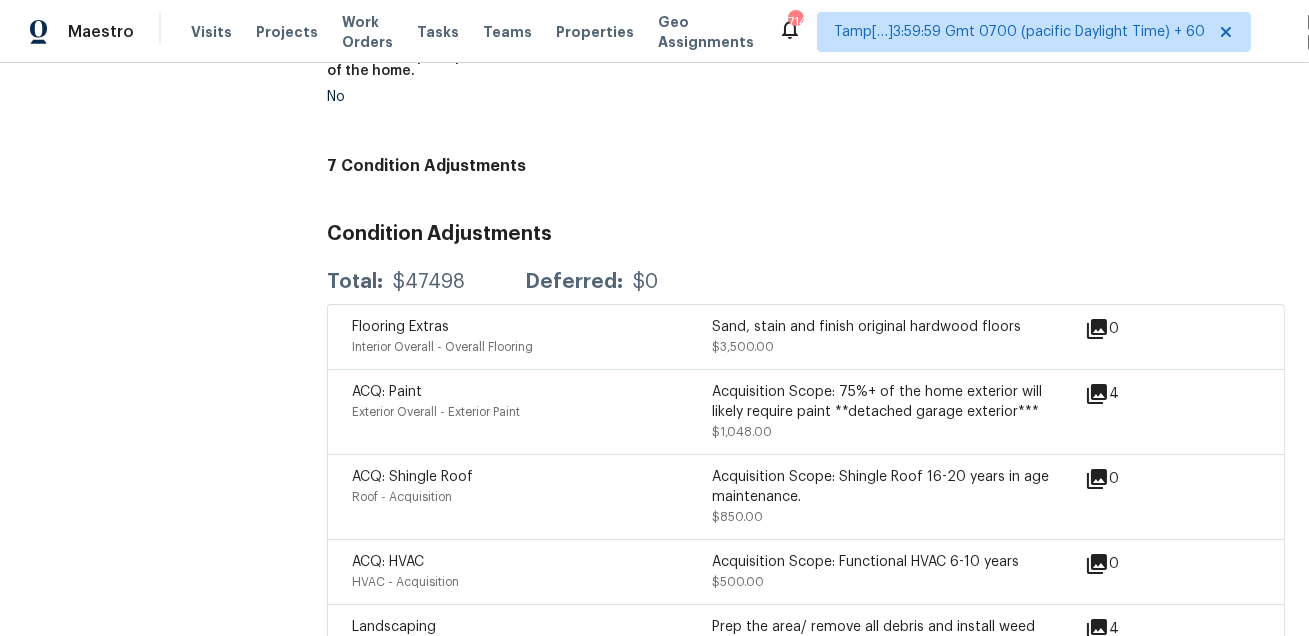 scroll, scrollTop: 5154, scrollLeft: 0, axis: vertical 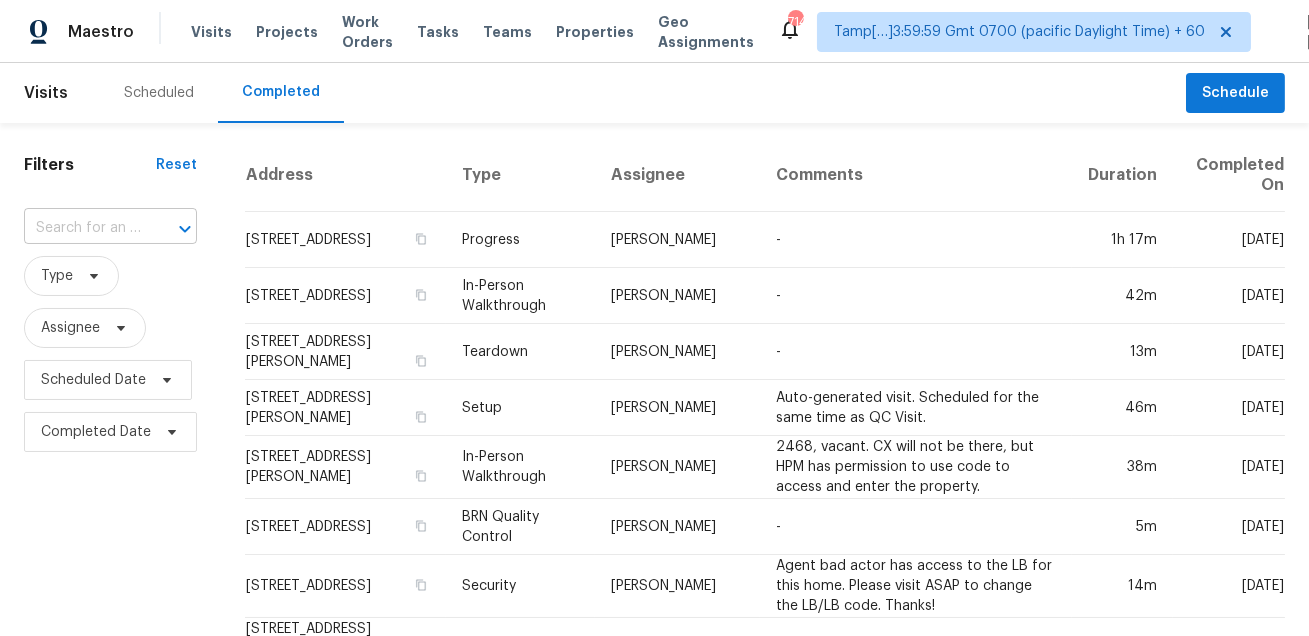click on "​" at bounding box center (110, 228) 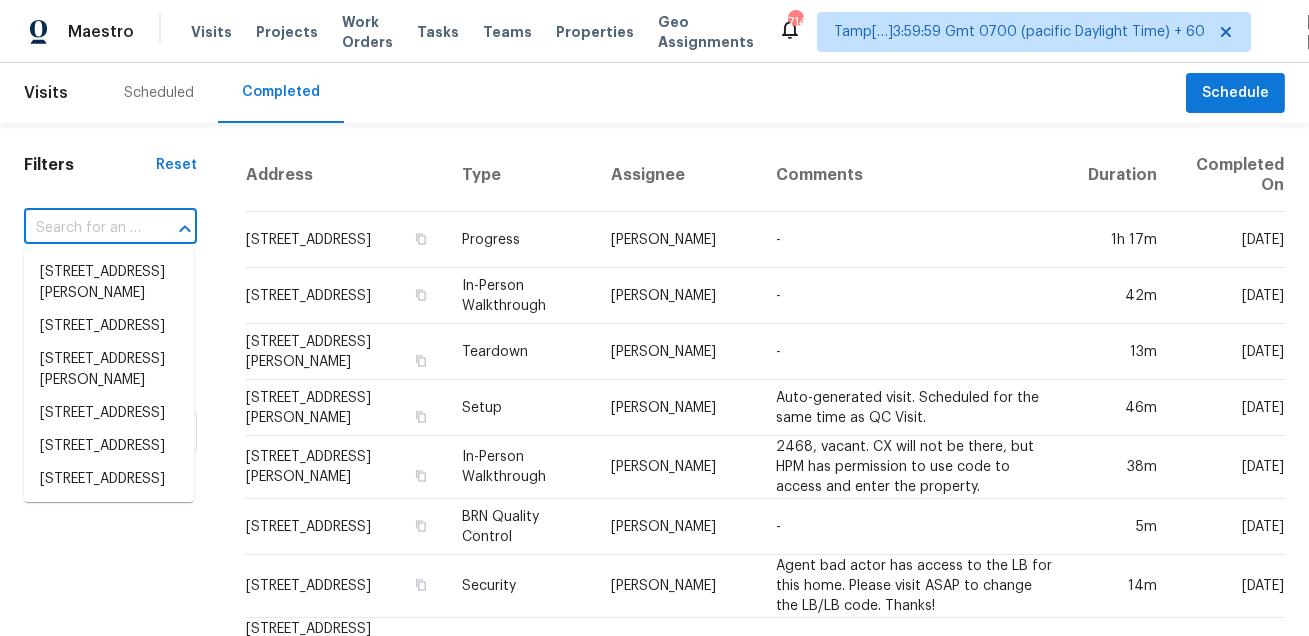 paste on "5311 Hobbs Ct NE Rio Rancho, NM, 87144" 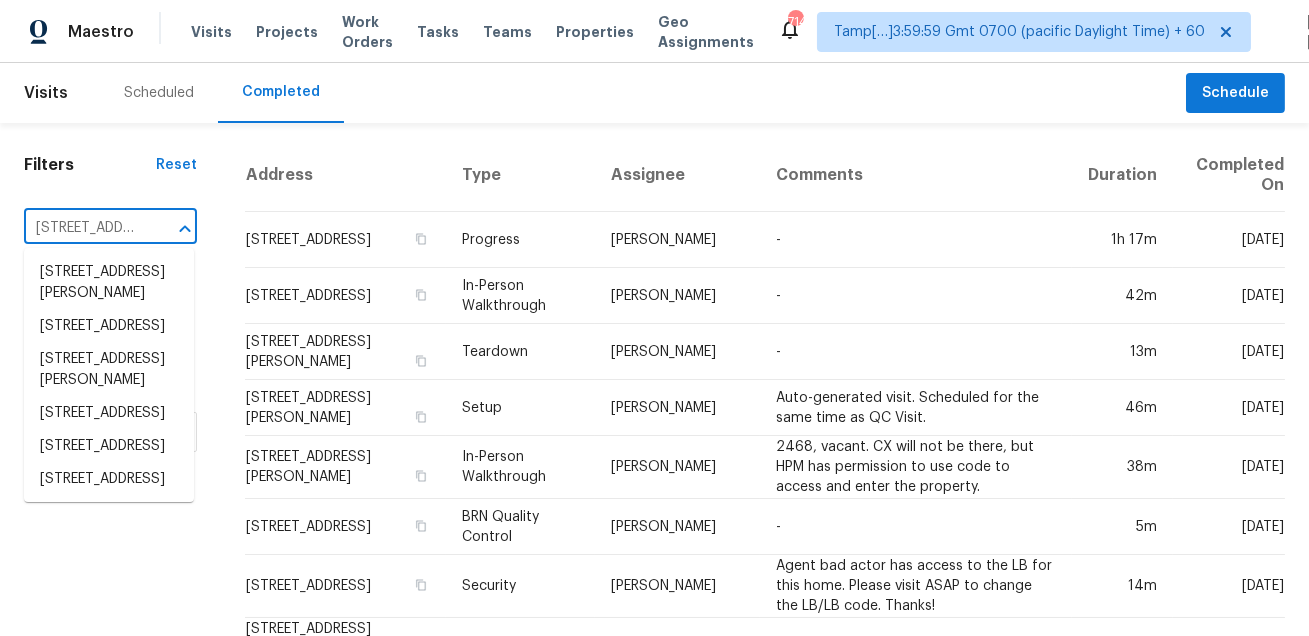 scroll, scrollTop: 0, scrollLeft: 165, axis: horizontal 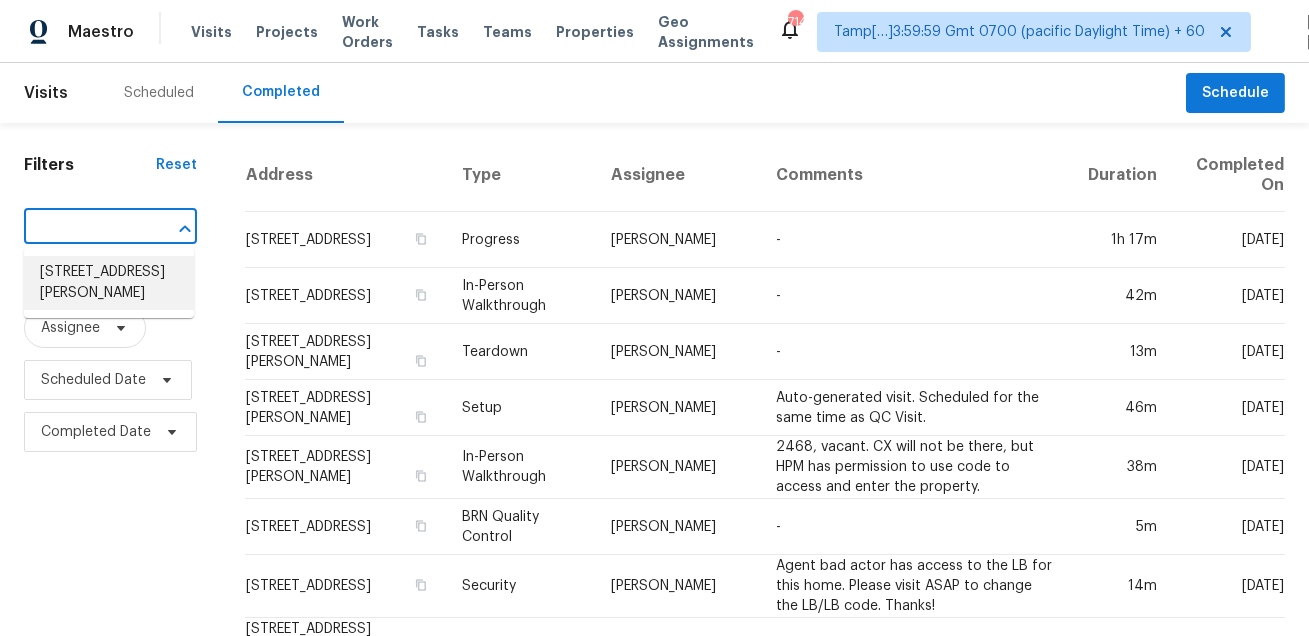 click on "5311 Hobbs Ct NE, Rio Rancho, NM 87144" at bounding box center [109, 283] 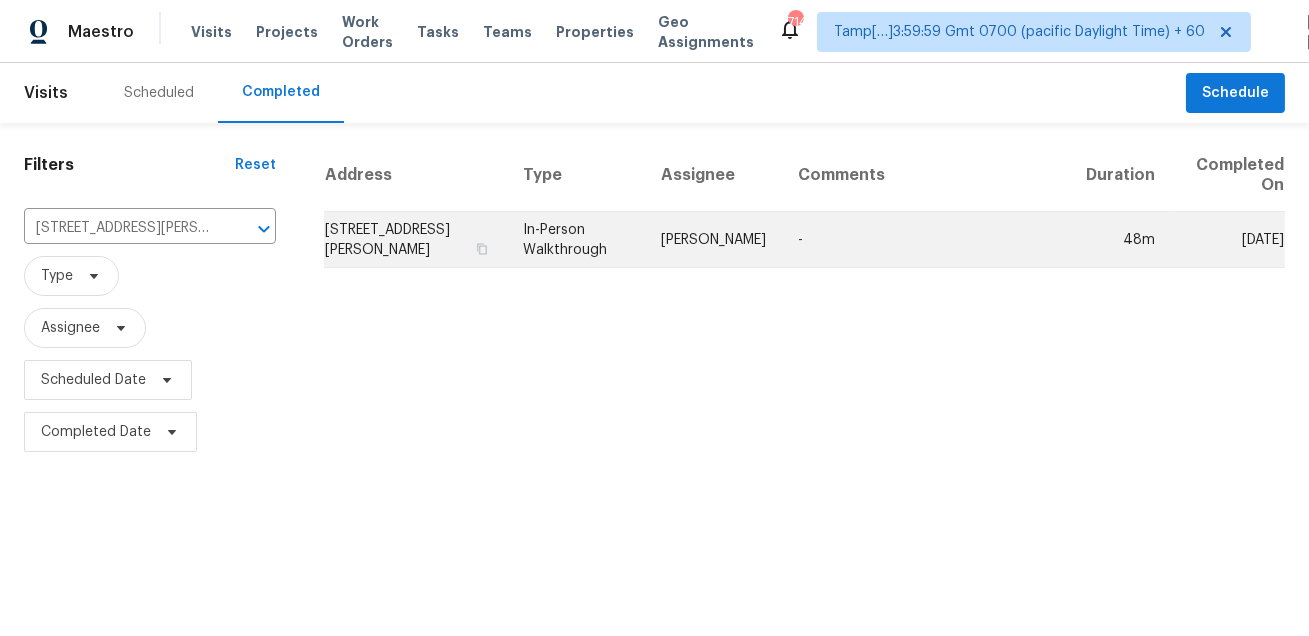 click on "[PERSON_NAME]" at bounding box center [713, 240] 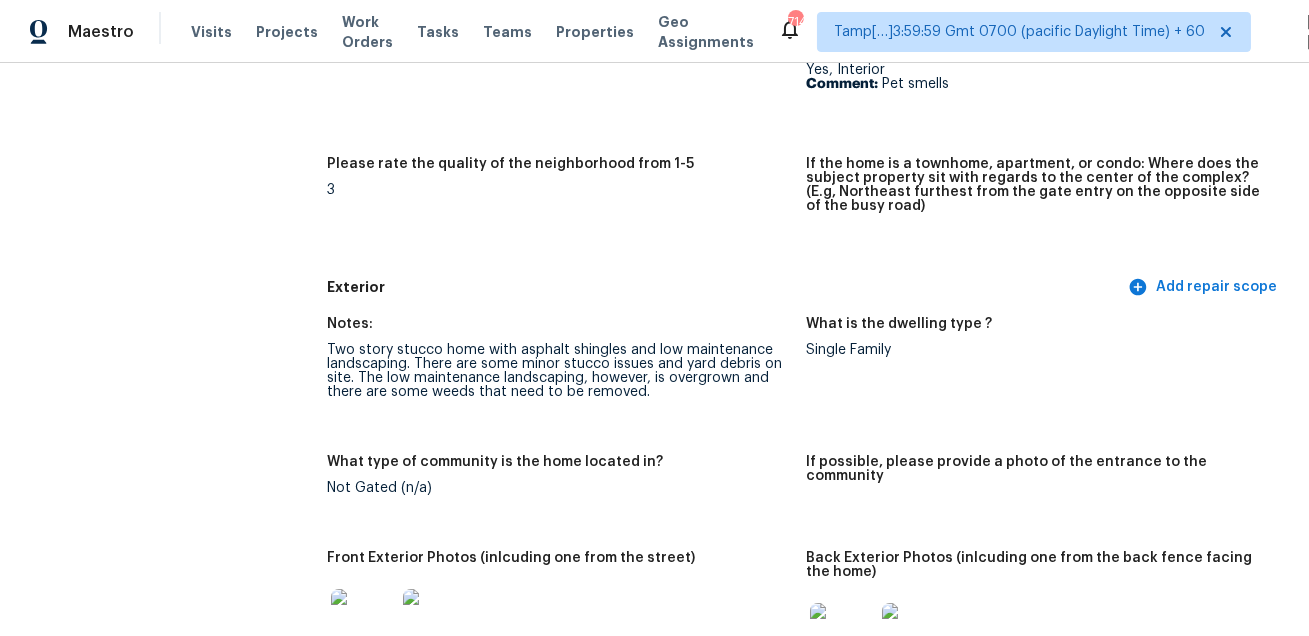 scroll, scrollTop: 0, scrollLeft: 0, axis: both 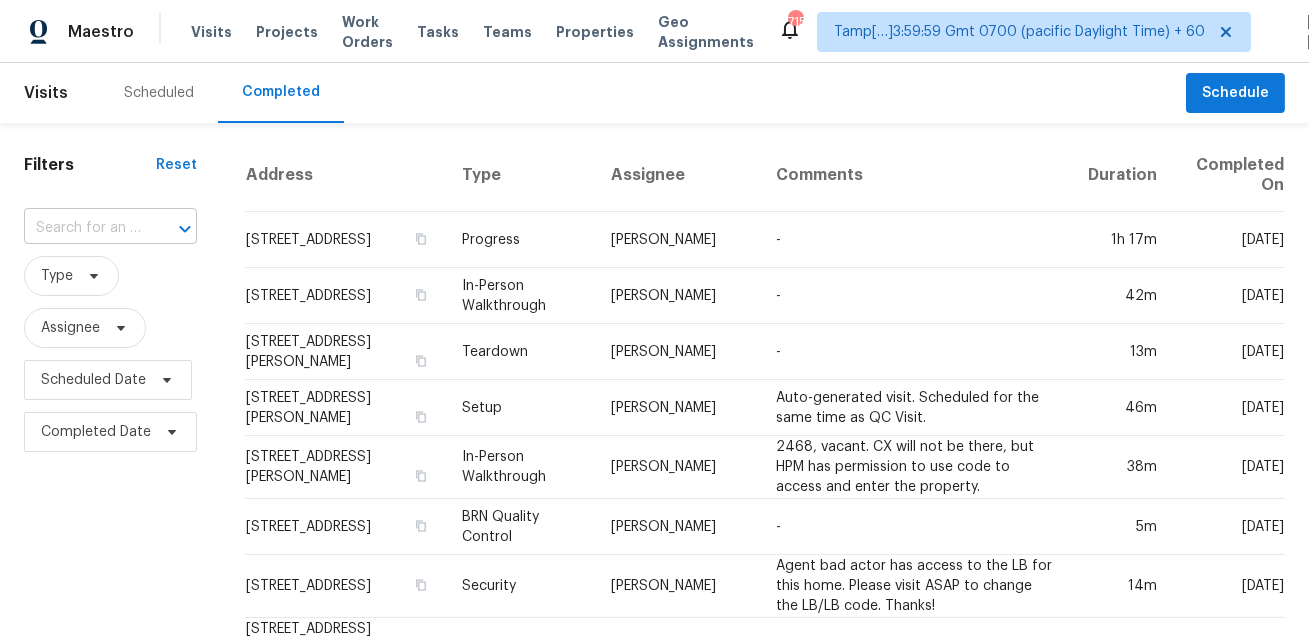 click at bounding box center (82, 228) 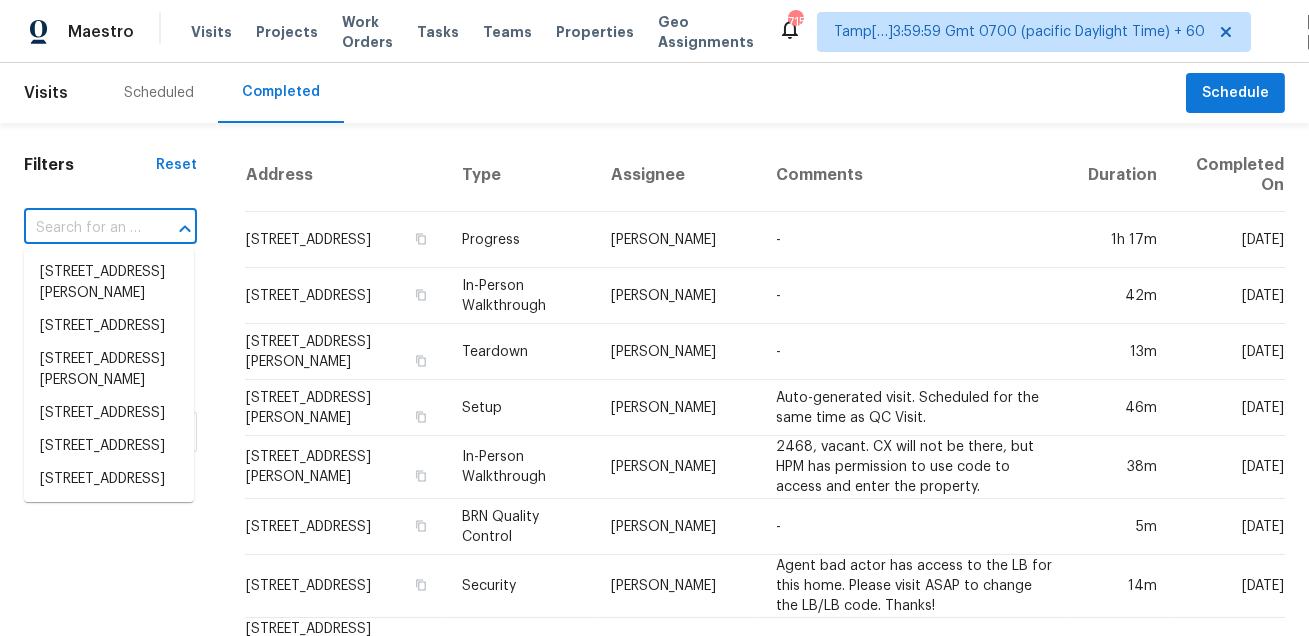 paste on "[STREET_ADDRESS]" 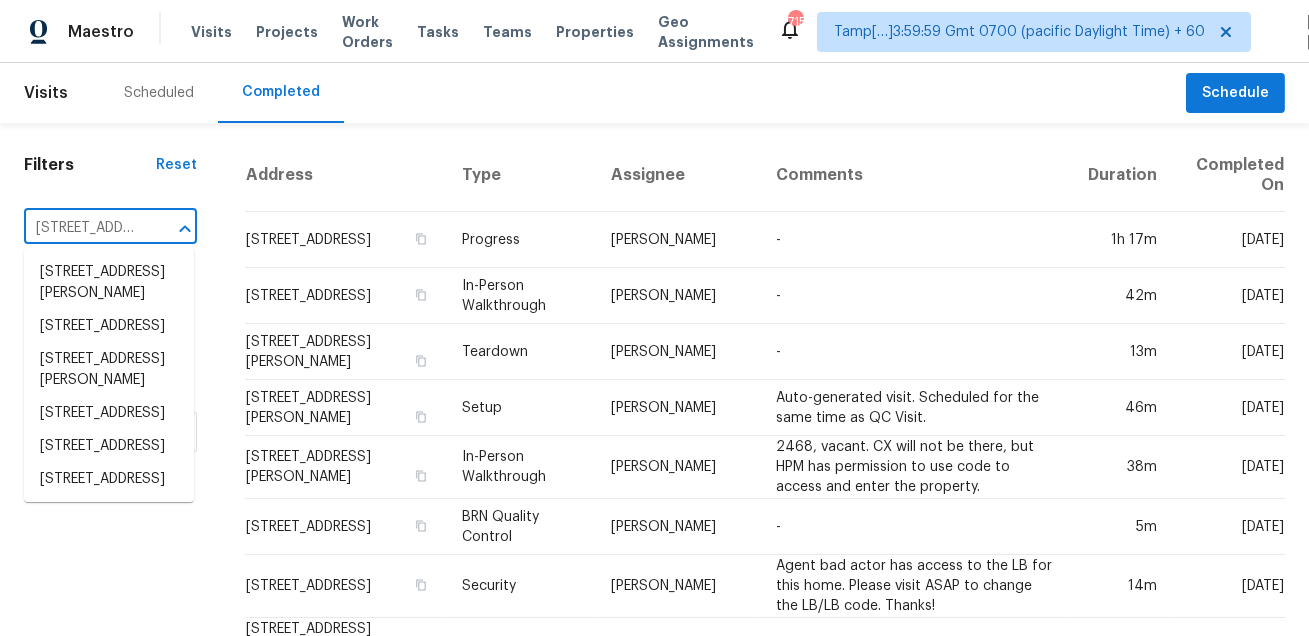 scroll, scrollTop: 0, scrollLeft: 229, axis: horizontal 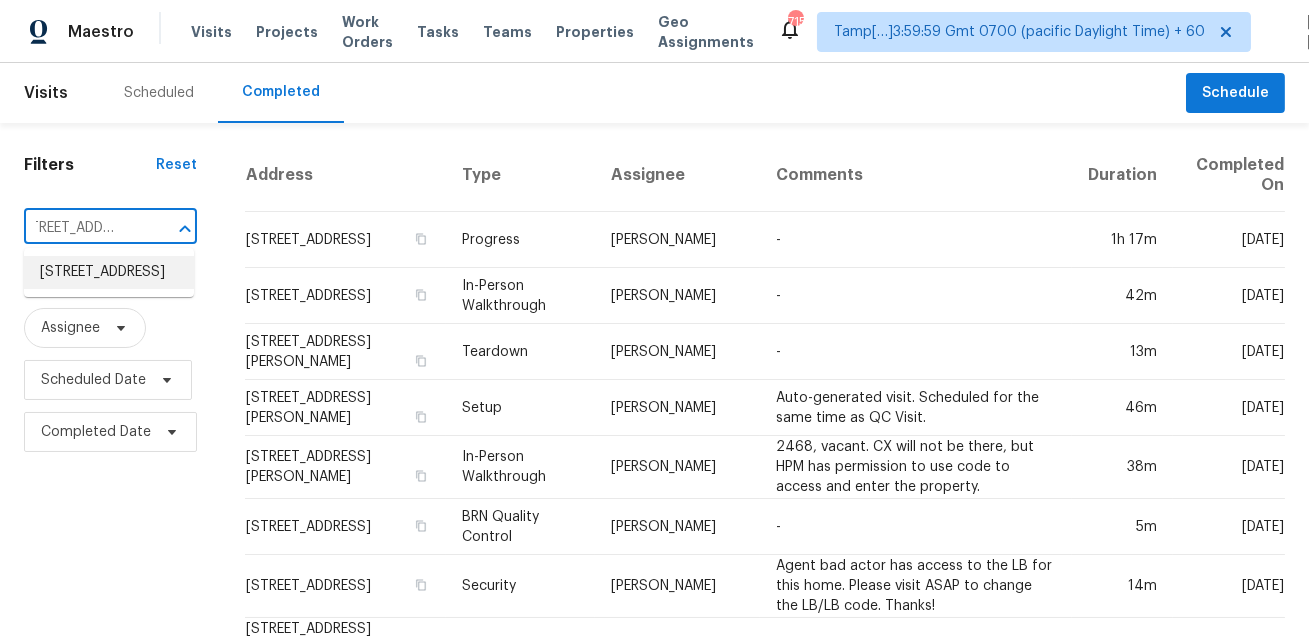 click on "[STREET_ADDRESS]" at bounding box center [109, 272] 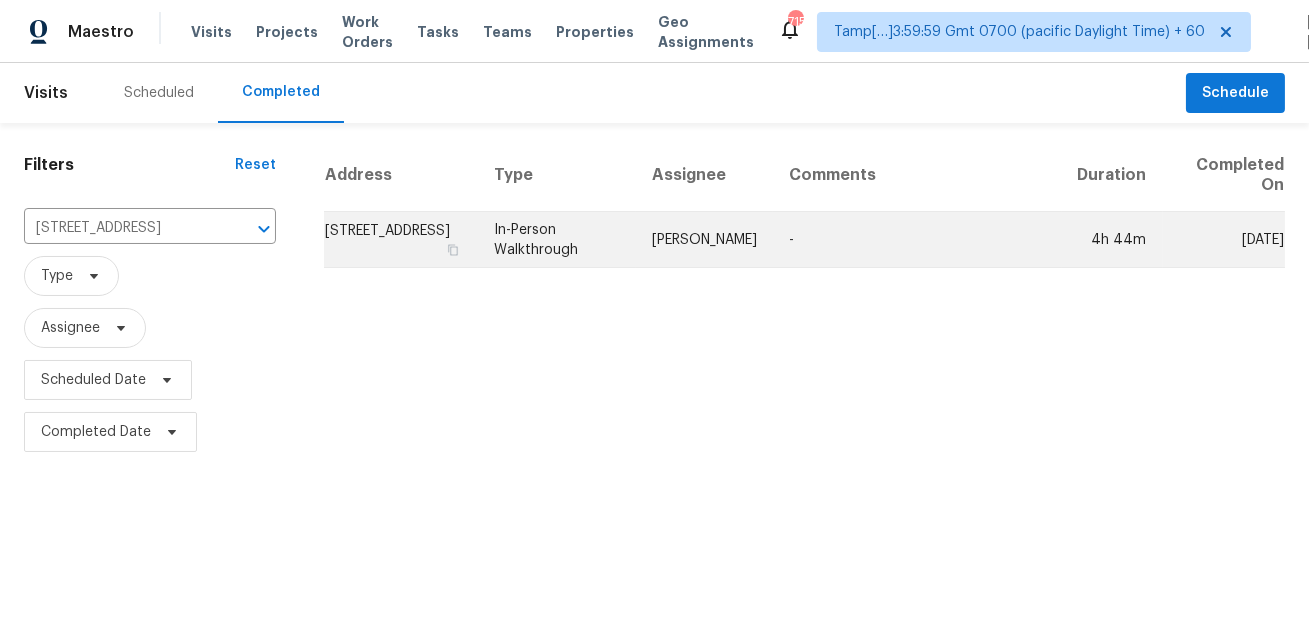 click on "[PERSON_NAME]" at bounding box center (704, 240) 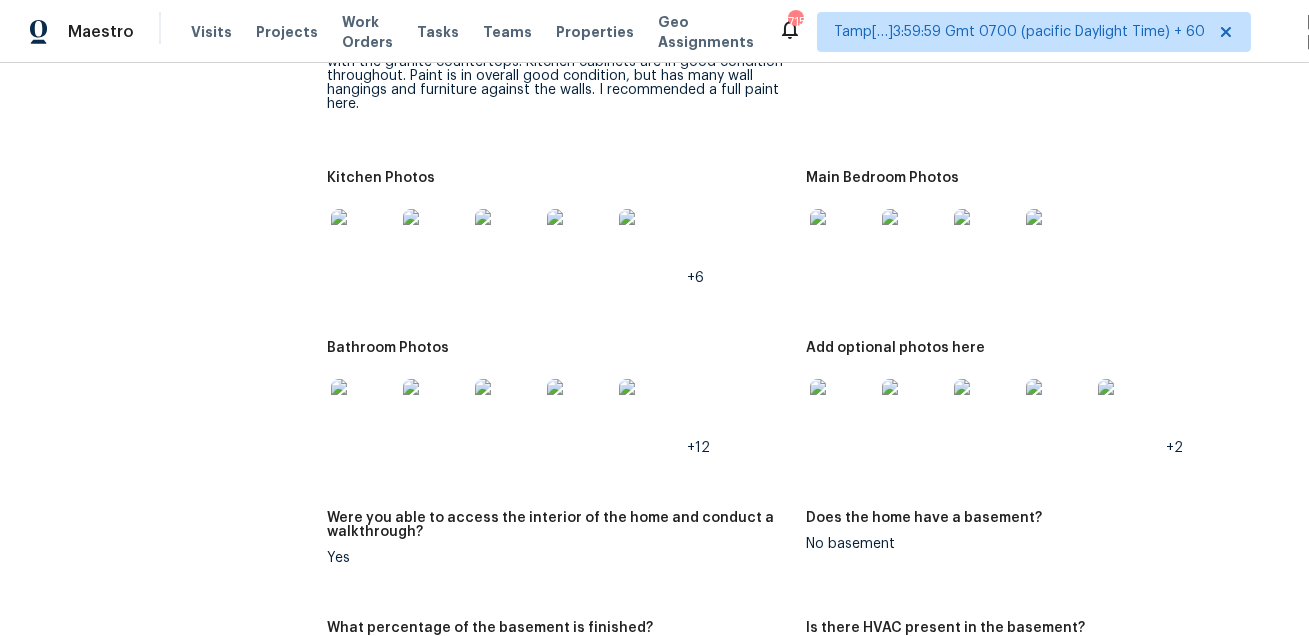 scroll, scrollTop: 2302, scrollLeft: 0, axis: vertical 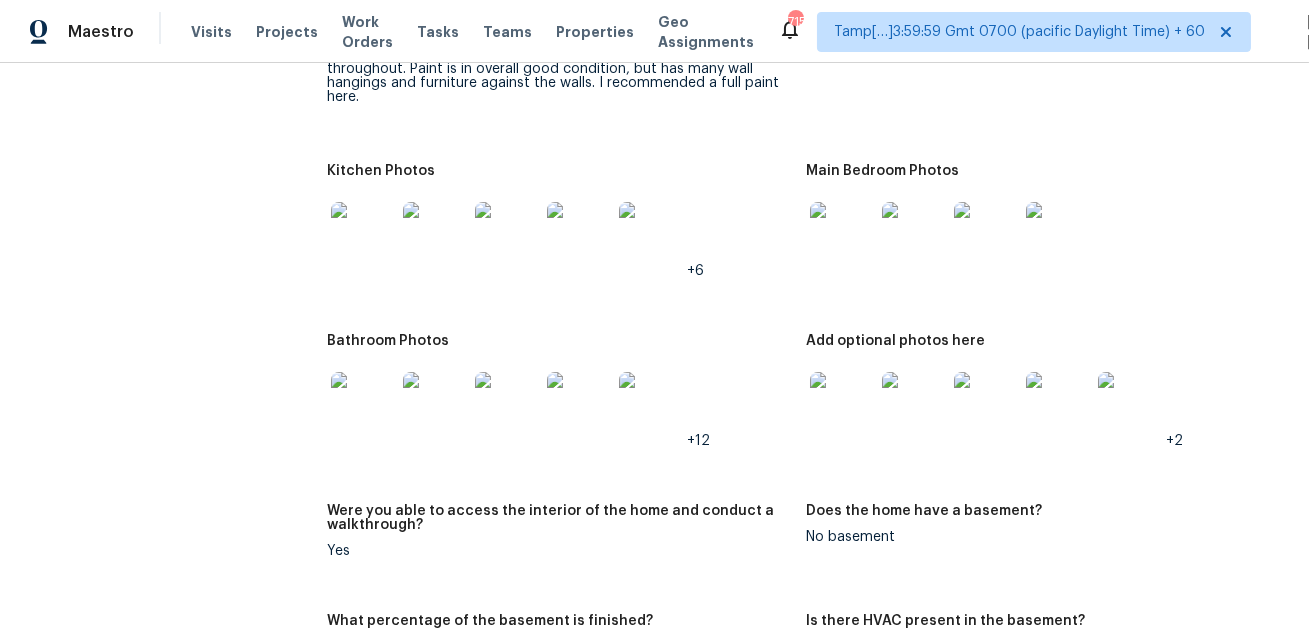 click at bounding box center [579, 404] 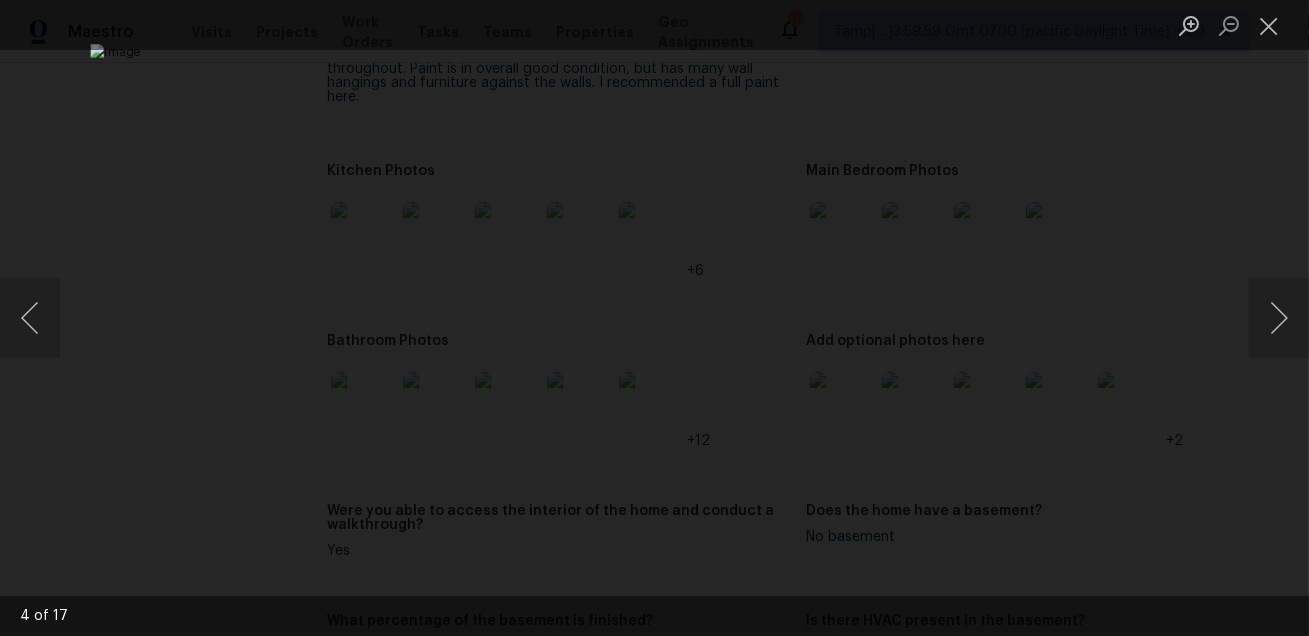 click at bounding box center [654, 318] 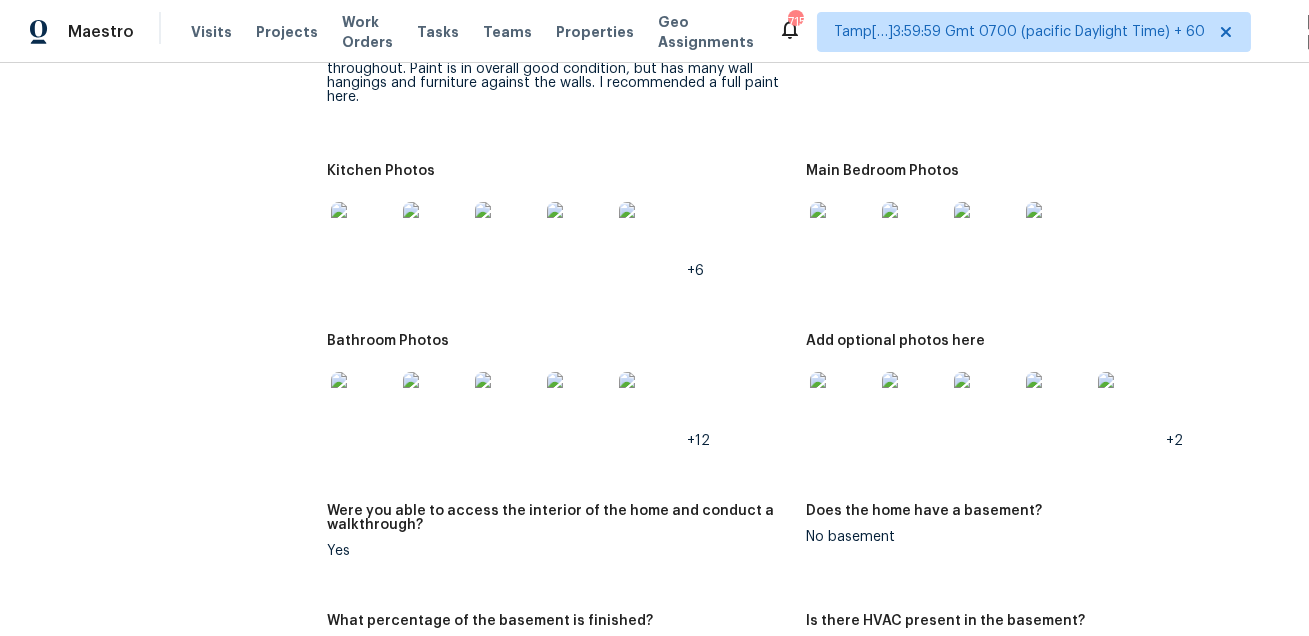 click at bounding box center [579, 404] 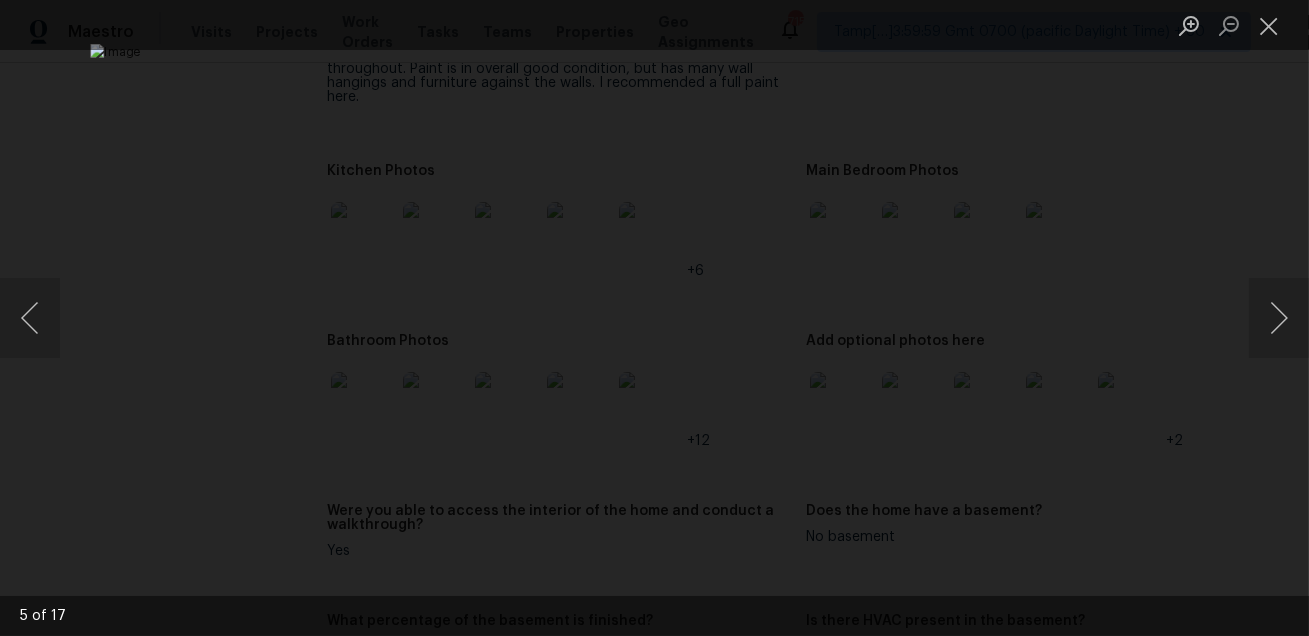 click at bounding box center [654, 318] 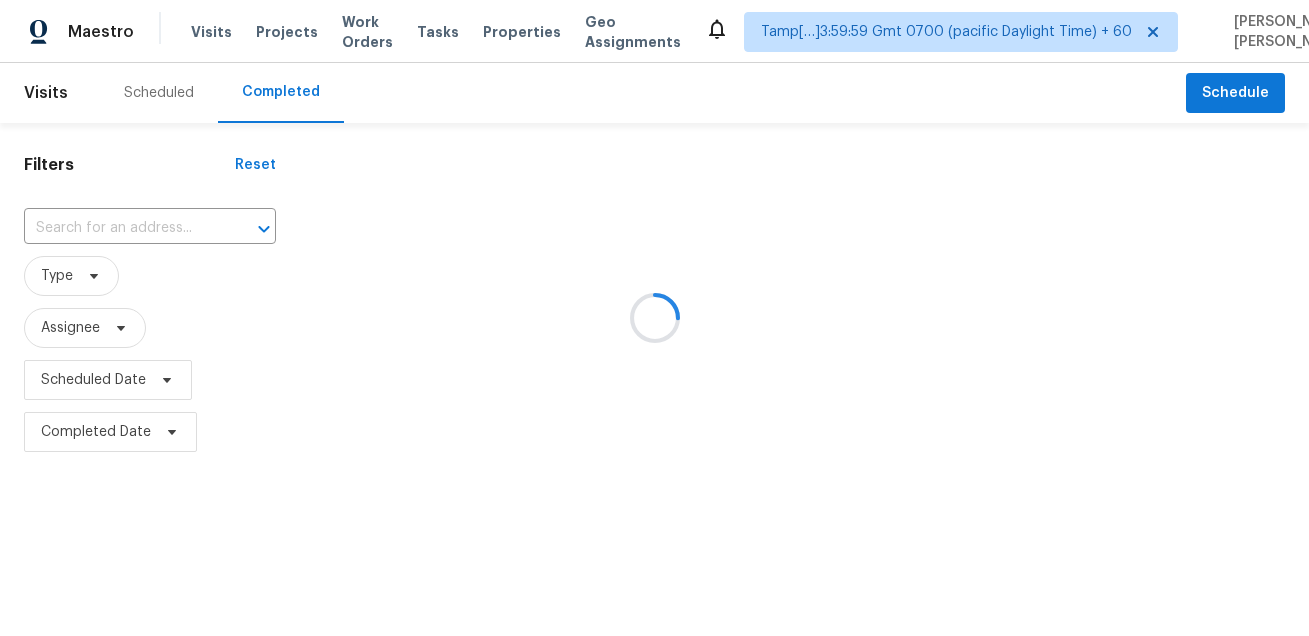scroll, scrollTop: 0, scrollLeft: 0, axis: both 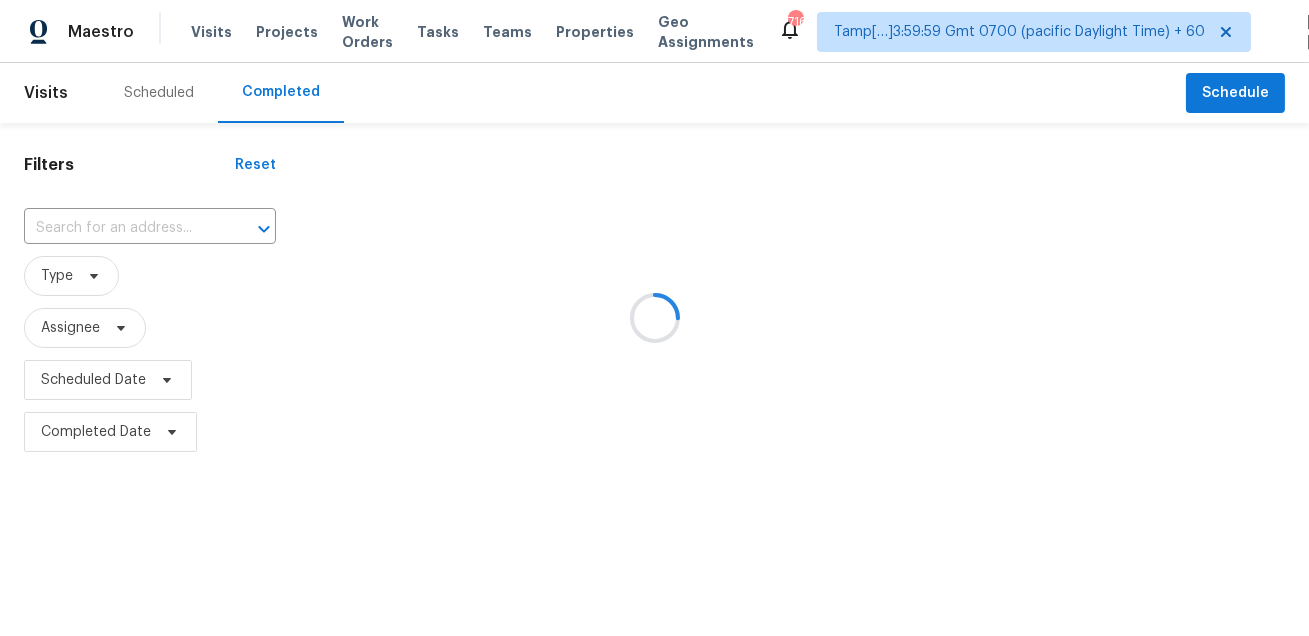 click at bounding box center [654, 318] 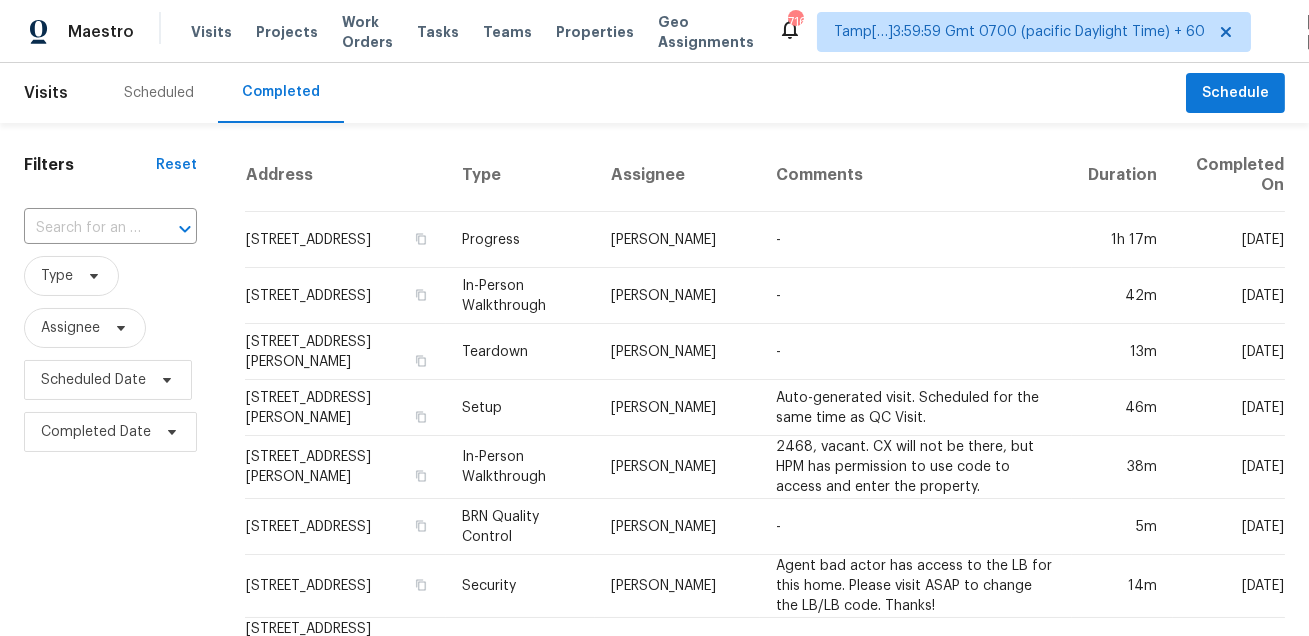 click at bounding box center (171, 229) 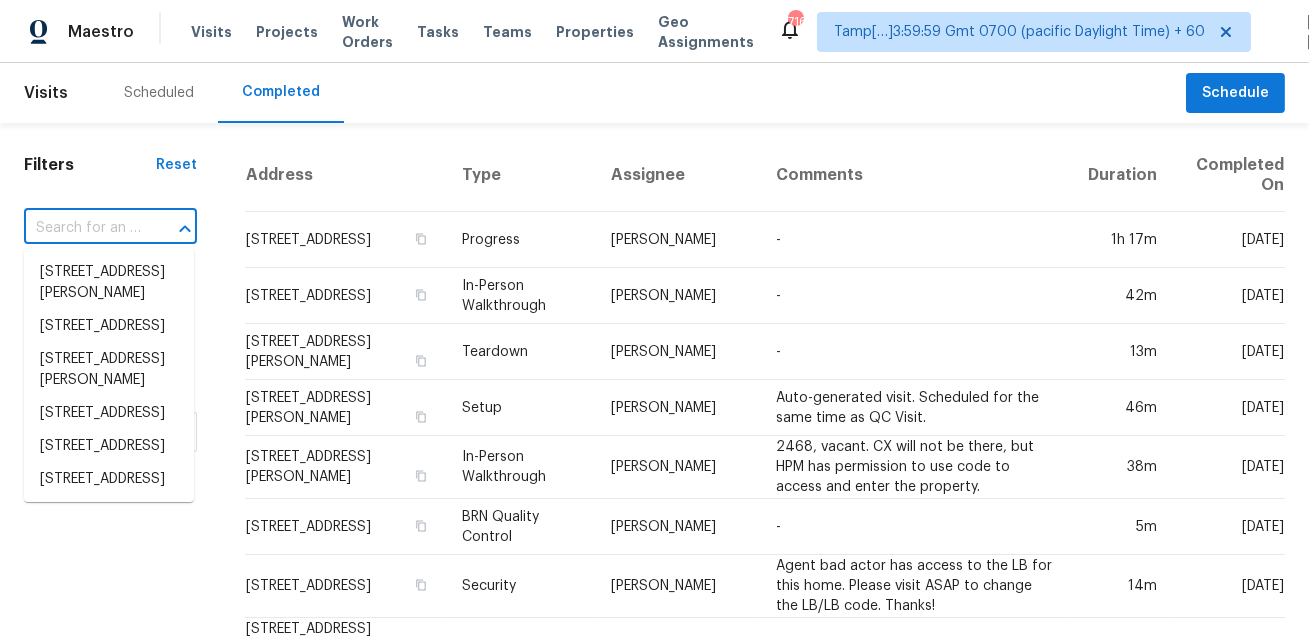 paste on "[STREET_ADDRESS]" 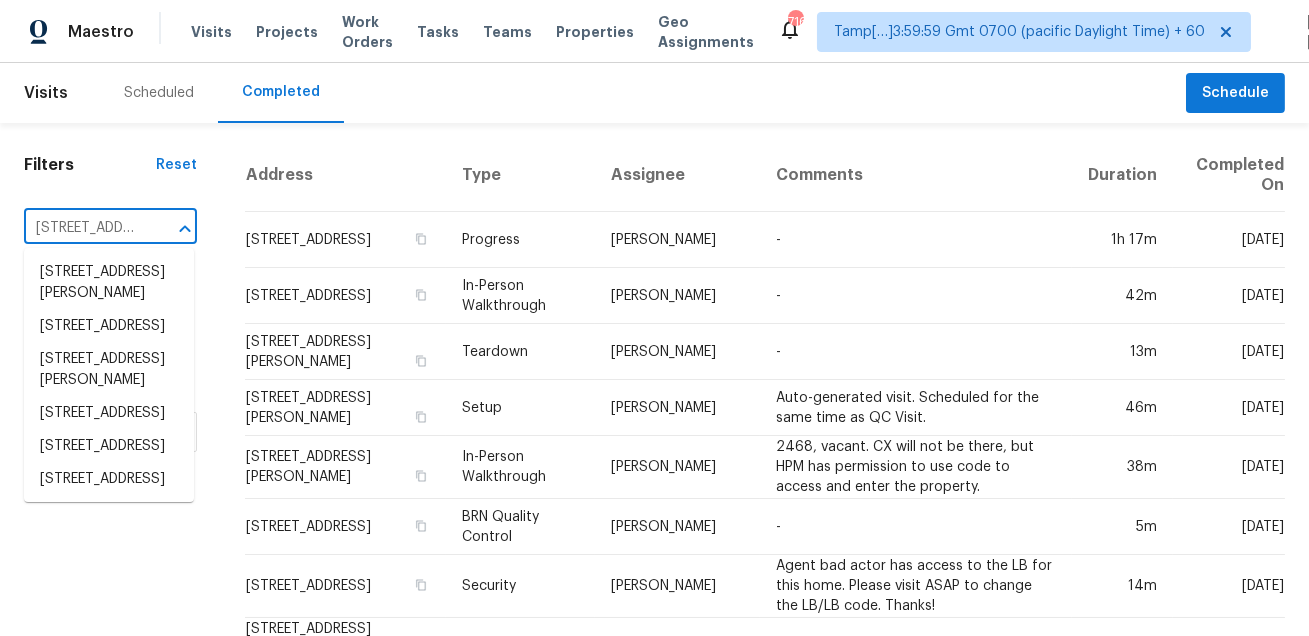 scroll, scrollTop: 0, scrollLeft: 145, axis: horizontal 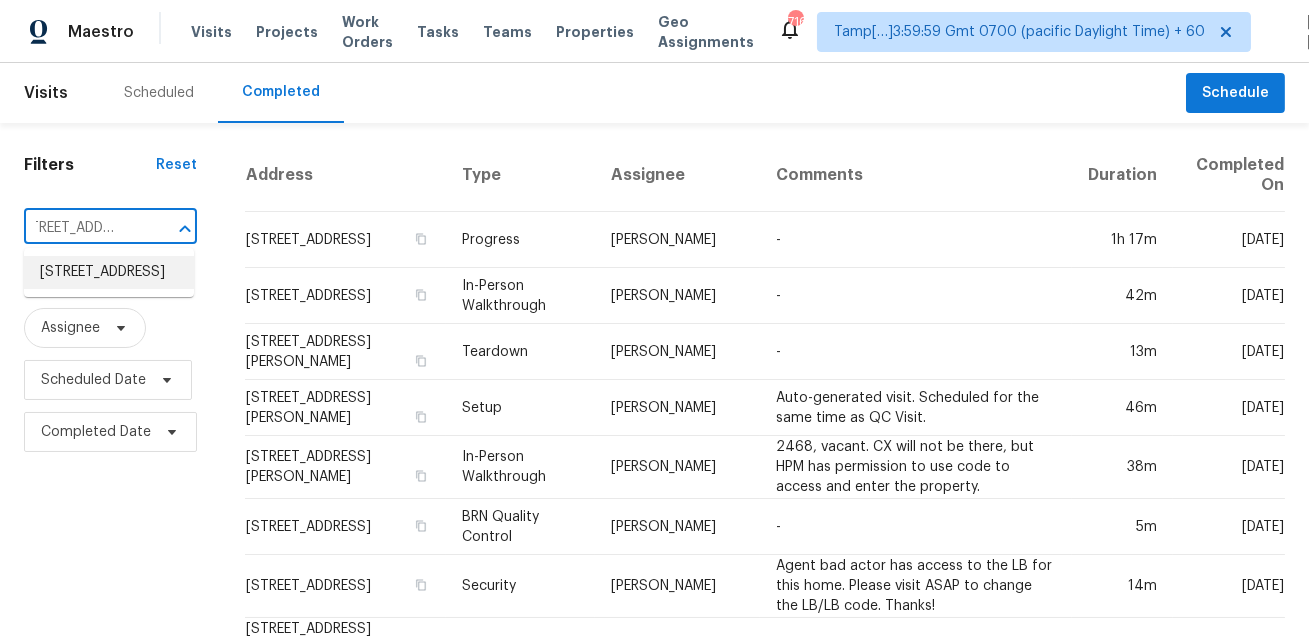 click on "[STREET_ADDRESS]" at bounding box center (109, 272) 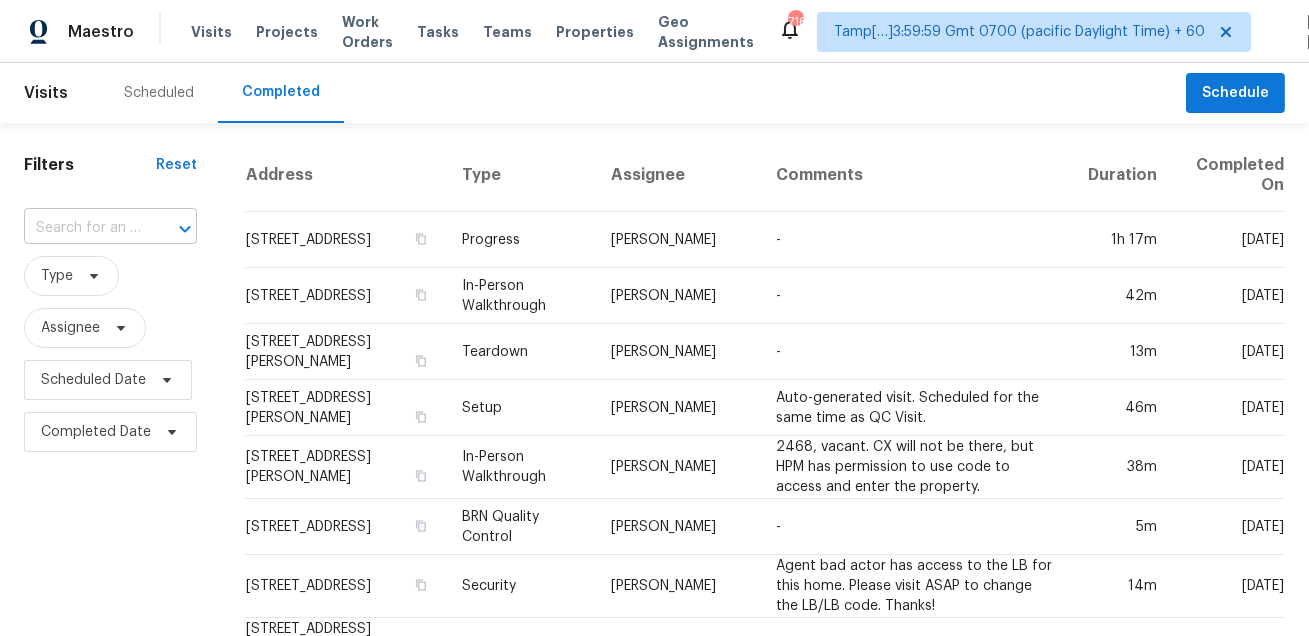click at bounding box center [82, 228] 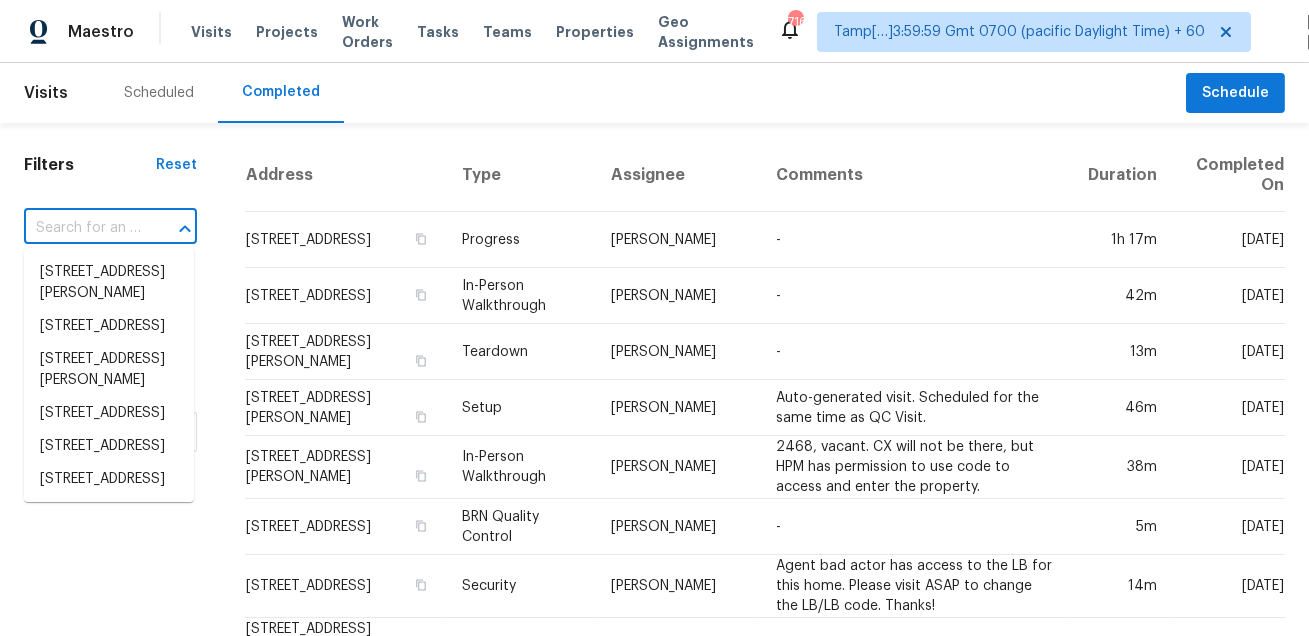 paste on "227 Heights Ave Lexington, SC, 29072" 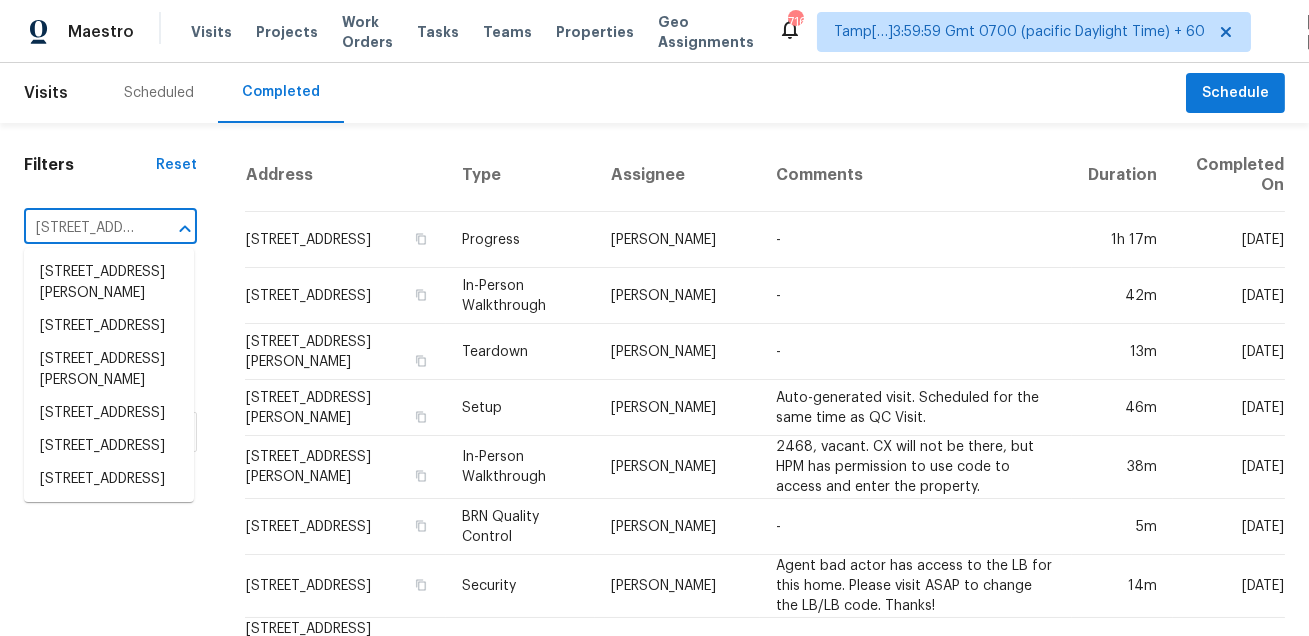 scroll, scrollTop: 0, scrollLeft: 145, axis: horizontal 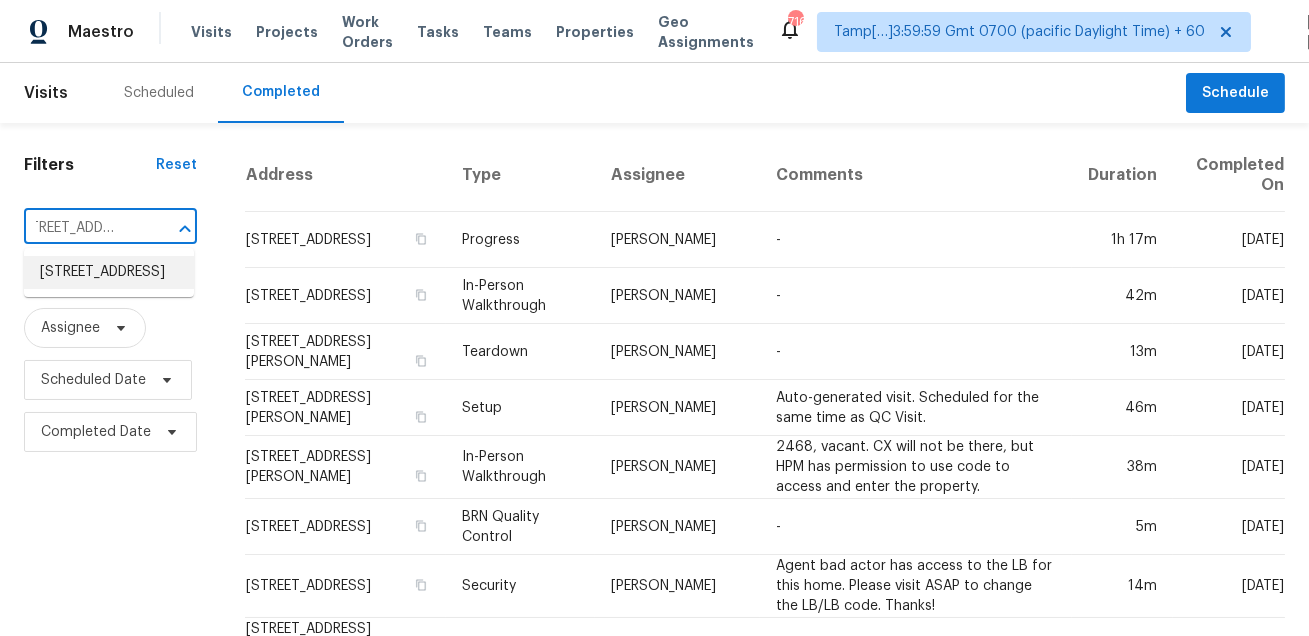 click on "227 Heights Ave, Lexington, SC 29072" at bounding box center (109, 272) 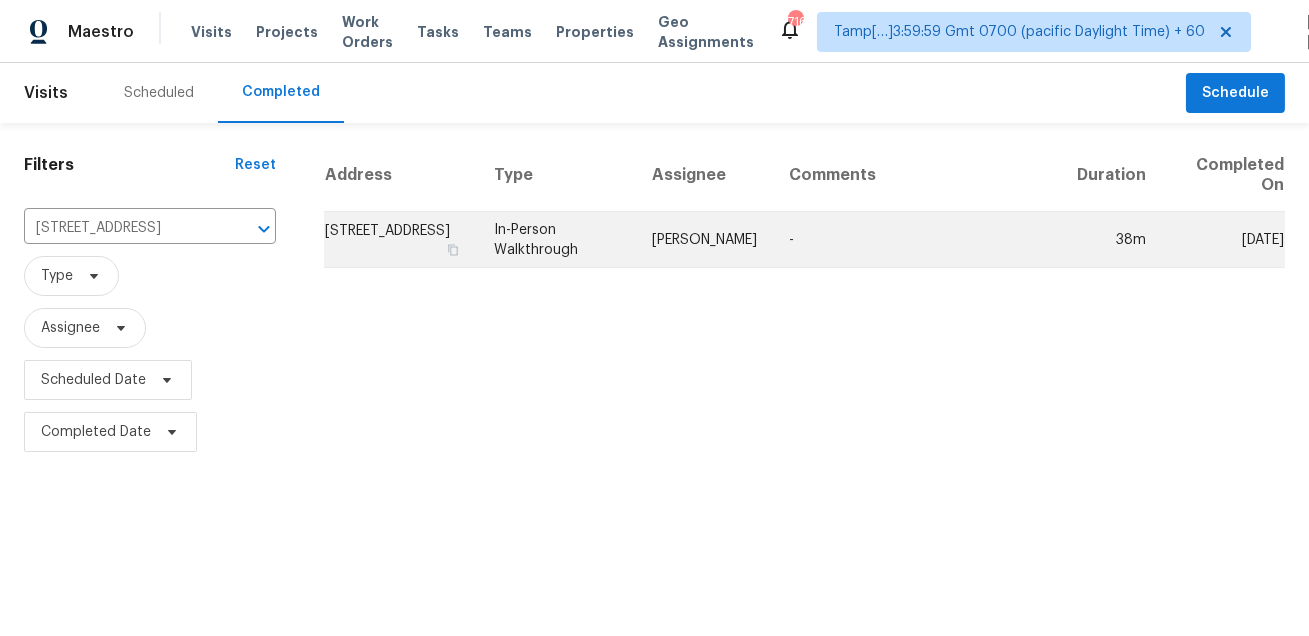 click on "Kati Dunn" at bounding box center (704, 240) 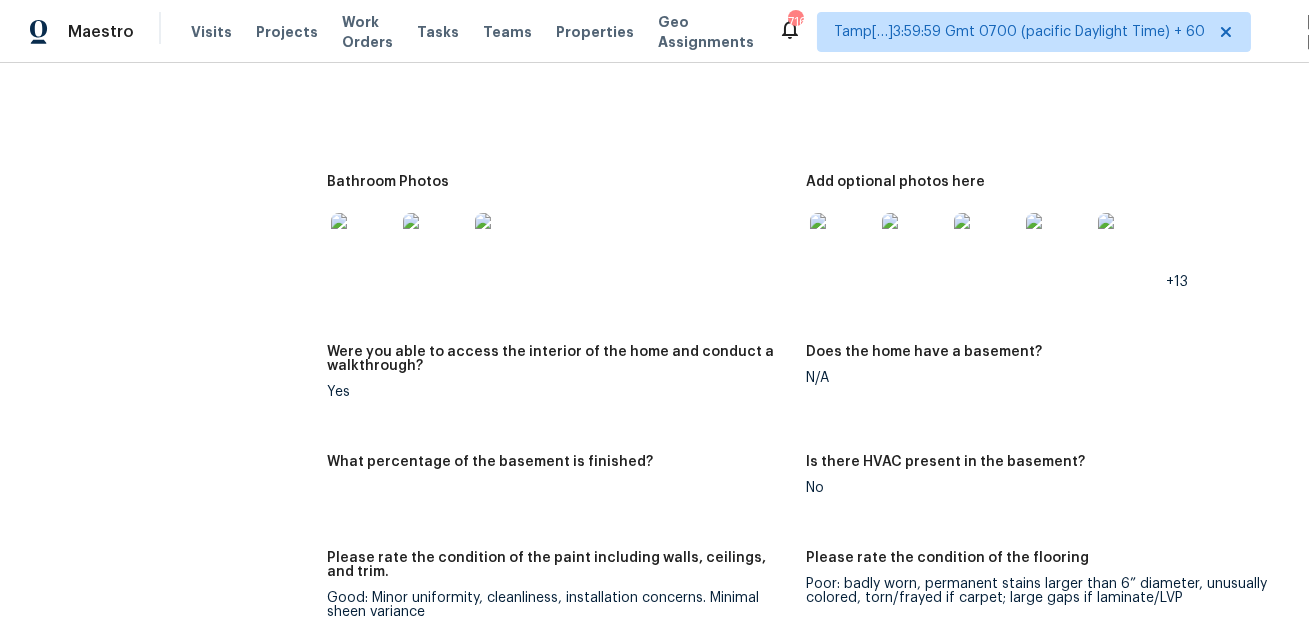 scroll, scrollTop: 2735, scrollLeft: 0, axis: vertical 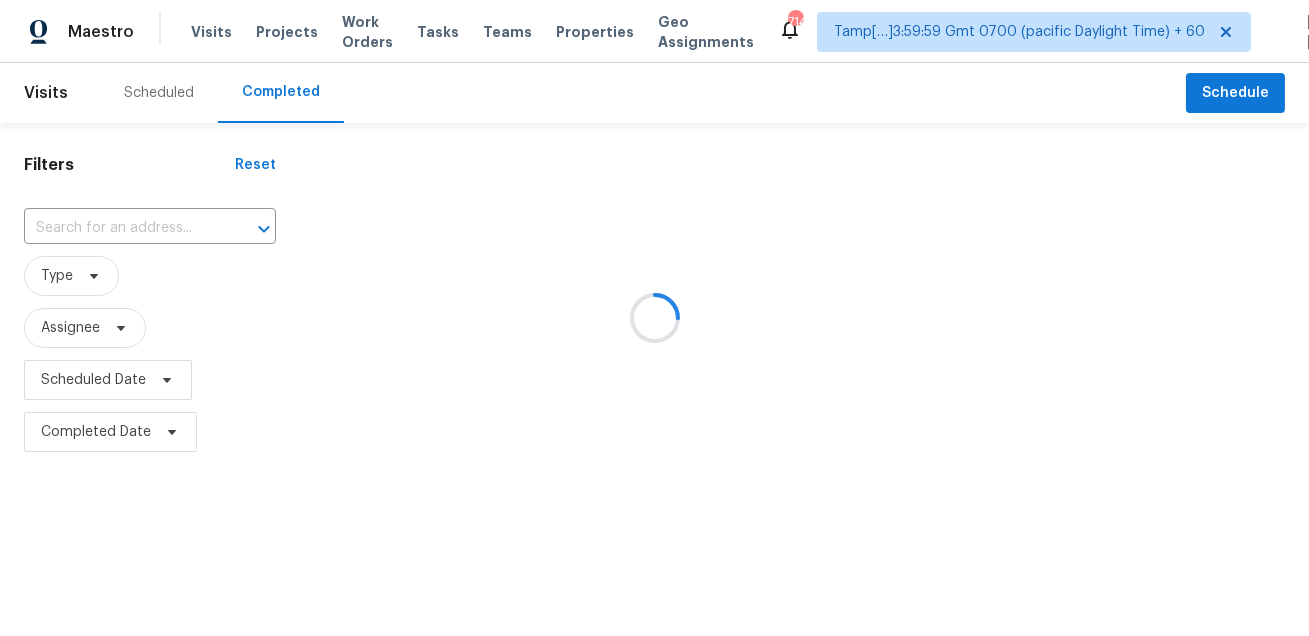 click at bounding box center (654, 318) 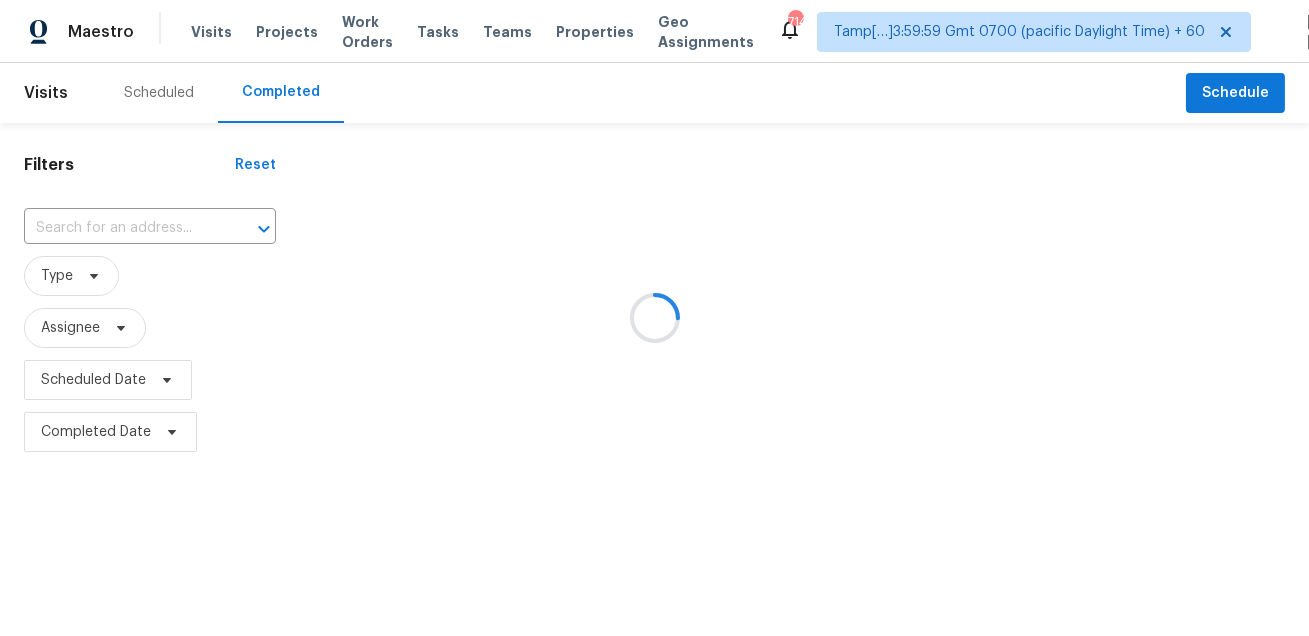 click at bounding box center [654, 318] 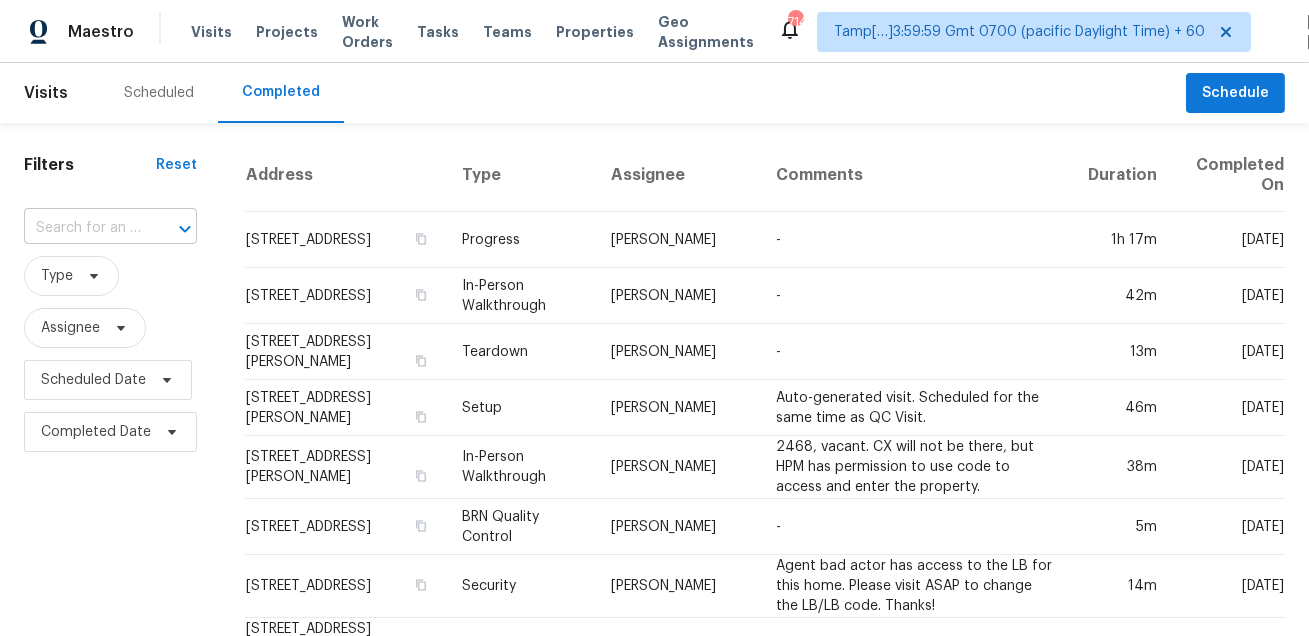 click on "​" at bounding box center [110, 228] 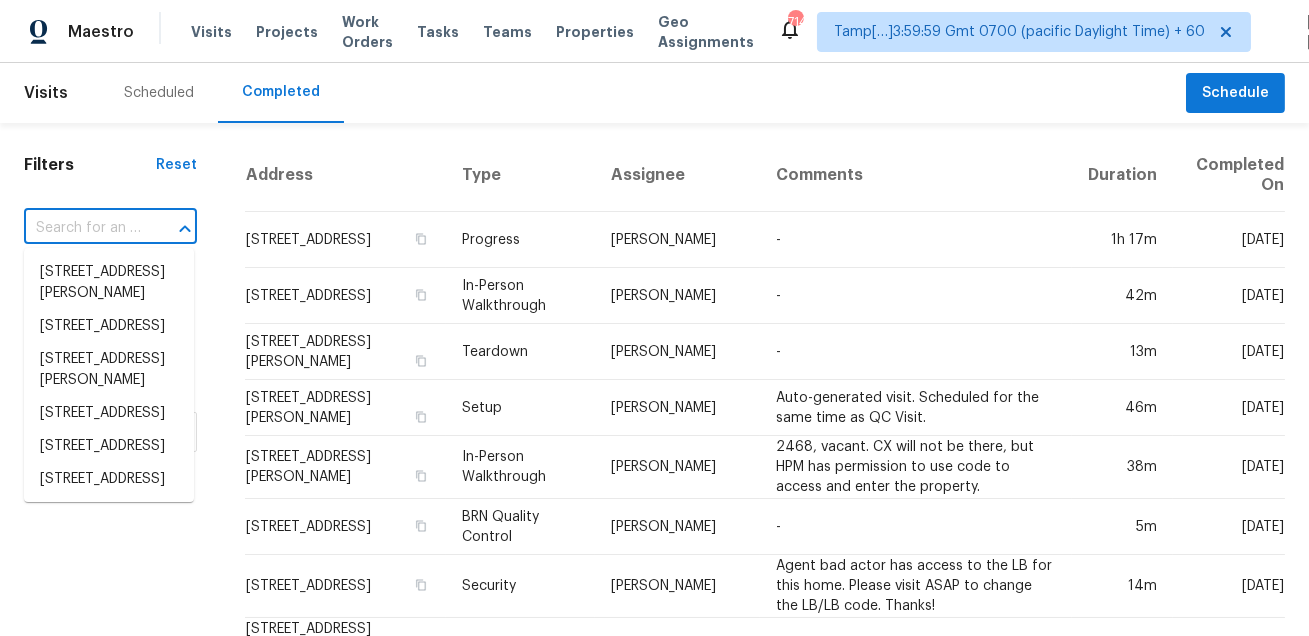 paste on "[STREET_ADDRESS]" 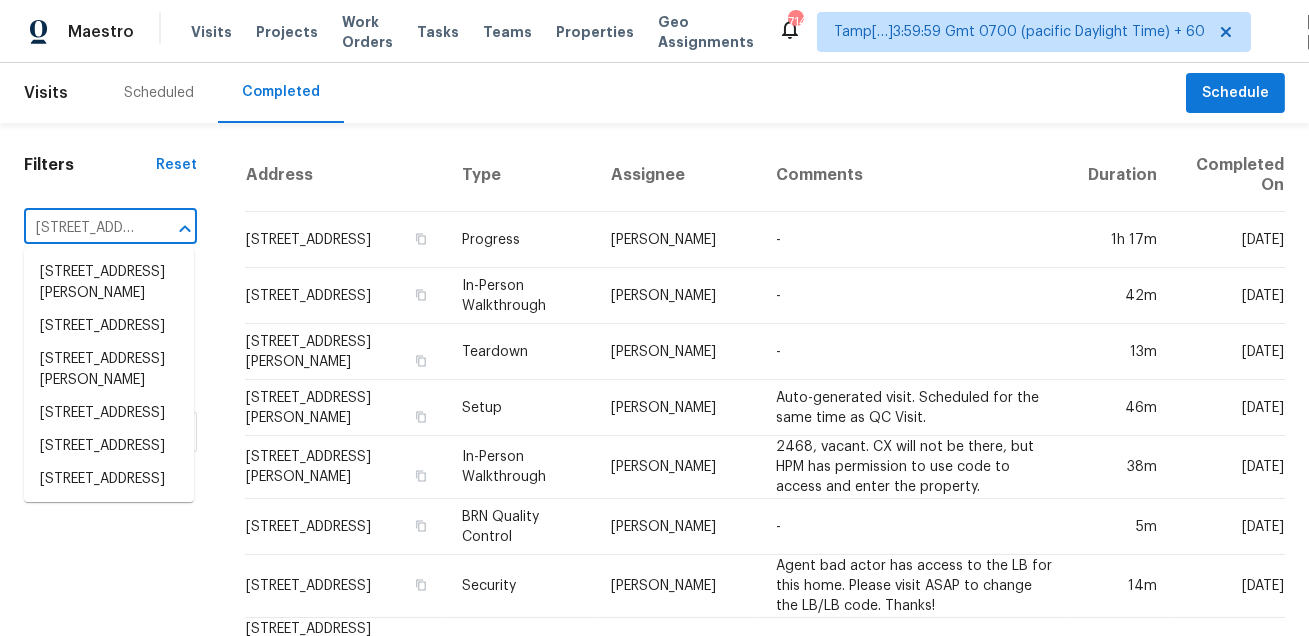 scroll, scrollTop: 0, scrollLeft: 148, axis: horizontal 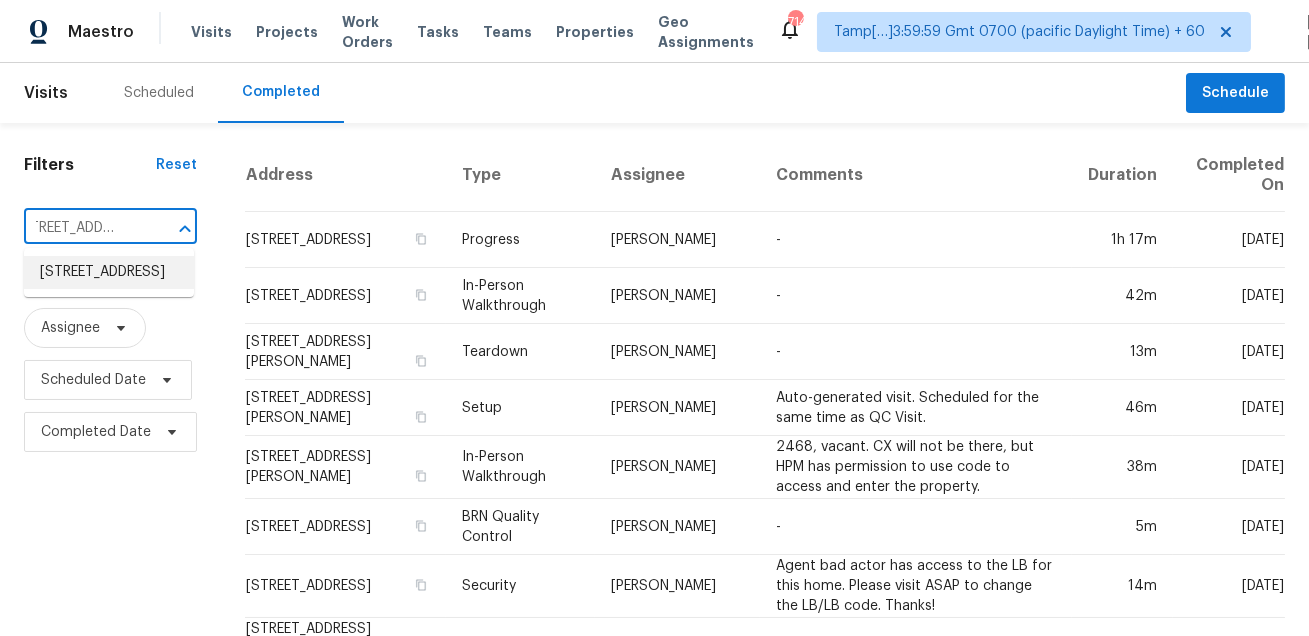 click on "302 Astoria Dr, San Antonio, TX 78220" at bounding box center (109, 272) 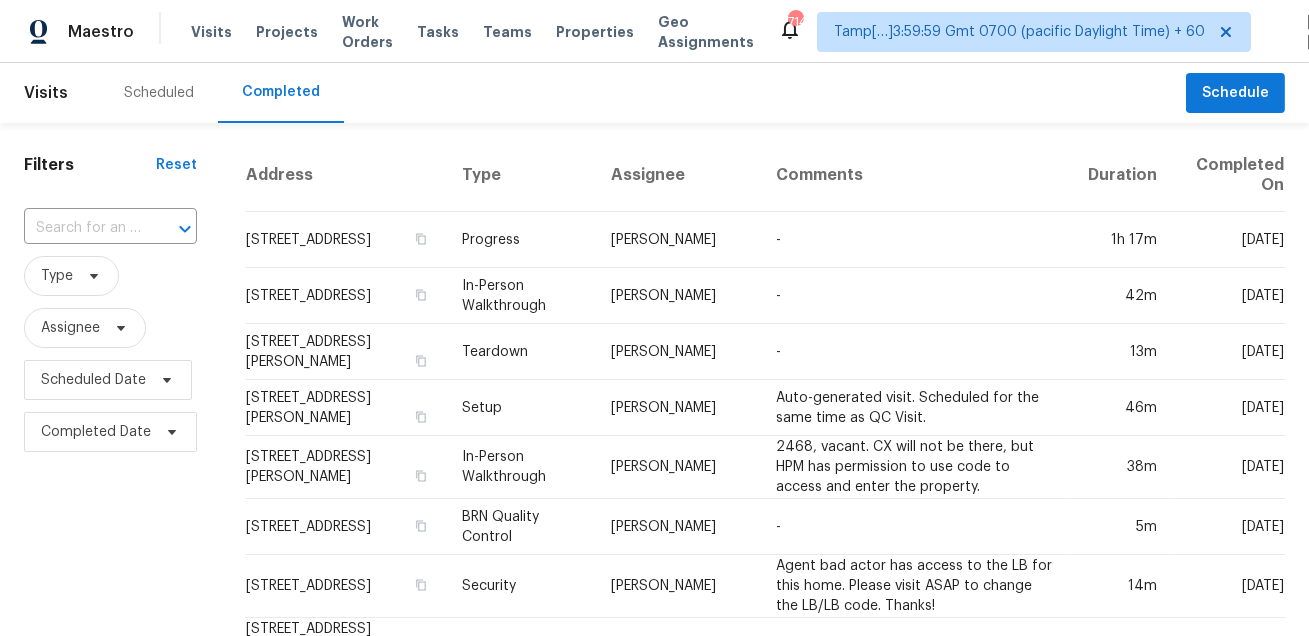 click on "​" at bounding box center [110, 228] 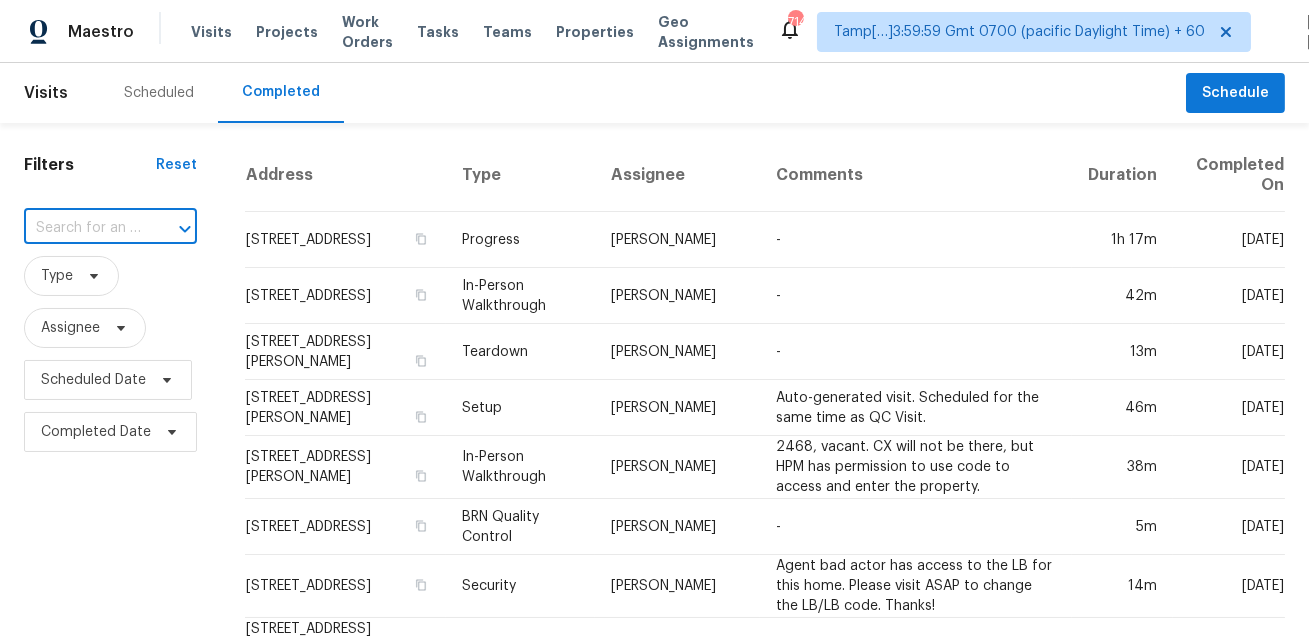 click at bounding box center [82, 228] 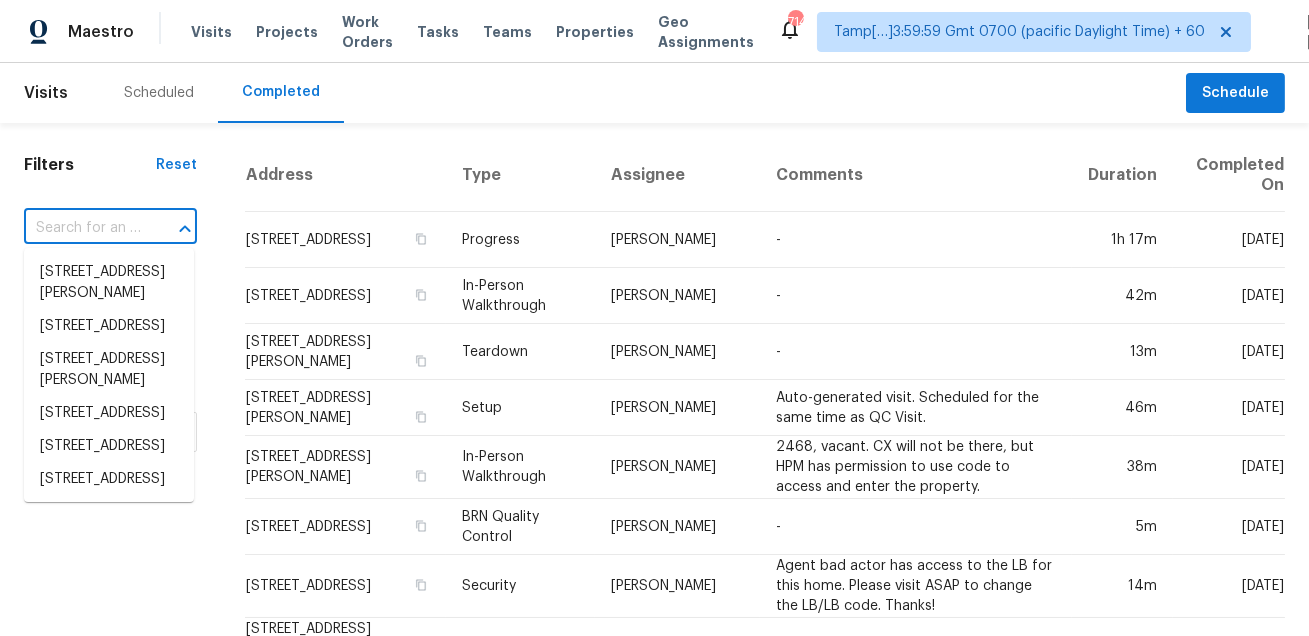paste on "302 Astoria Dr San Antonio, TX, 78220" 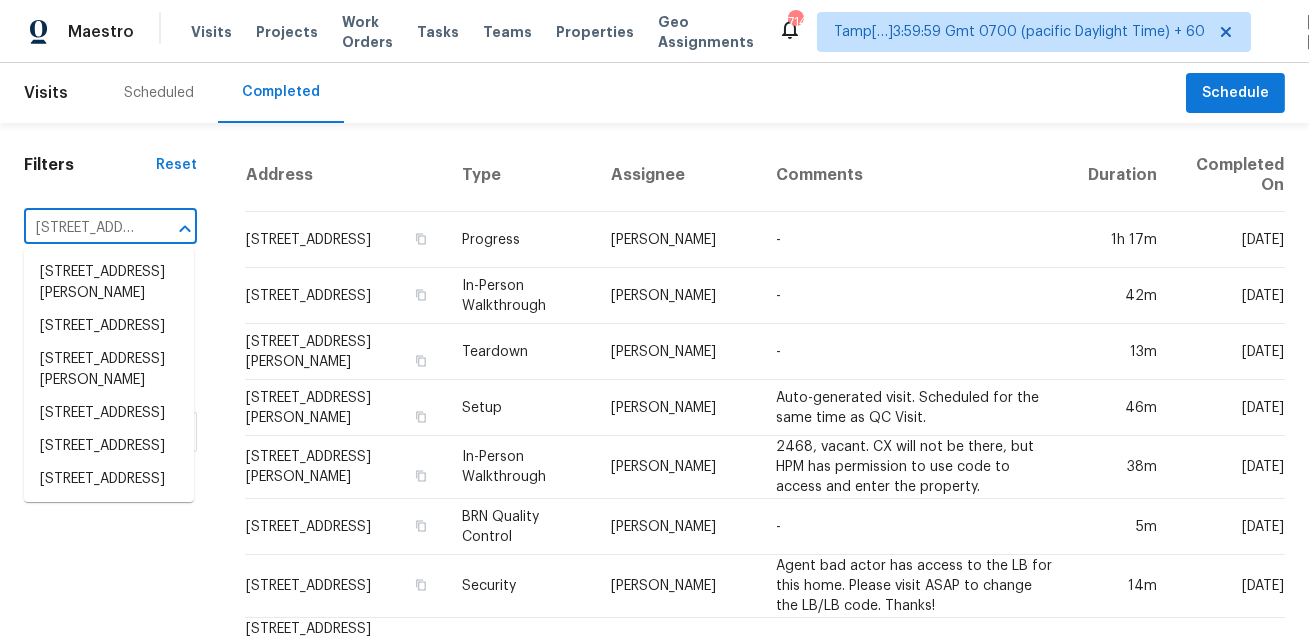 scroll, scrollTop: 0, scrollLeft: 148, axis: horizontal 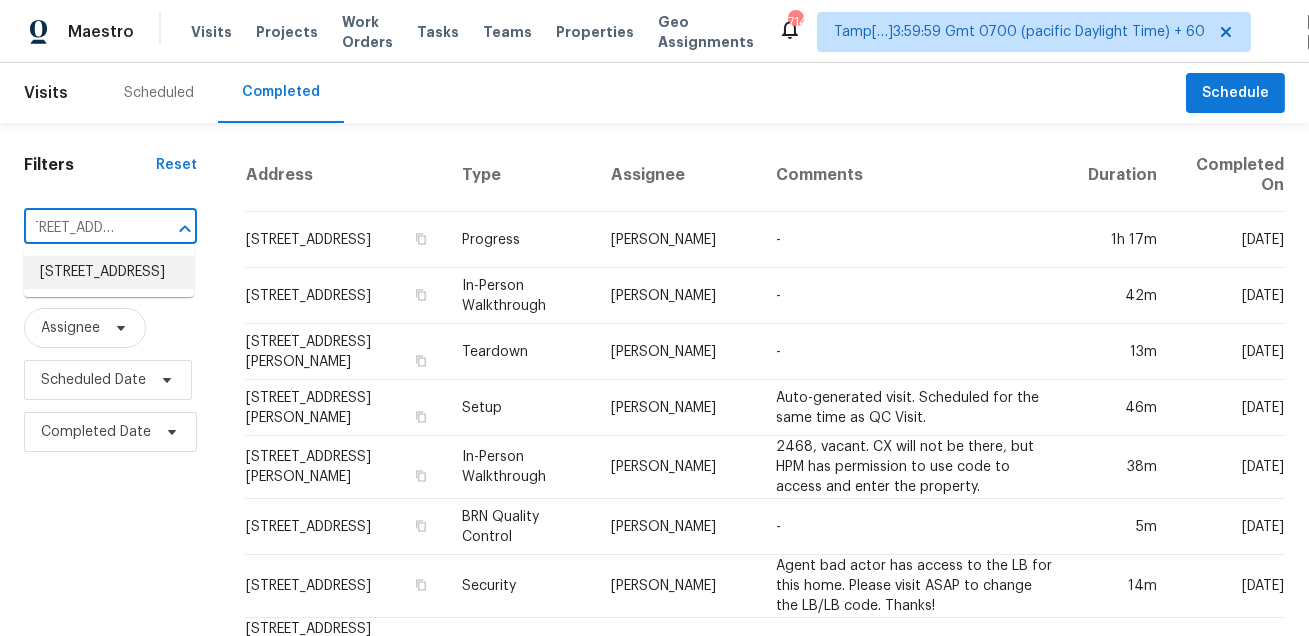 click on "302 Astoria Dr, San Antonio, TX 78220" at bounding box center (109, 272) 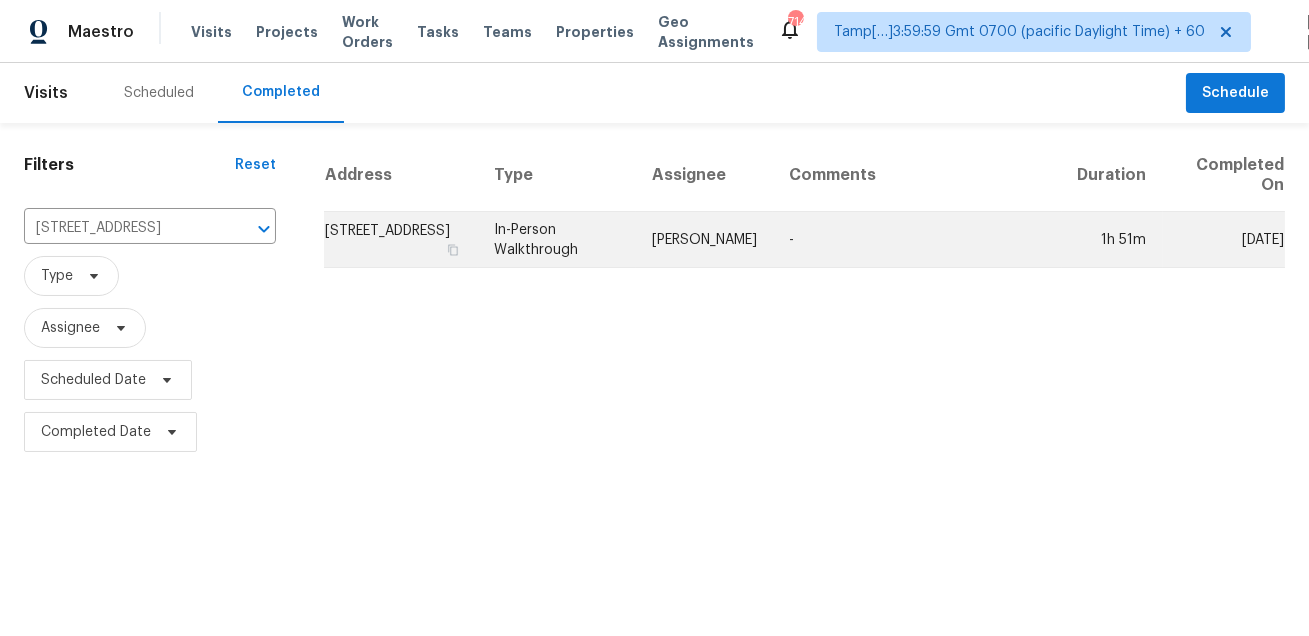 click on "In-Person Walkthrough" at bounding box center [557, 240] 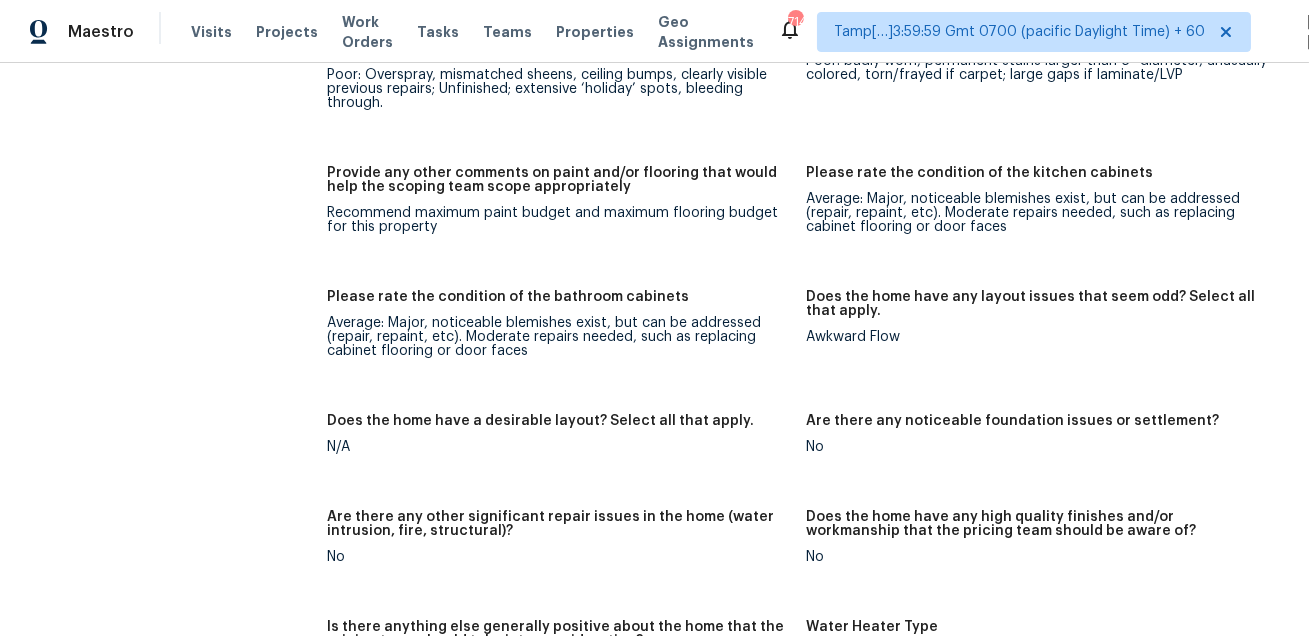 scroll, scrollTop: 3129, scrollLeft: 0, axis: vertical 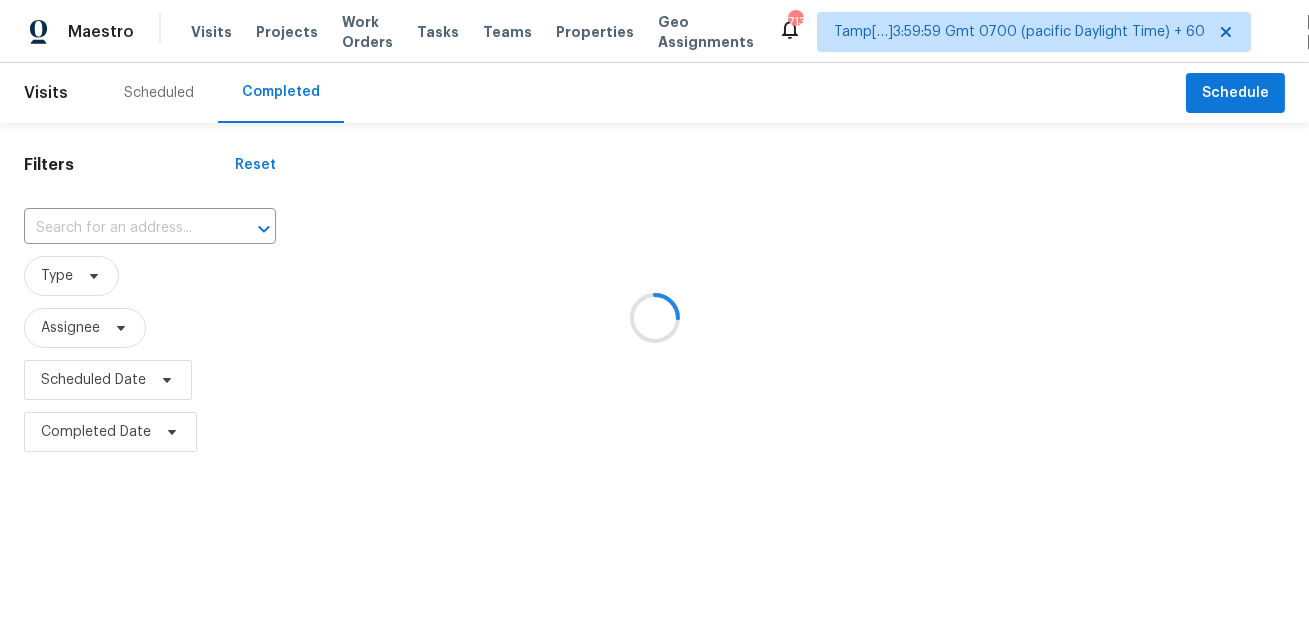 click at bounding box center (654, 318) 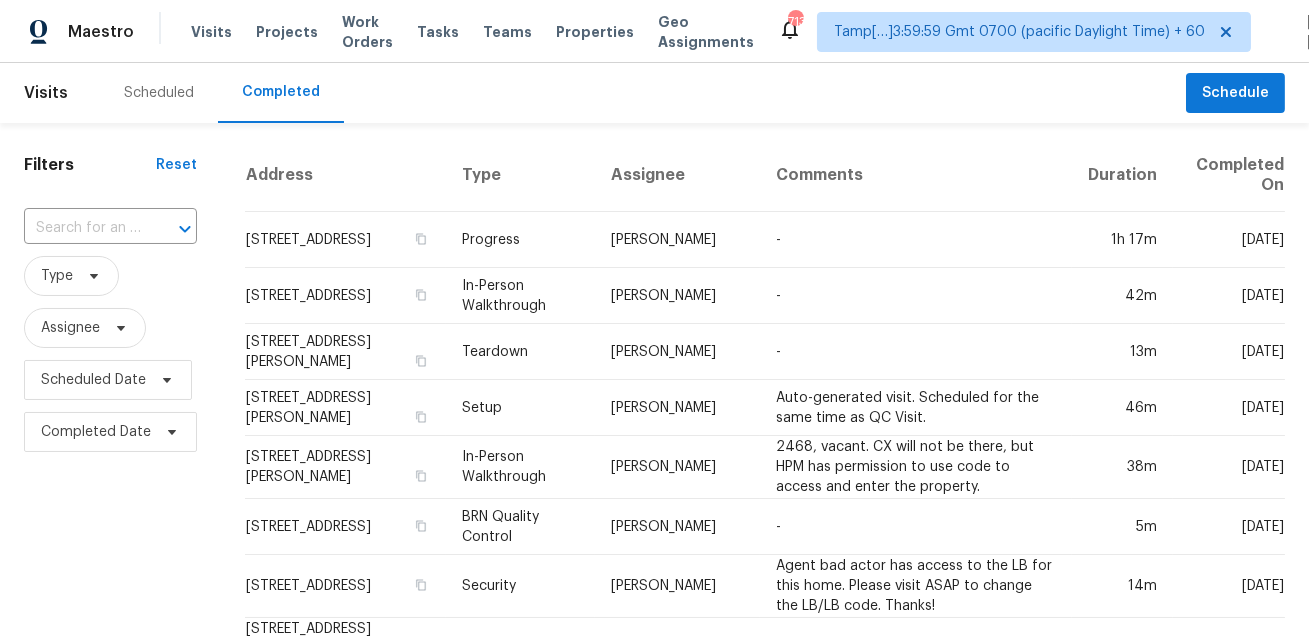 click on "​" at bounding box center (110, 228) 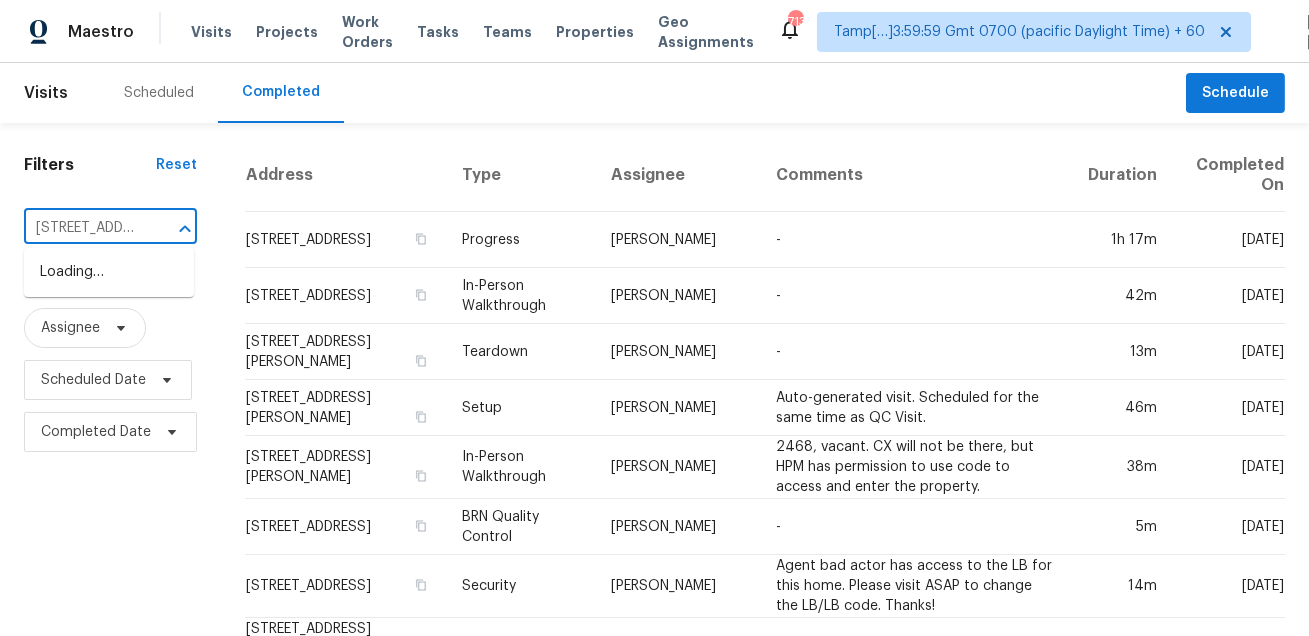 type on "89 Bristol Crest Ct Wentzville, MO, 63385" 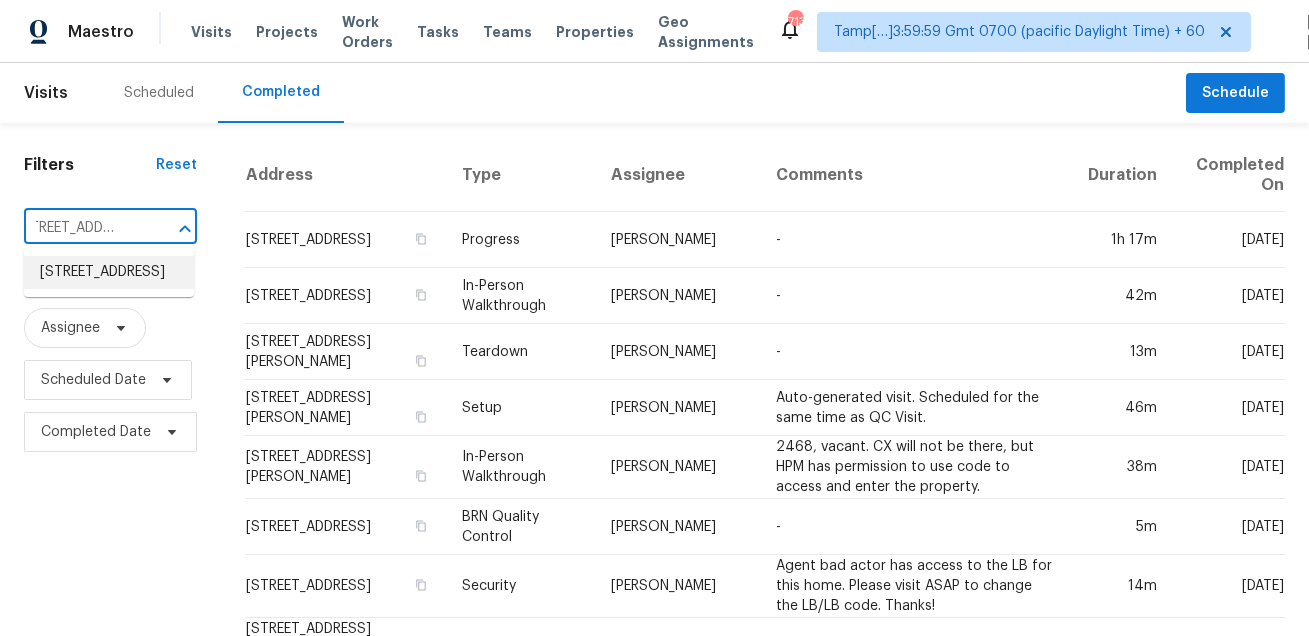 click on "89 Bristol Crest Ct, Wentzville, MO 63385" at bounding box center (109, 272) 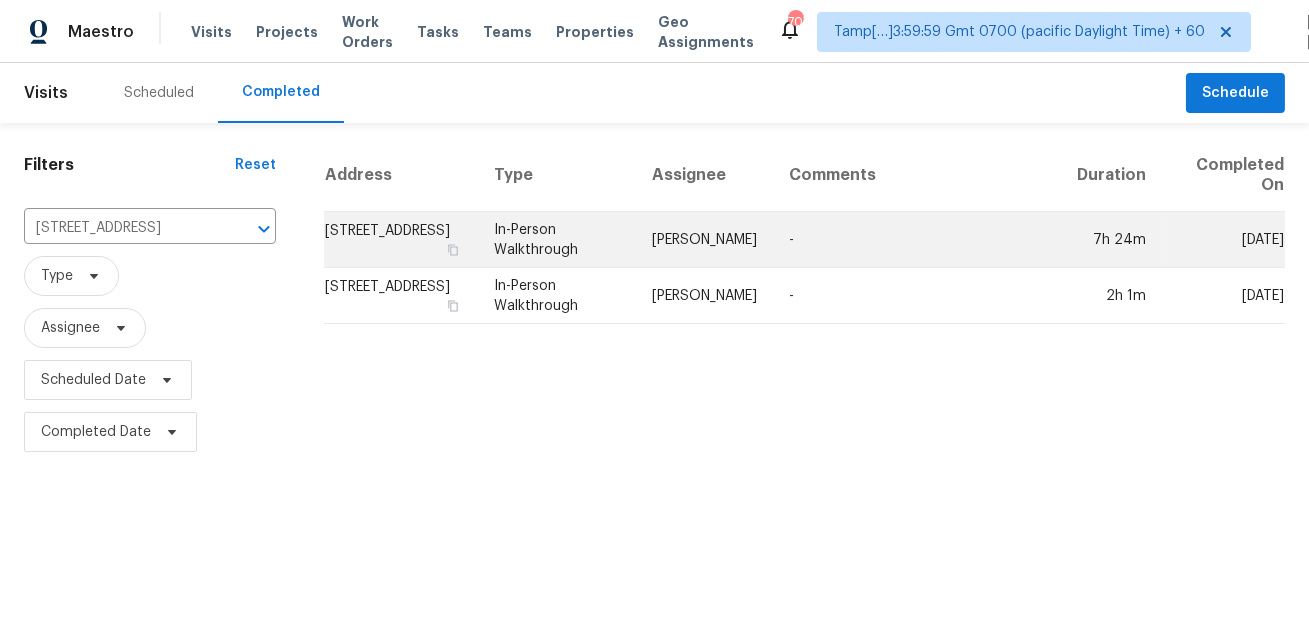 click on "In-Person Walkthrough" at bounding box center [557, 240] 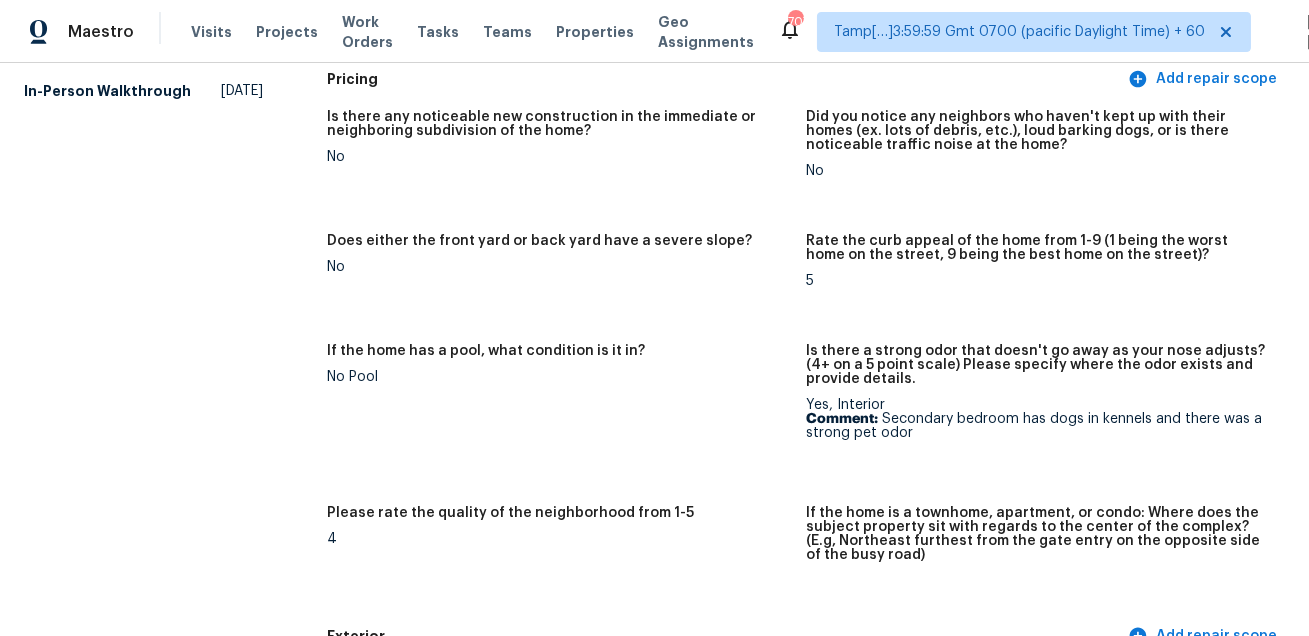scroll, scrollTop: 4901, scrollLeft: 0, axis: vertical 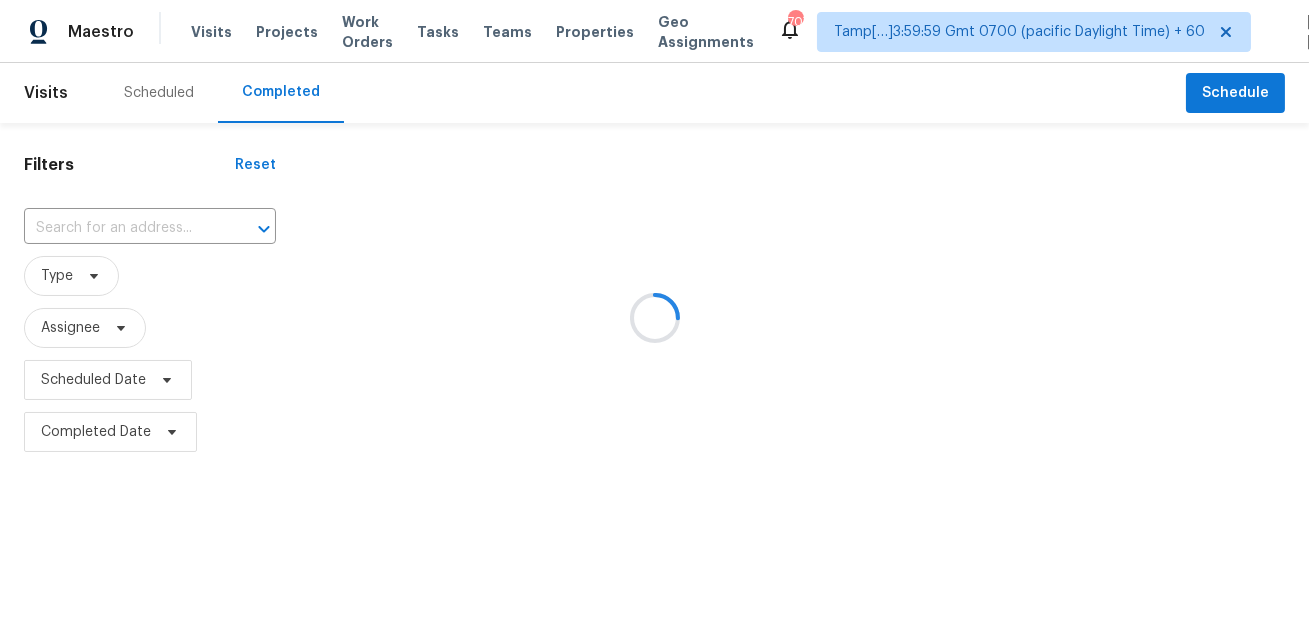 click at bounding box center [654, 318] 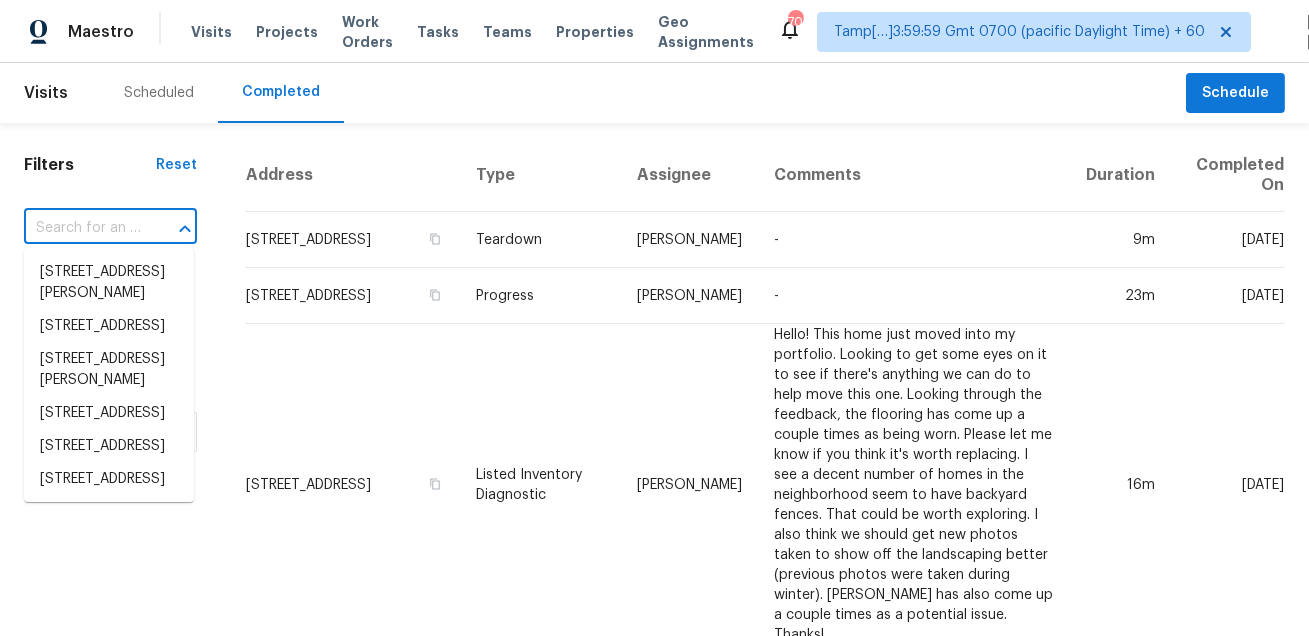 click at bounding box center (171, 229) 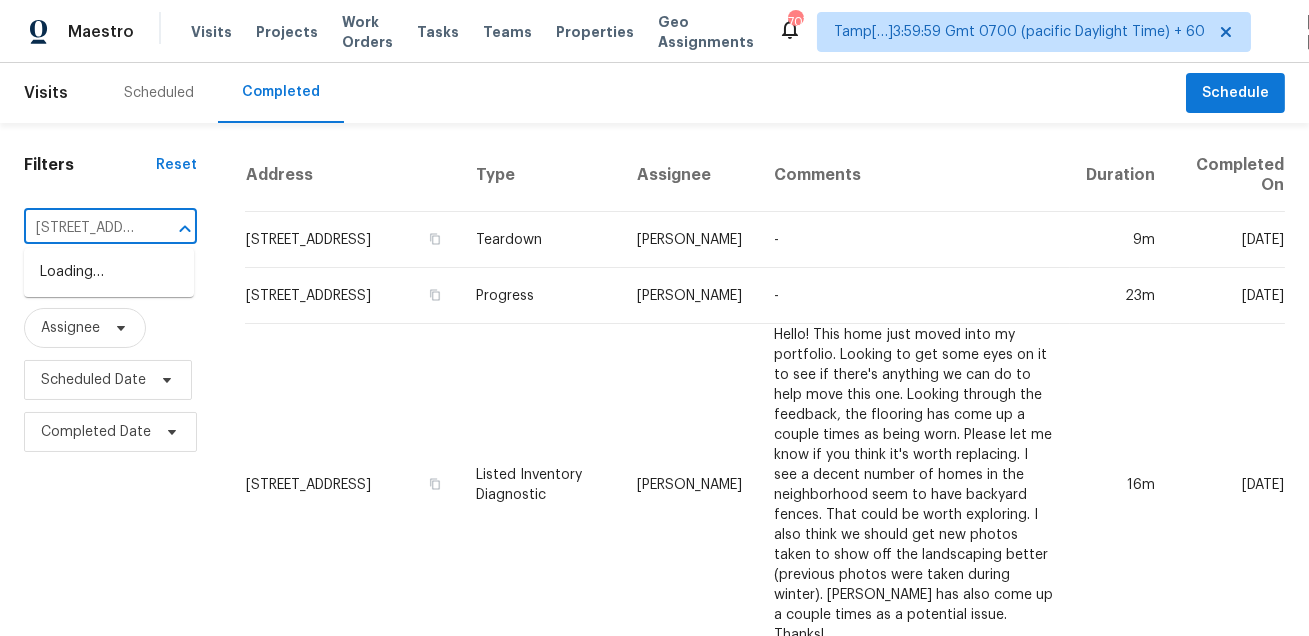 scroll, scrollTop: 0, scrollLeft: 145, axis: horizontal 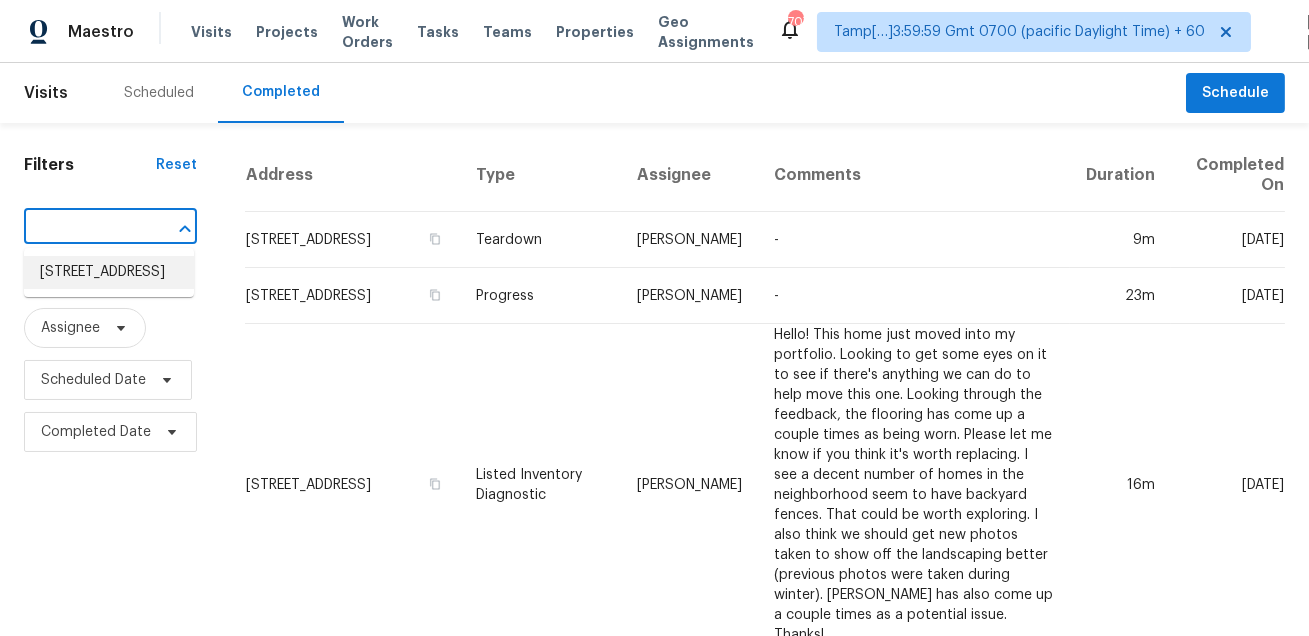 click on "[STREET_ADDRESS]" at bounding box center [109, 272] 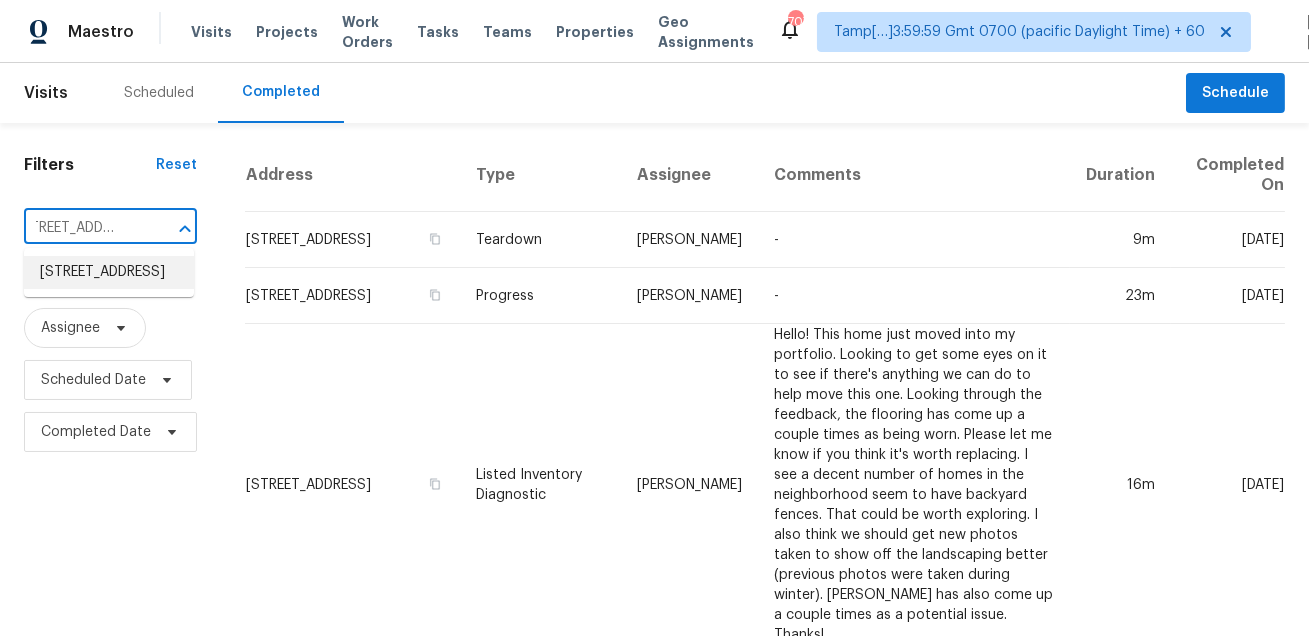 scroll, scrollTop: 0, scrollLeft: 0, axis: both 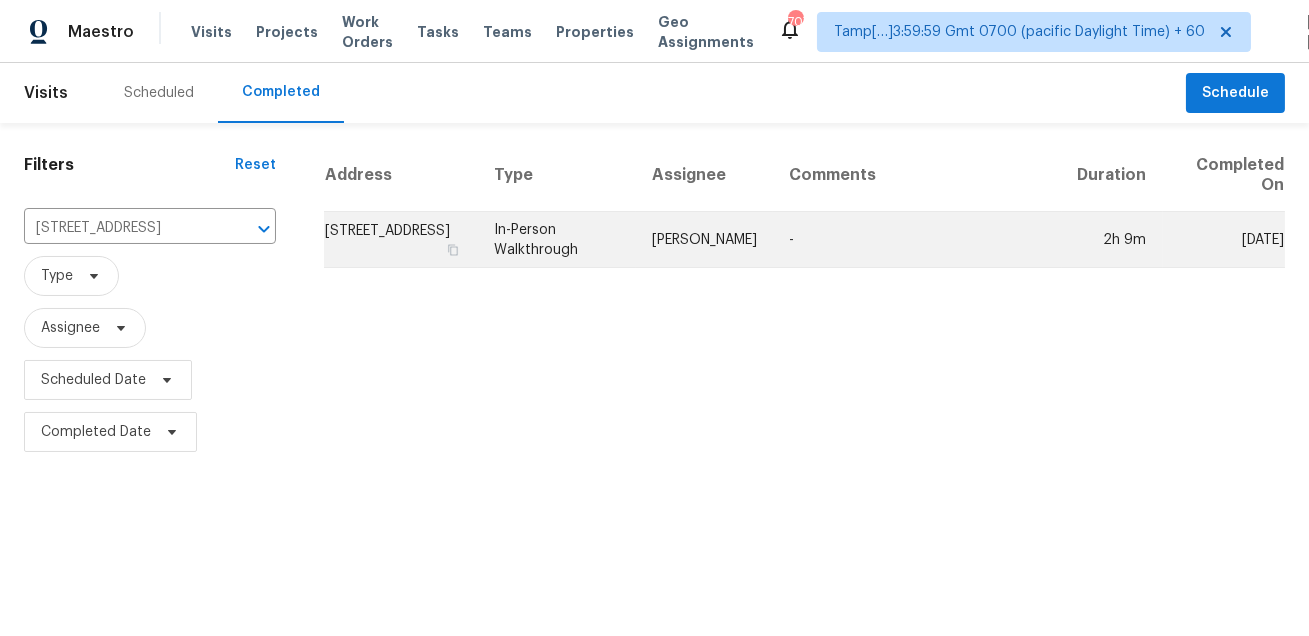 click on "In-Person Walkthrough" at bounding box center (557, 240) 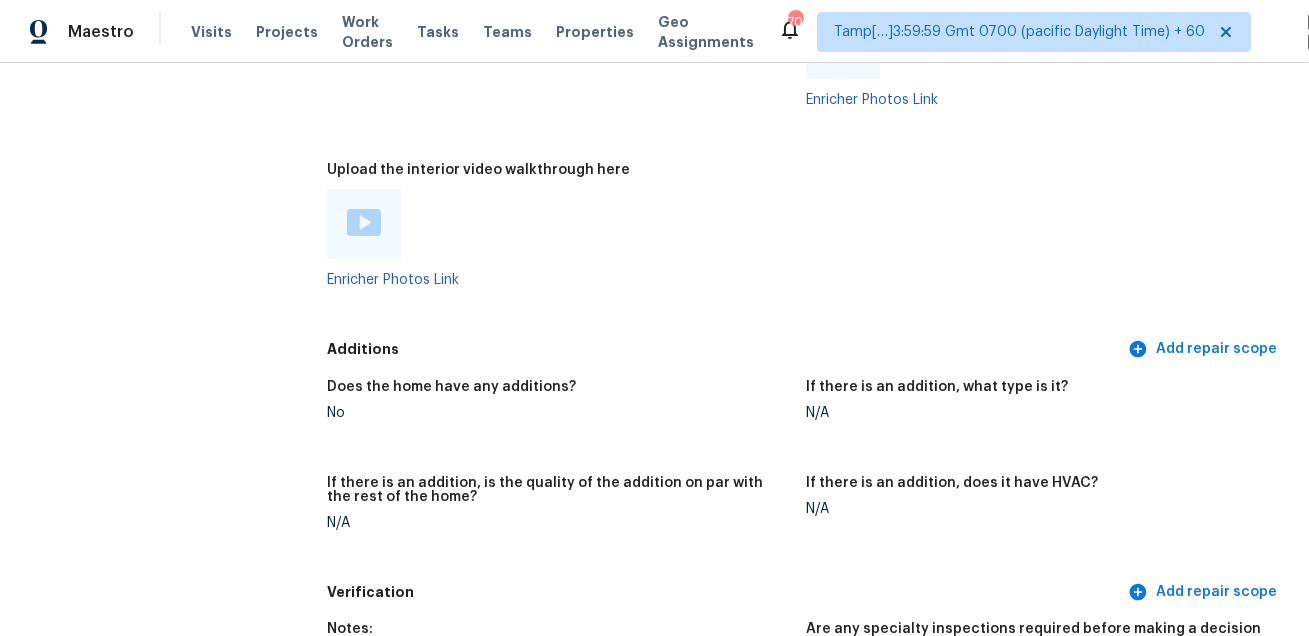 scroll, scrollTop: 3367, scrollLeft: 0, axis: vertical 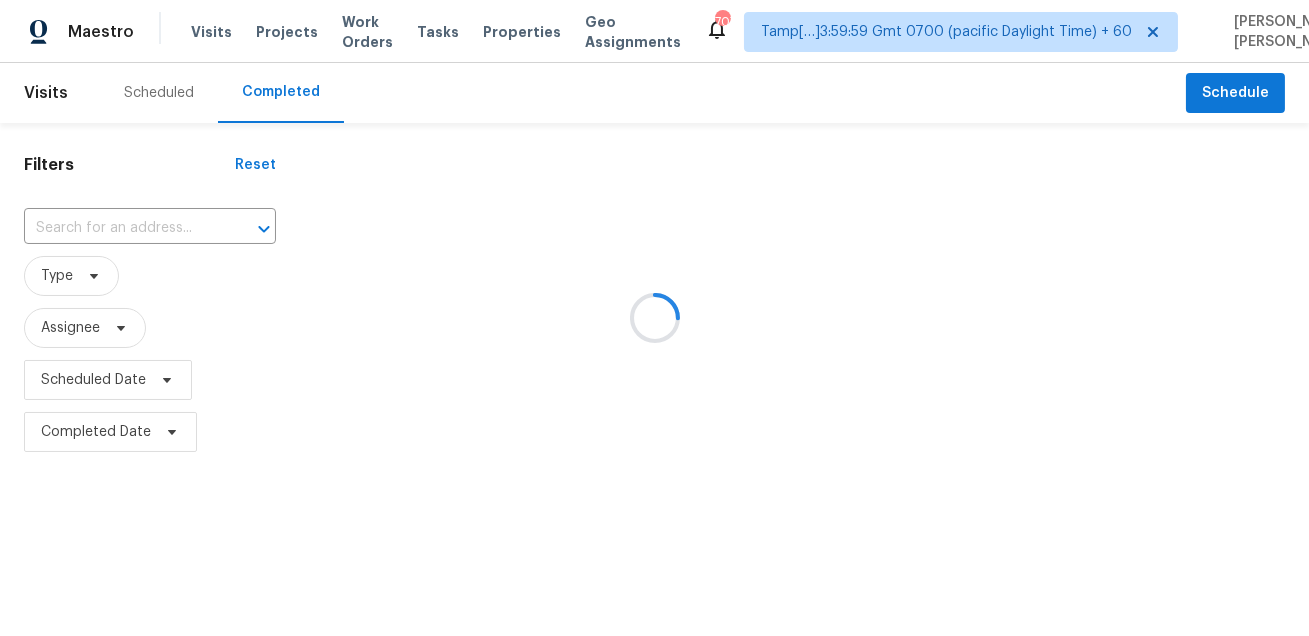 click at bounding box center [654, 318] 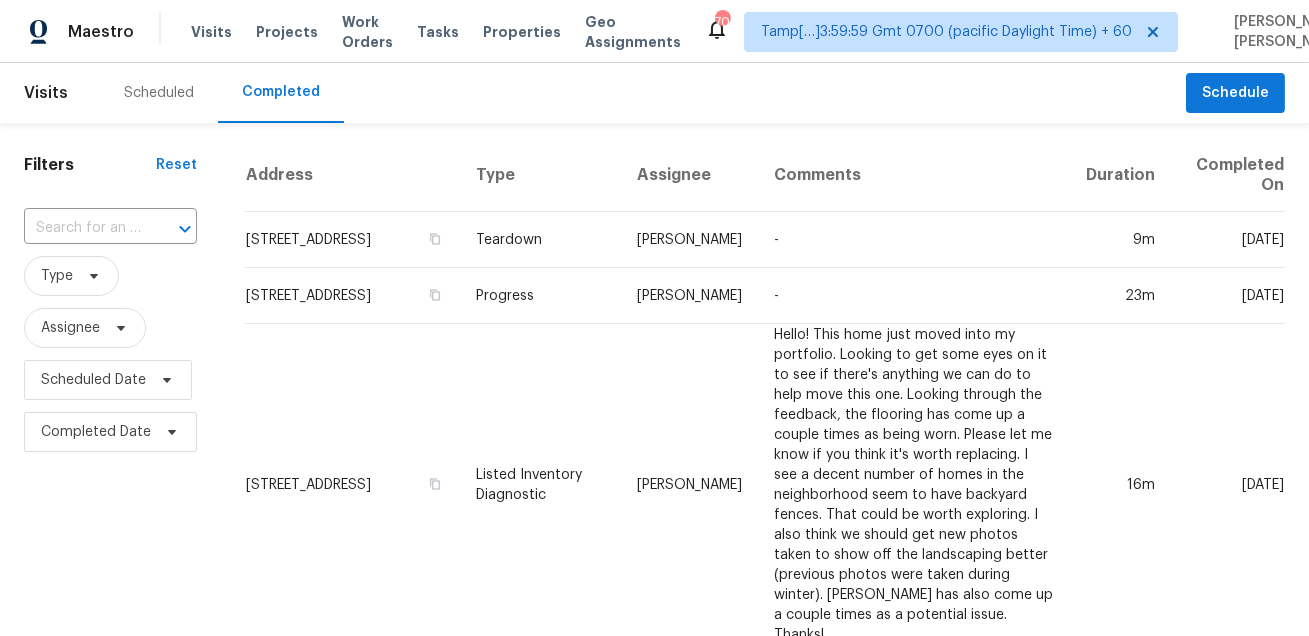click at bounding box center [82, 228] 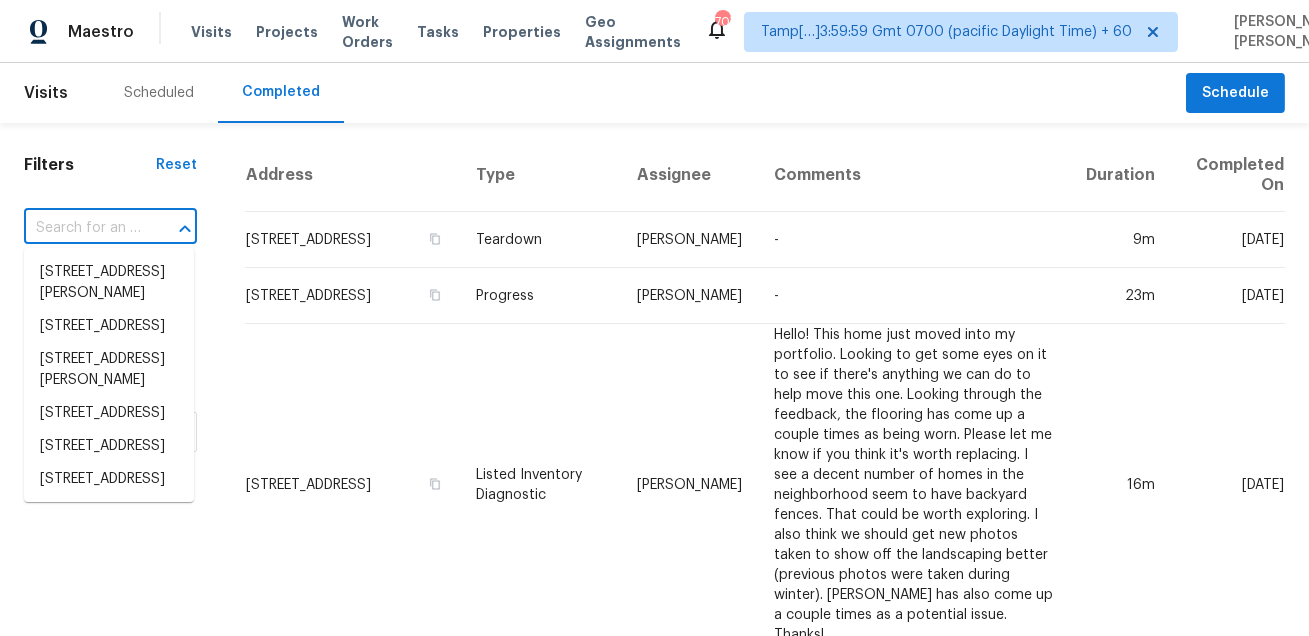 paste on "1033 Oak Forest Dr The Villages, FL, 32162" 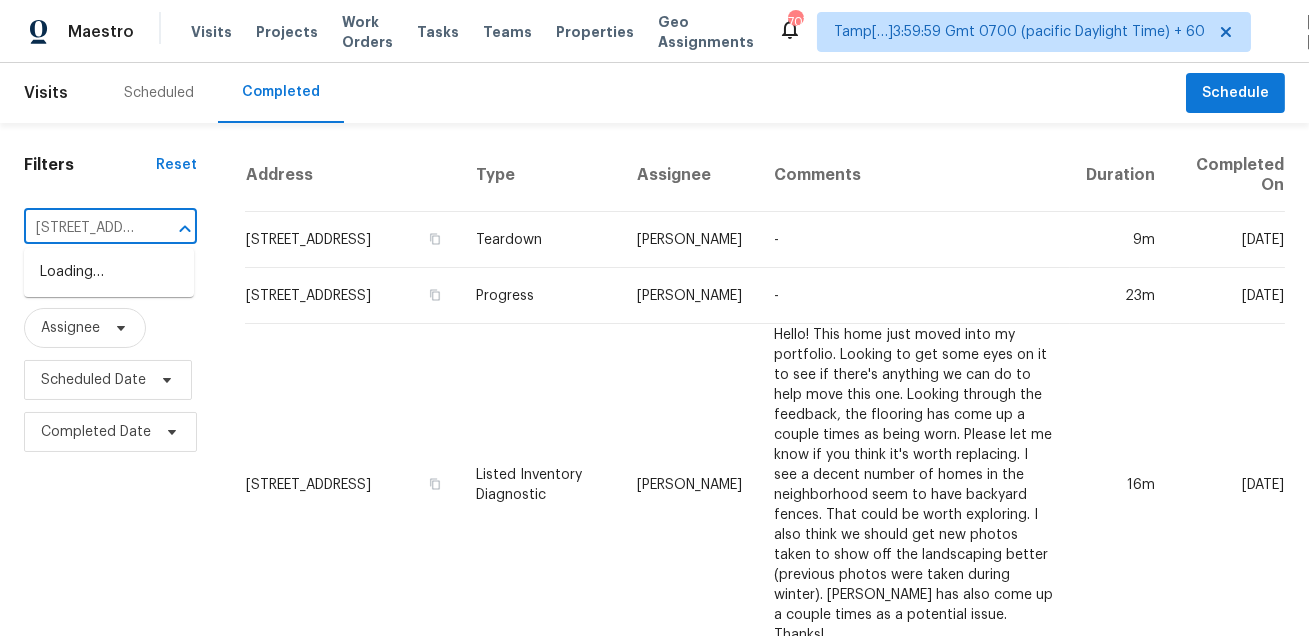 scroll, scrollTop: 0, scrollLeft: 174, axis: horizontal 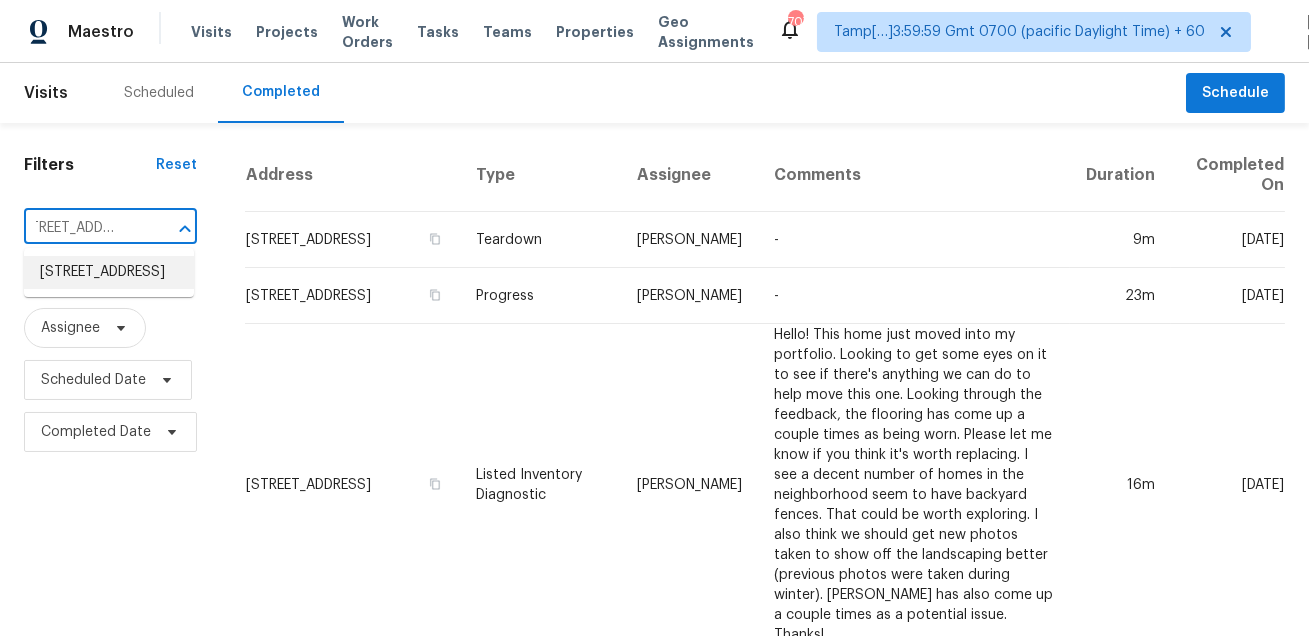 click on "1033 Oak Forest Dr, The Villages, FL 32162" at bounding box center [109, 272] 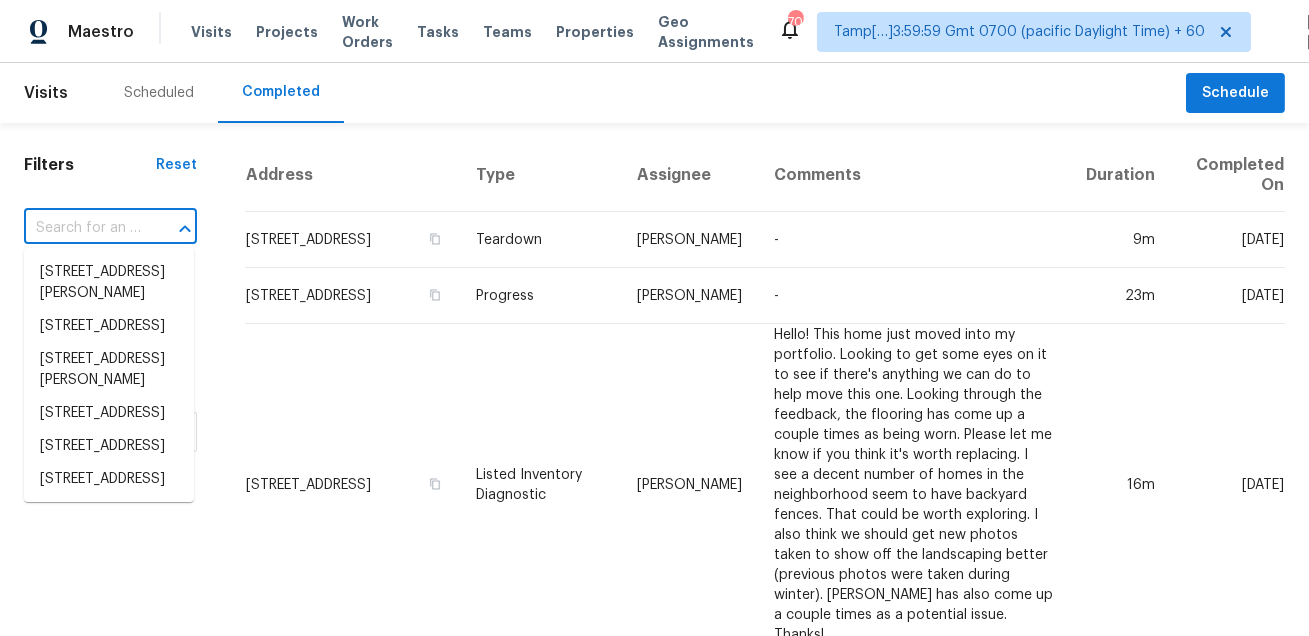 click at bounding box center [82, 228] 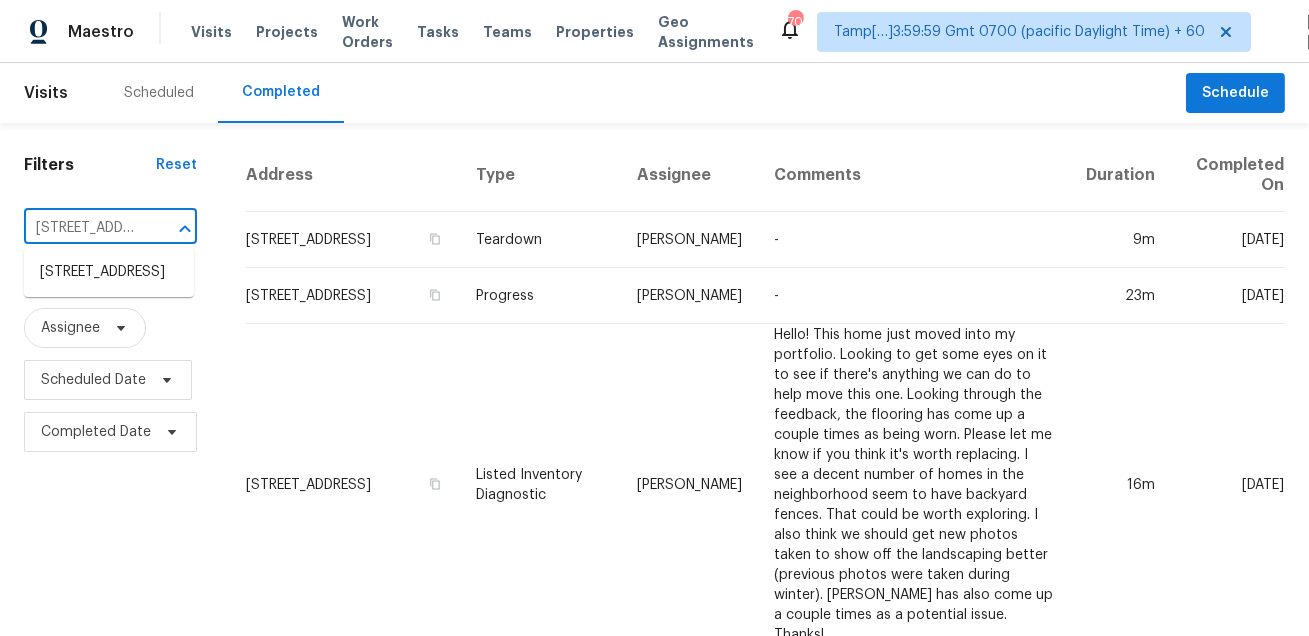 scroll, scrollTop: 0, scrollLeft: 174, axis: horizontal 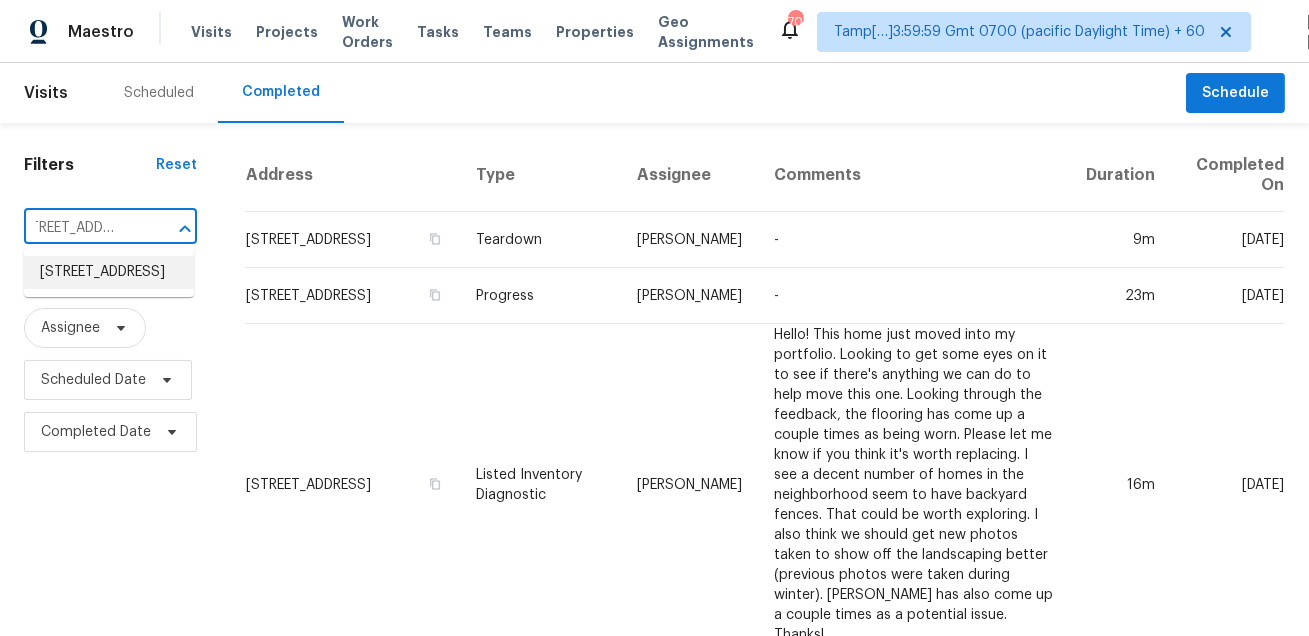 click on "1033 Oak Forest Dr, The Villages, FL 32162" at bounding box center [109, 272] 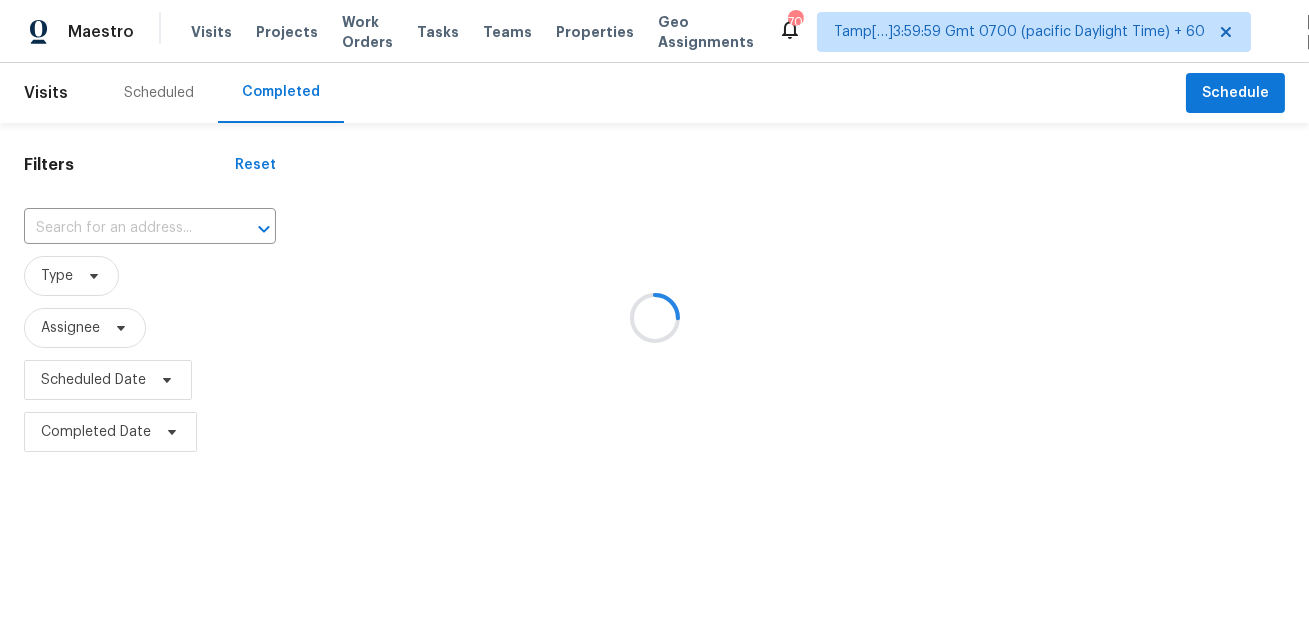 type on "1033 Oak Forest Dr, The Villages, FL 32162" 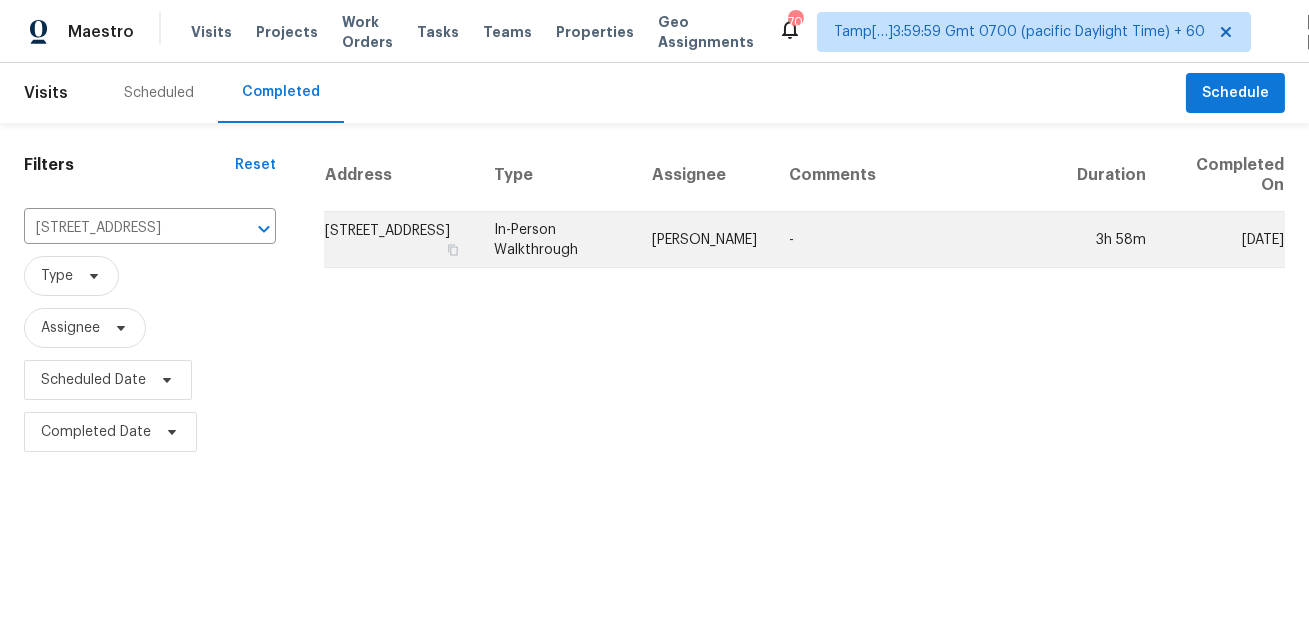 click on "Caleb Hurst" at bounding box center [704, 240] 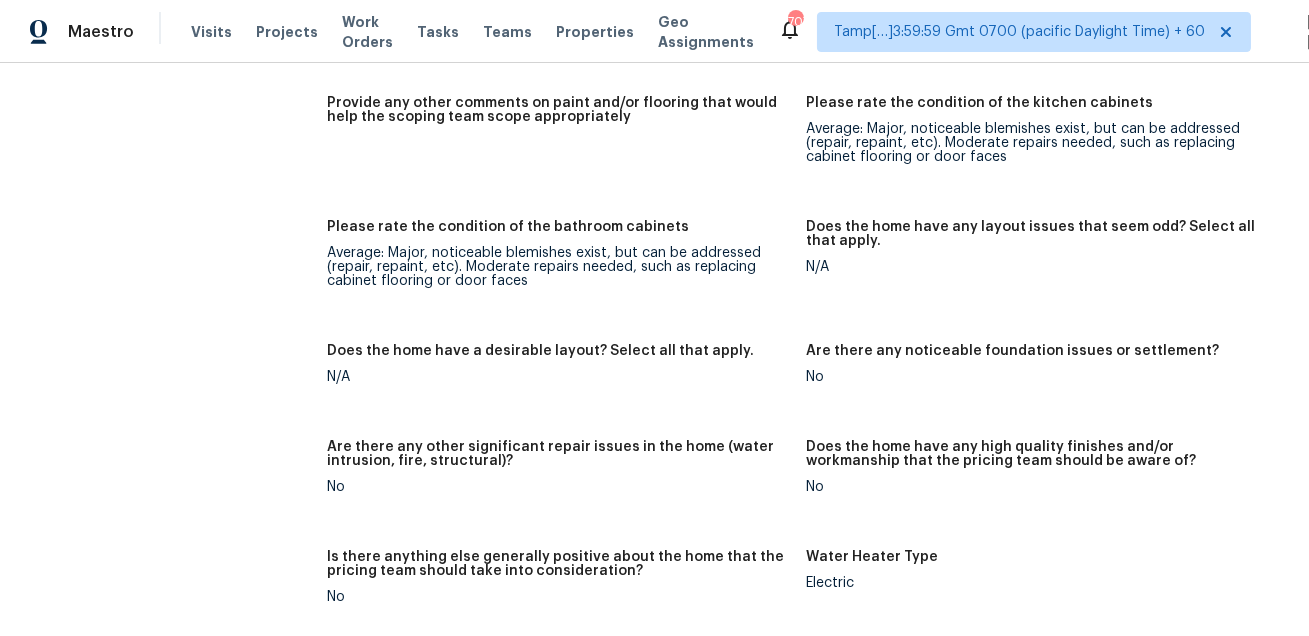 scroll, scrollTop: 4196, scrollLeft: 0, axis: vertical 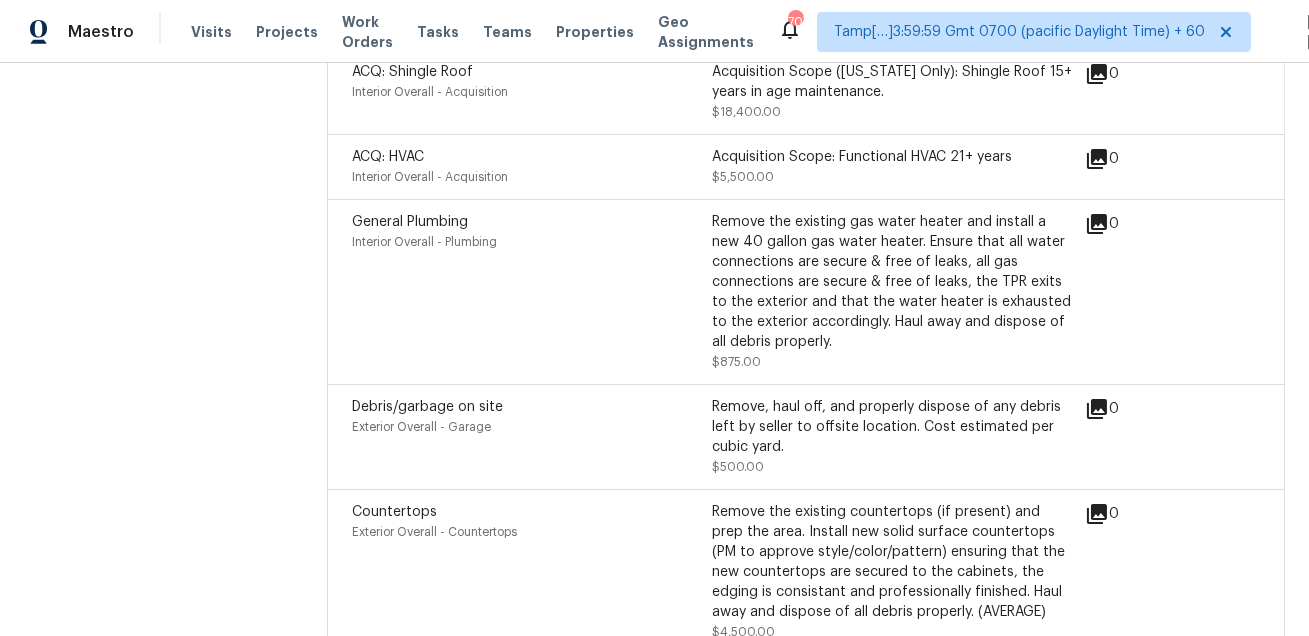 click on "Remove the existing gas water heater and install a new 40 gallon gas water heater. Ensure that all water connections are secure & free of leaks, all gas connections are secure & free of leaks, the TPR exits to the exterior and that the water heater is exhausted to the exterior accordingly. Haul away and dispose of all debris properly." at bounding box center [892, 282] 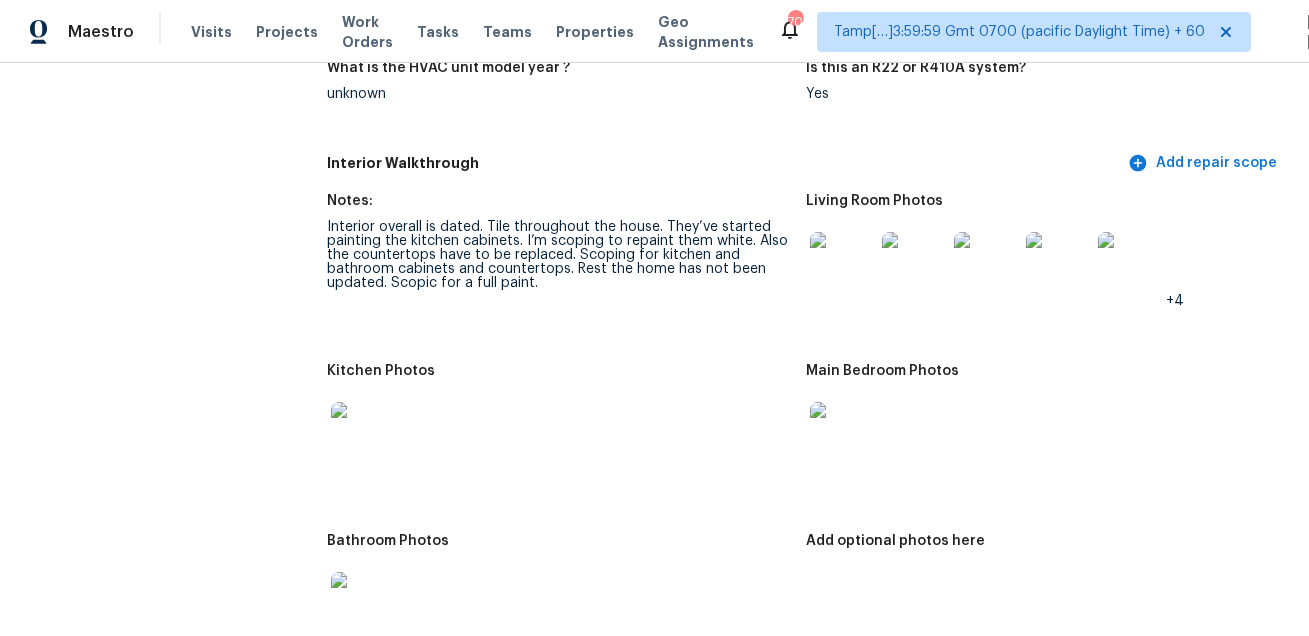 scroll, scrollTop: 2091, scrollLeft: 0, axis: vertical 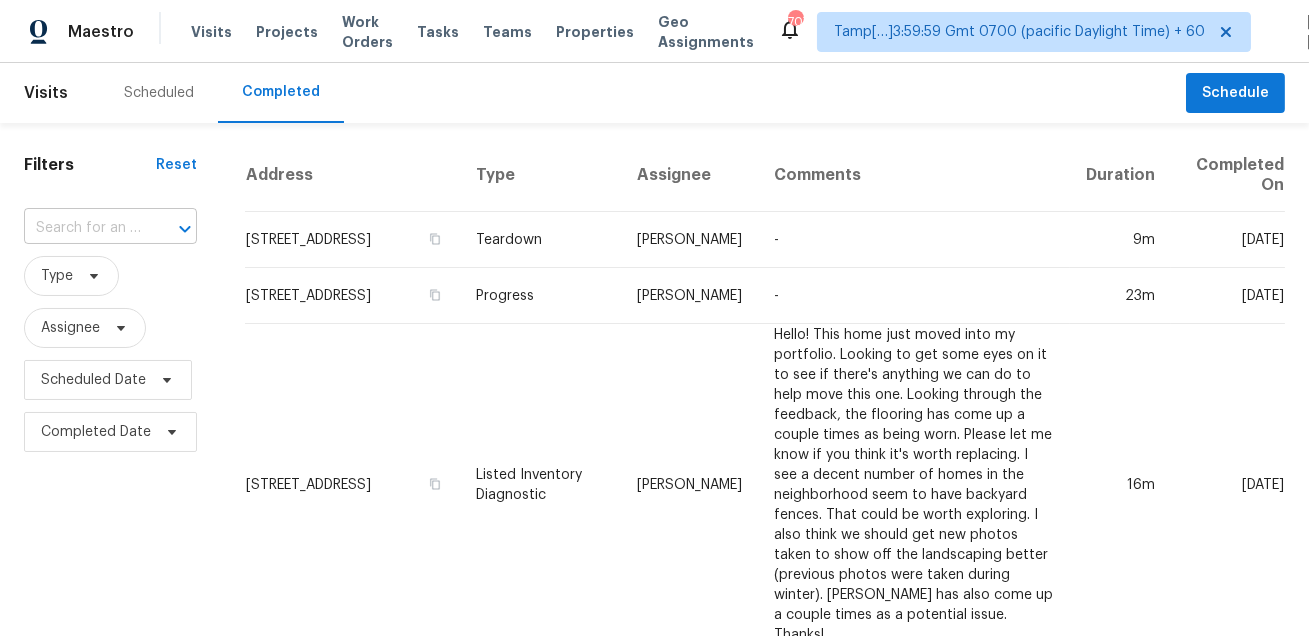 click at bounding box center (82, 228) 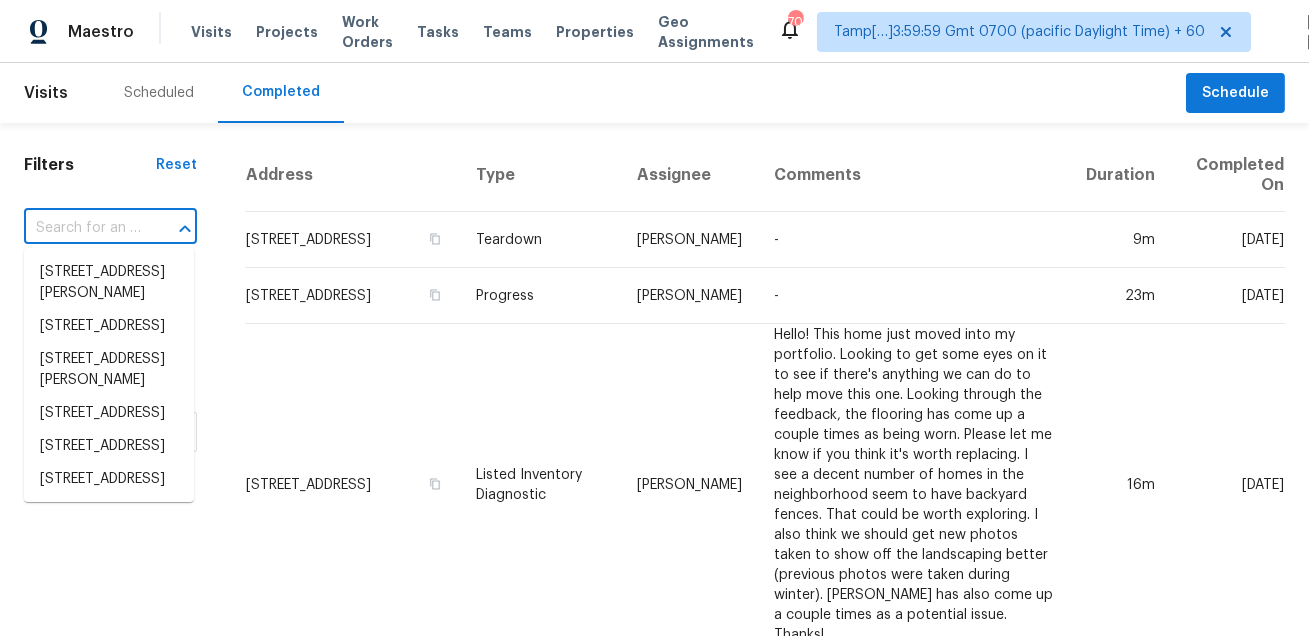 paste on "8099 Echo Springs Rd Jacksonville, FL, 32256" 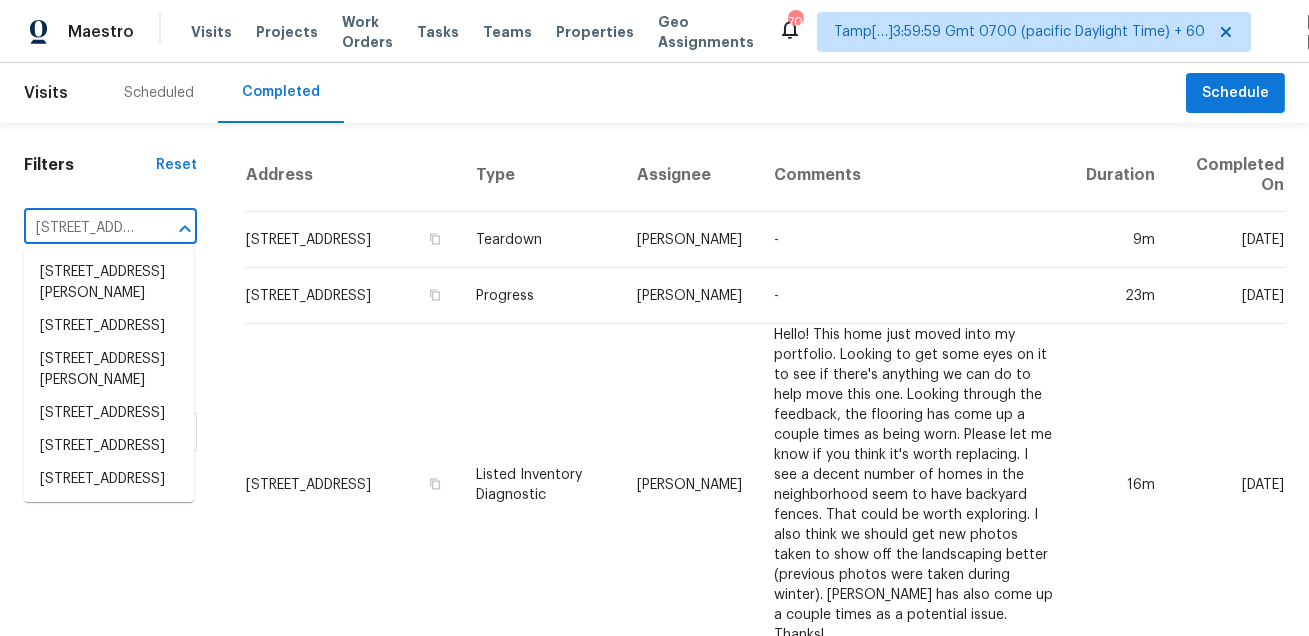 scroll, scrollTop: 0, scrollLeft: 197, axis: horizontal 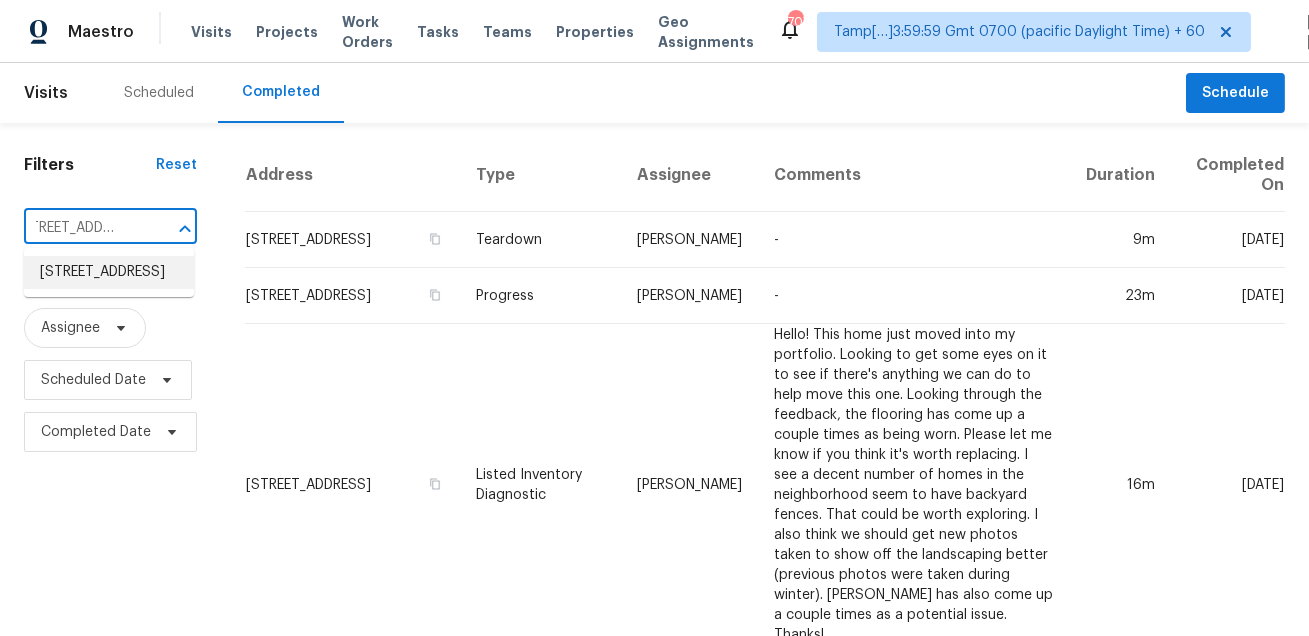 click on "8099 Echo Springs Rd, Jacksonville, FL 32256" at bounding box center [109, 272] 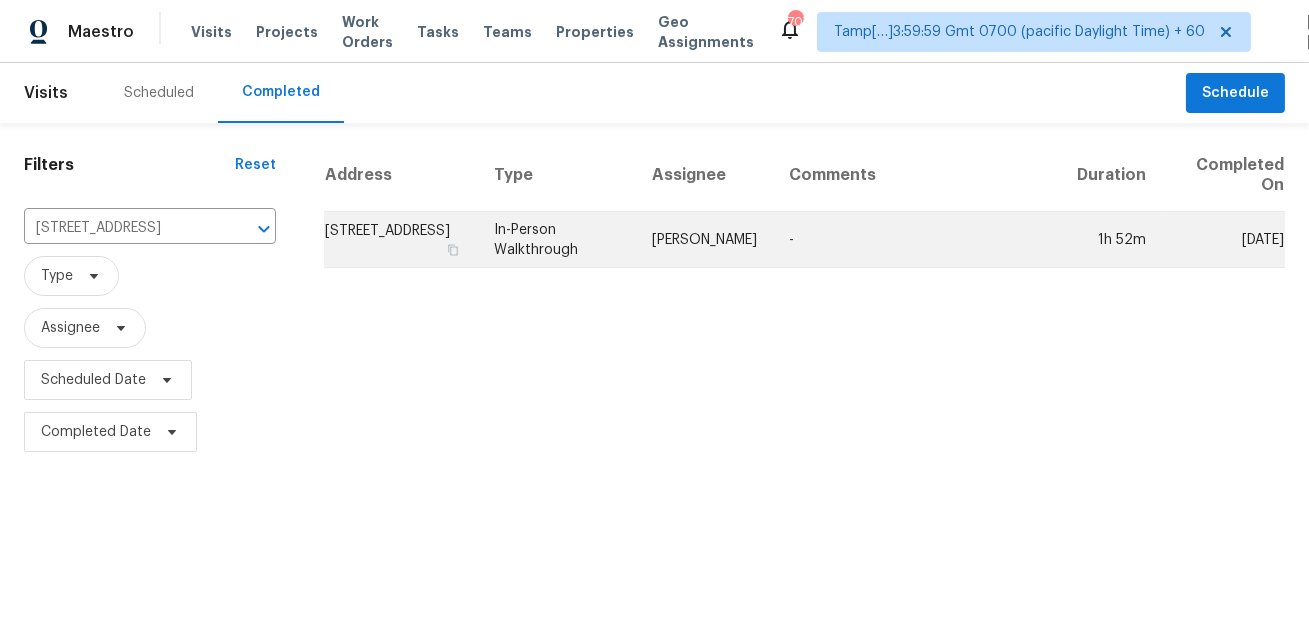 click on "-" at bounding box center (917, 240) 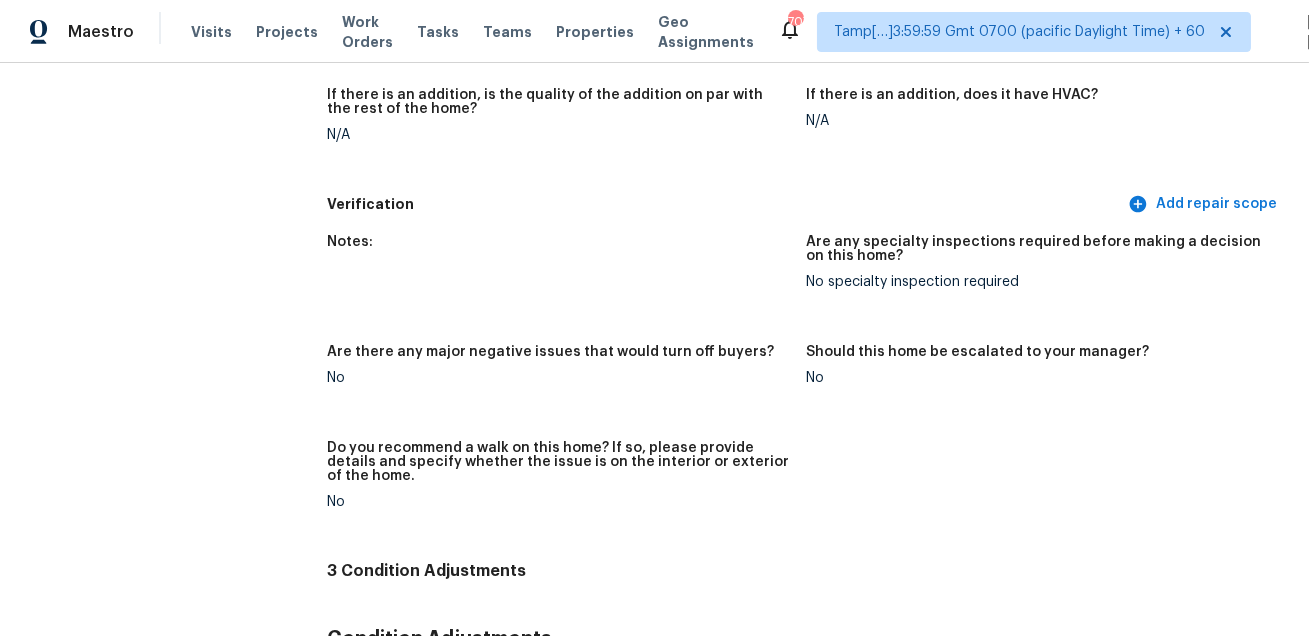 scroll, scrollTop: 5185, scrollLeft: 0, axis: vertical 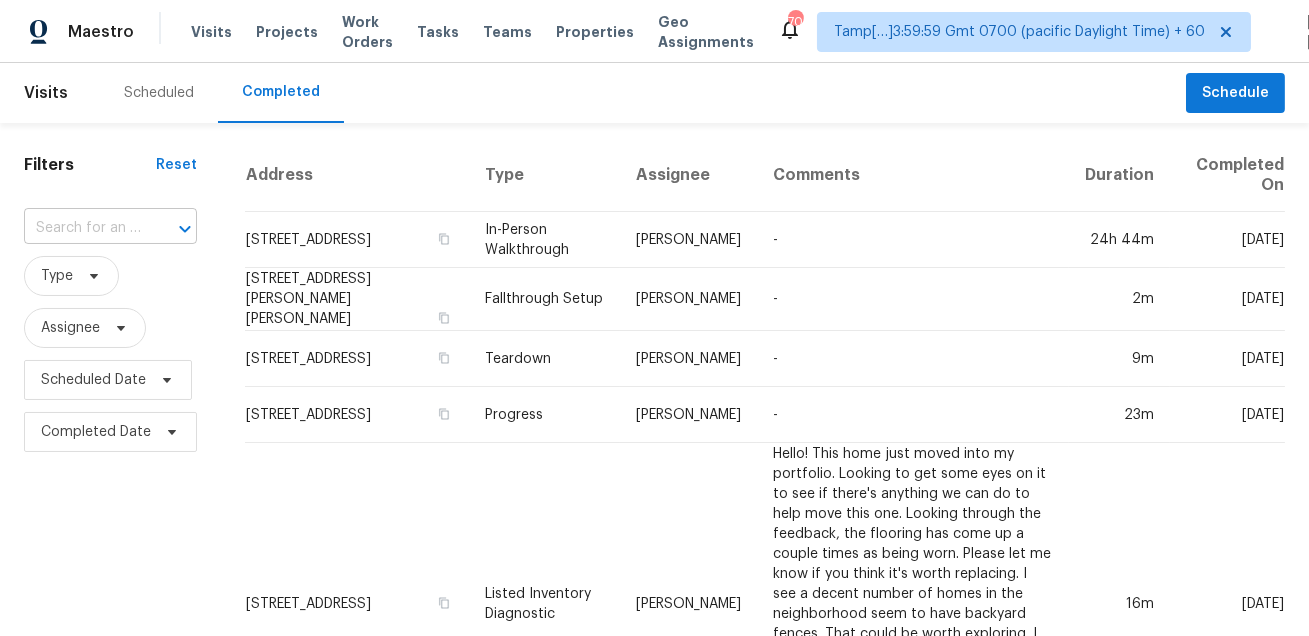 click at bounding box center (82, 228) 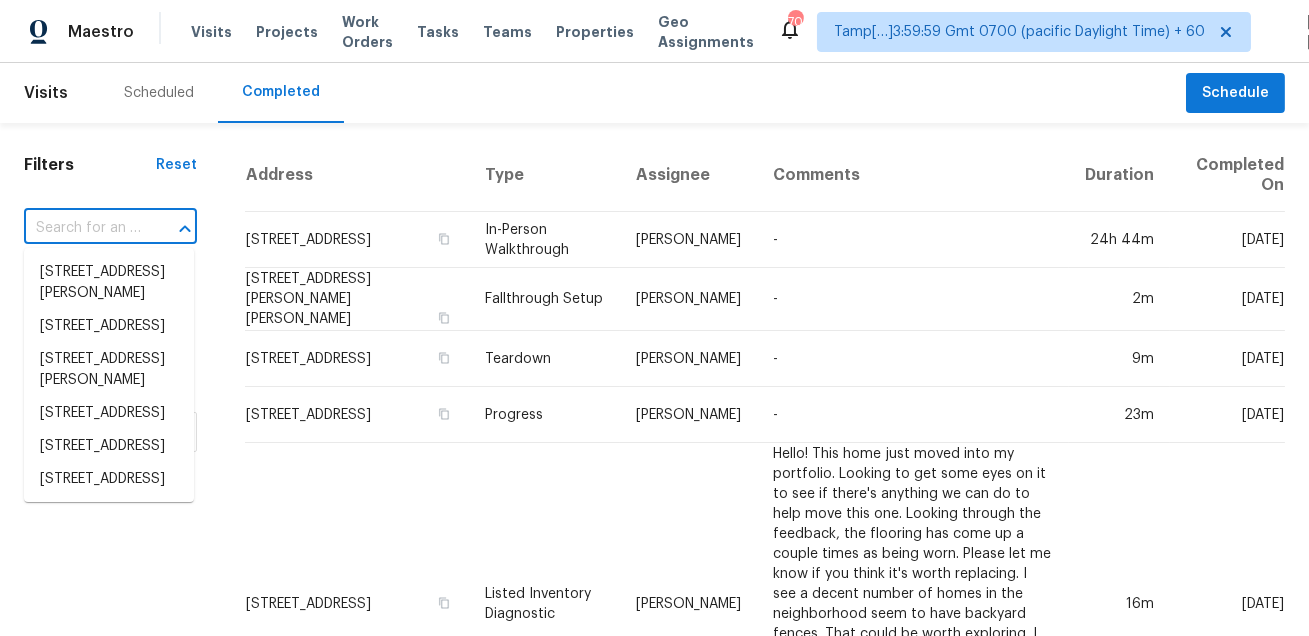 paste on "[STREET_ADDRESS][PERSON_NAME]" 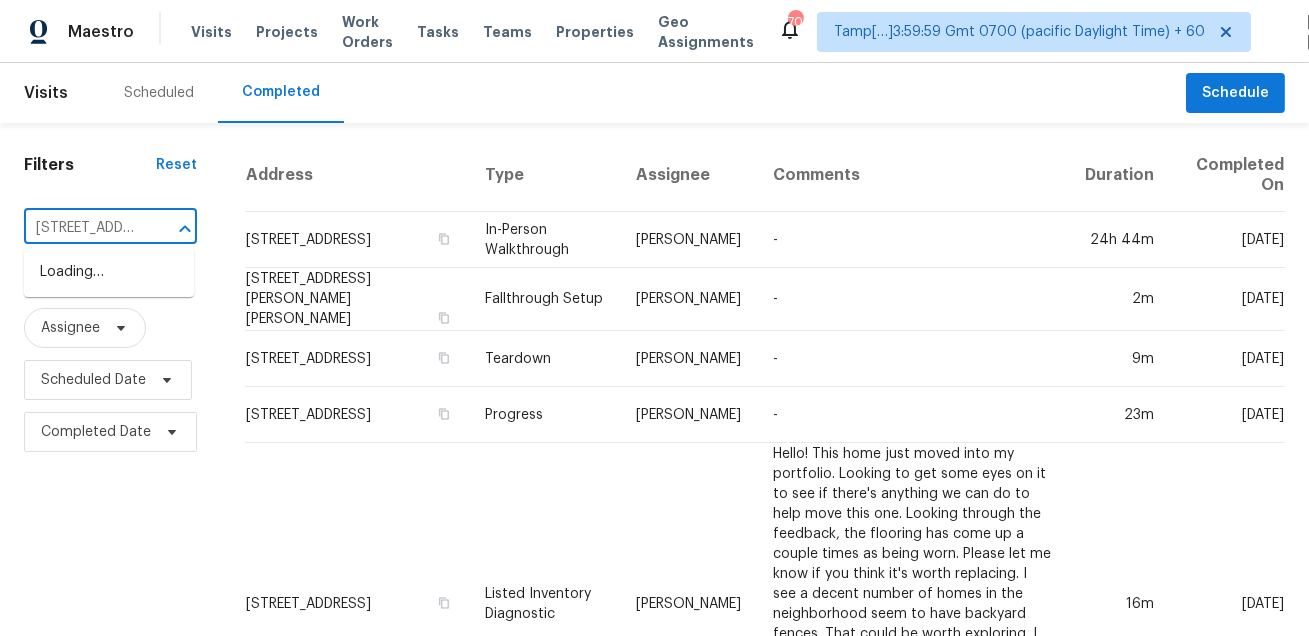 scroll, scrollTop: 0, scrollLeft: 178, axis: horizontal 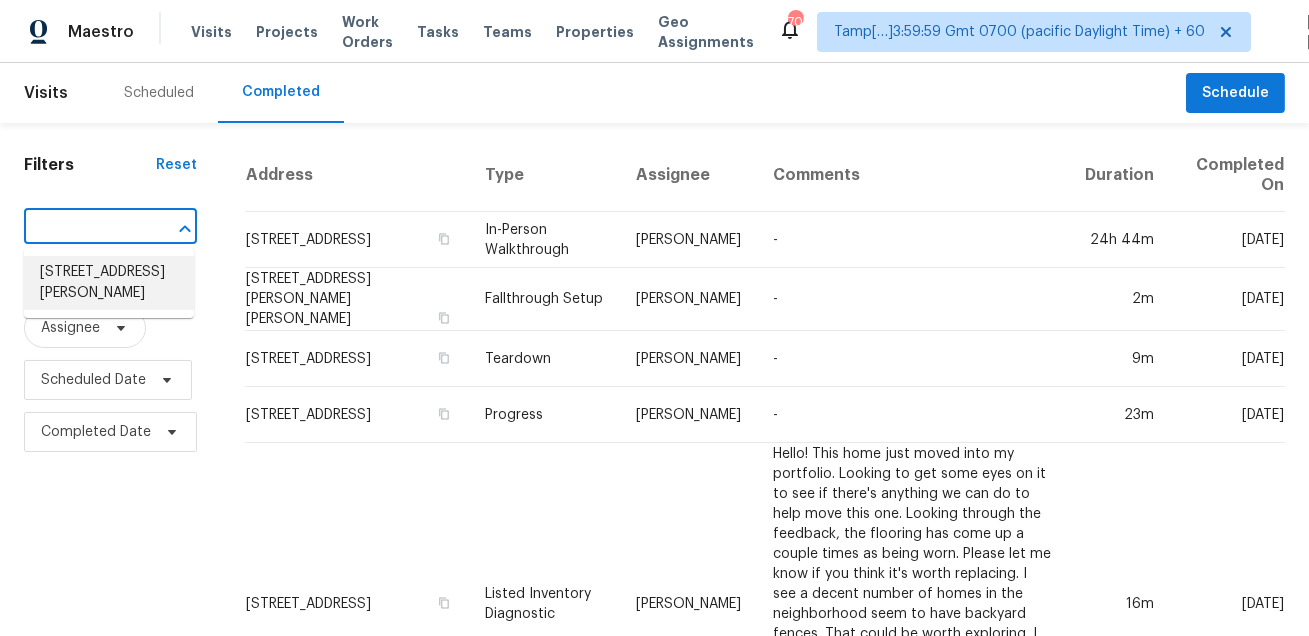 click on "[STREET_ADDRESS][PERSON_NAME]" at bounding box center (109, 283) 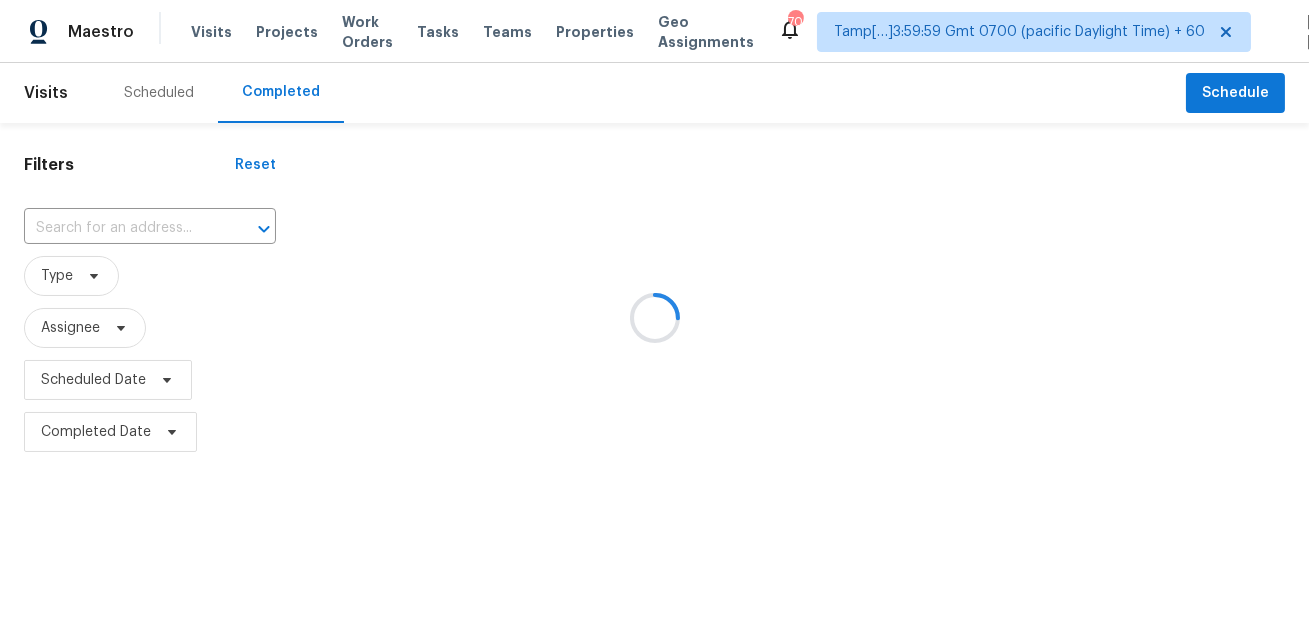 type on "[STREET_ADDRESS][PERSON_NAME]" 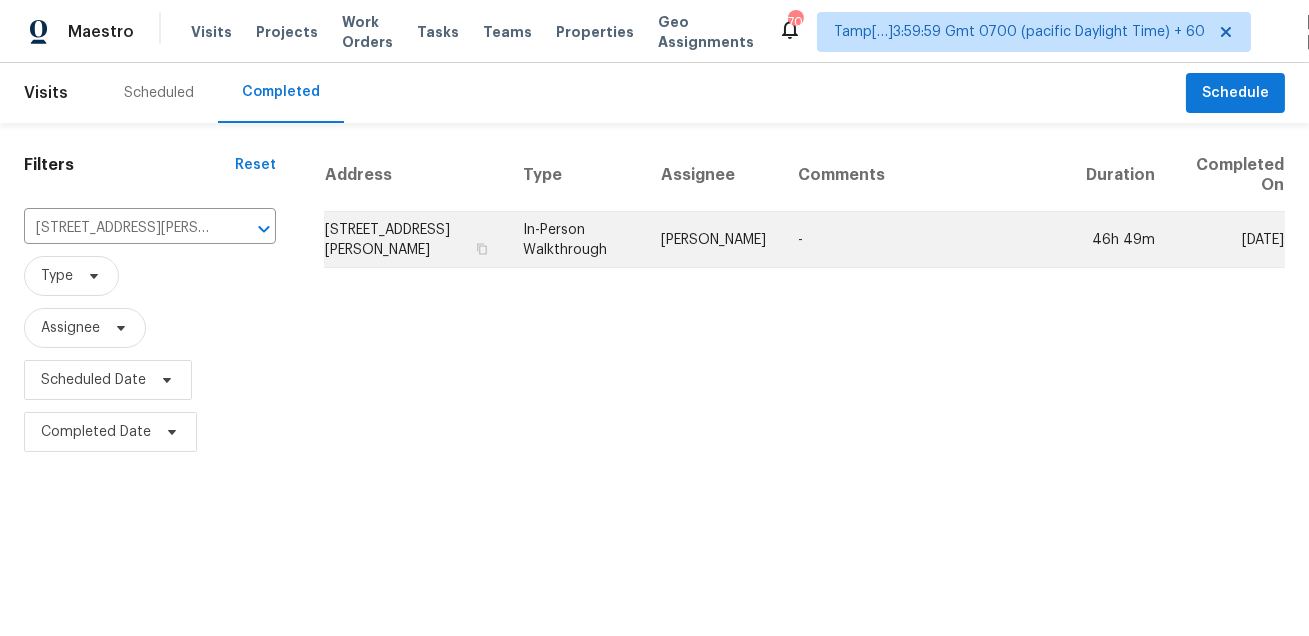 click on "[PERSON_NAME]" at bounding box center (713, 240) 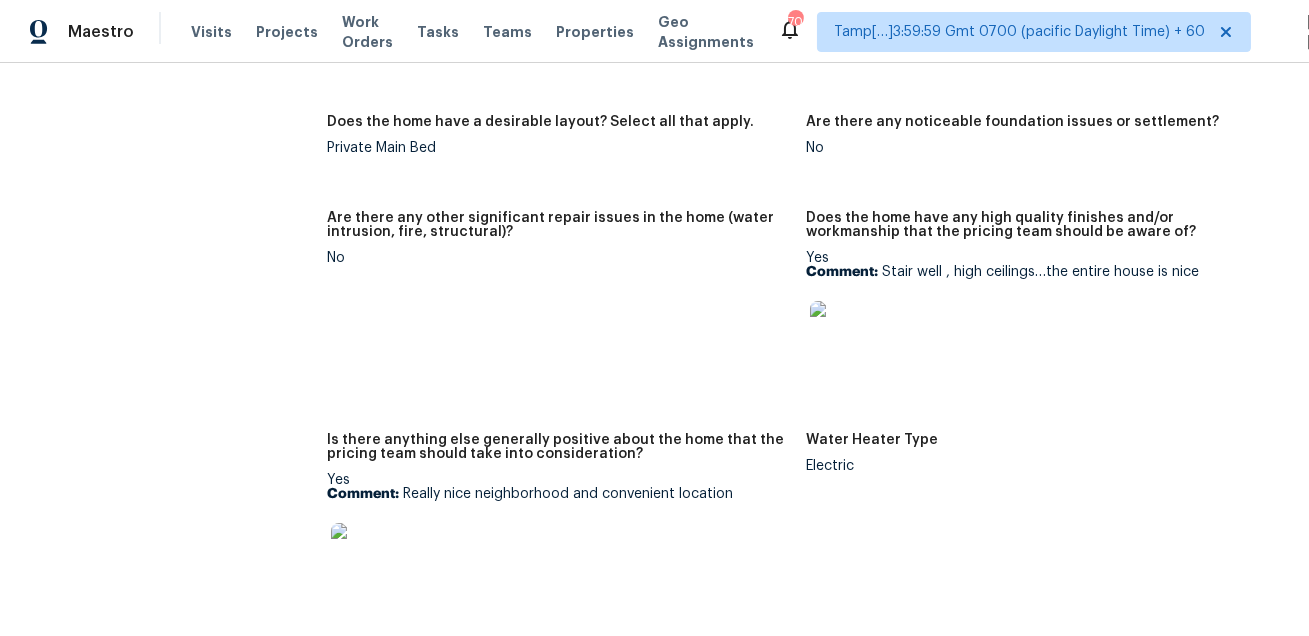 scroll, scrollTop: 3694, scrollLeft: 0, axis: vertical 